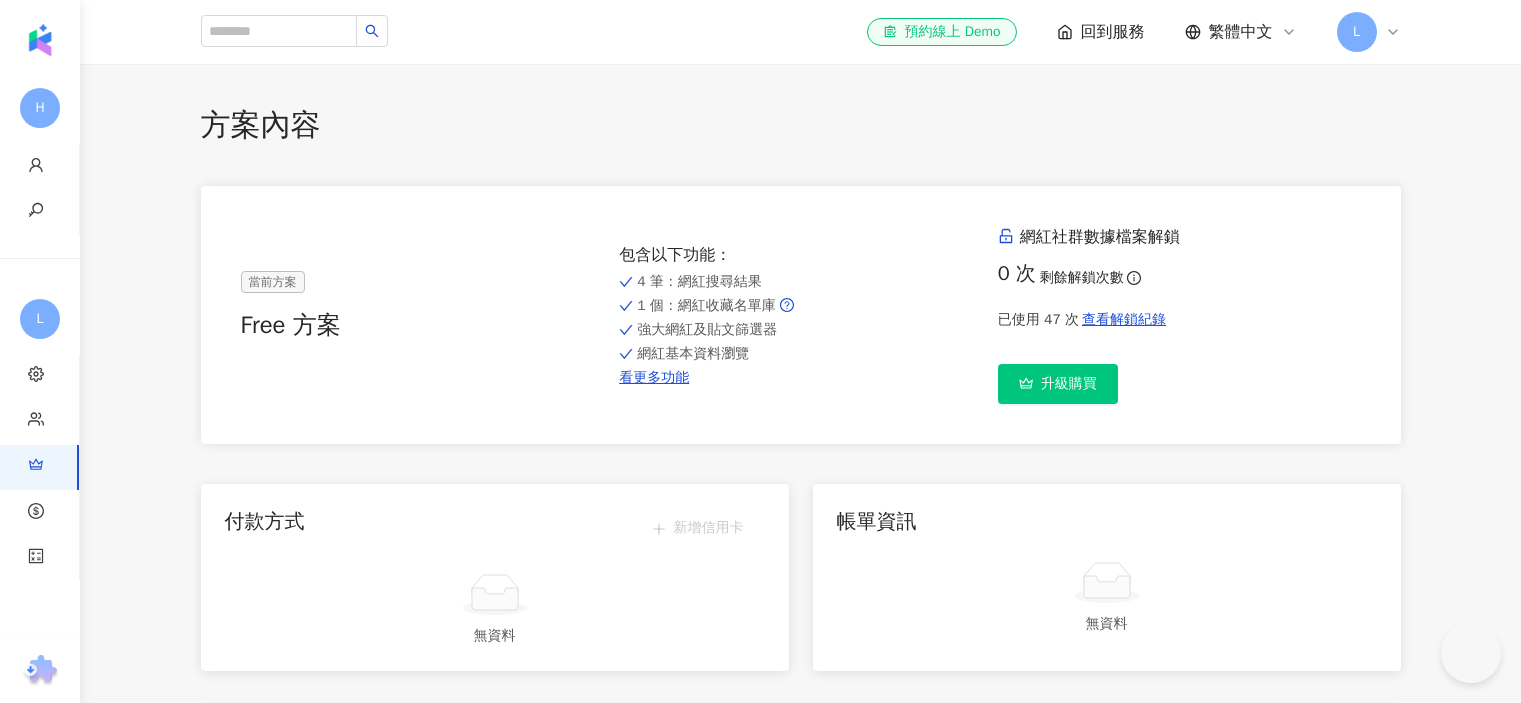 scroll, scrollTop: 1700, scrollLeft: 0, axis: vertical 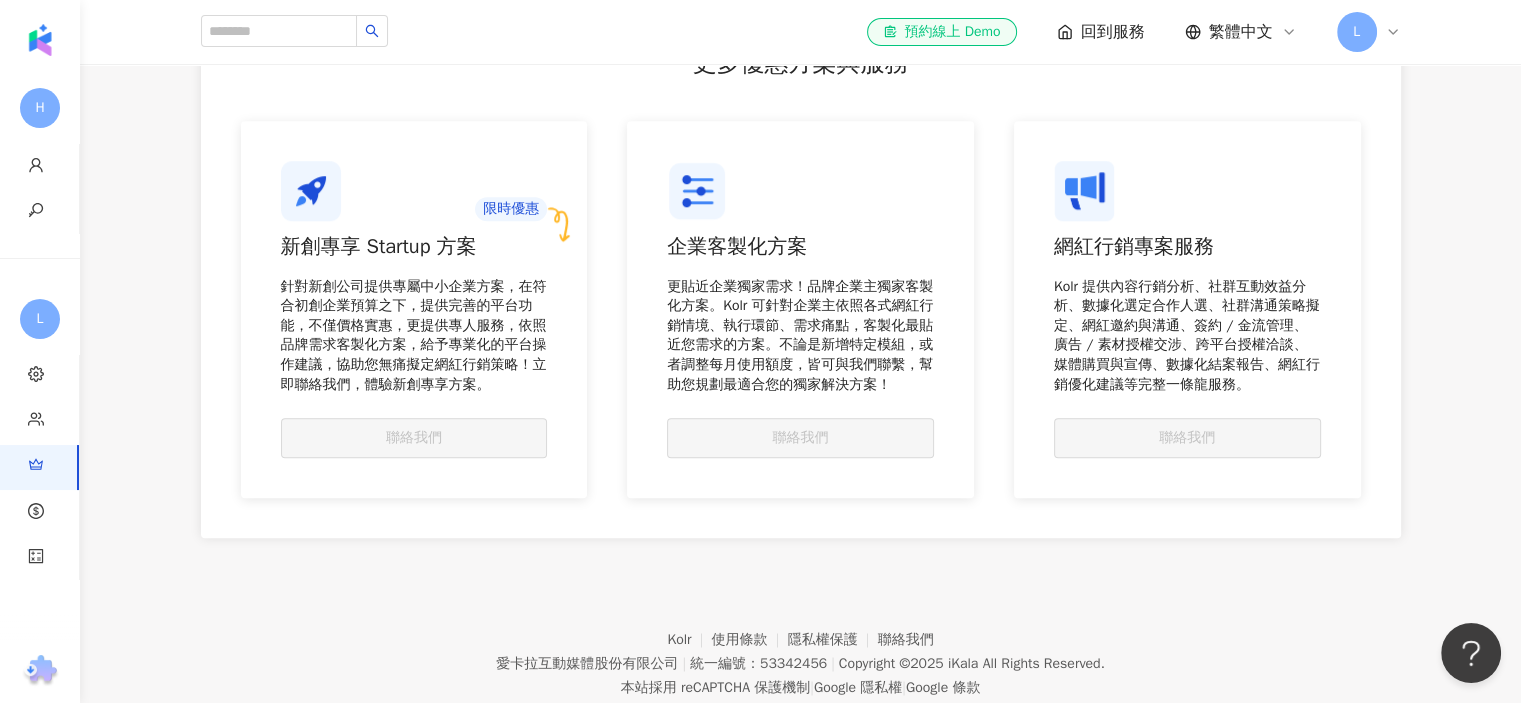 click 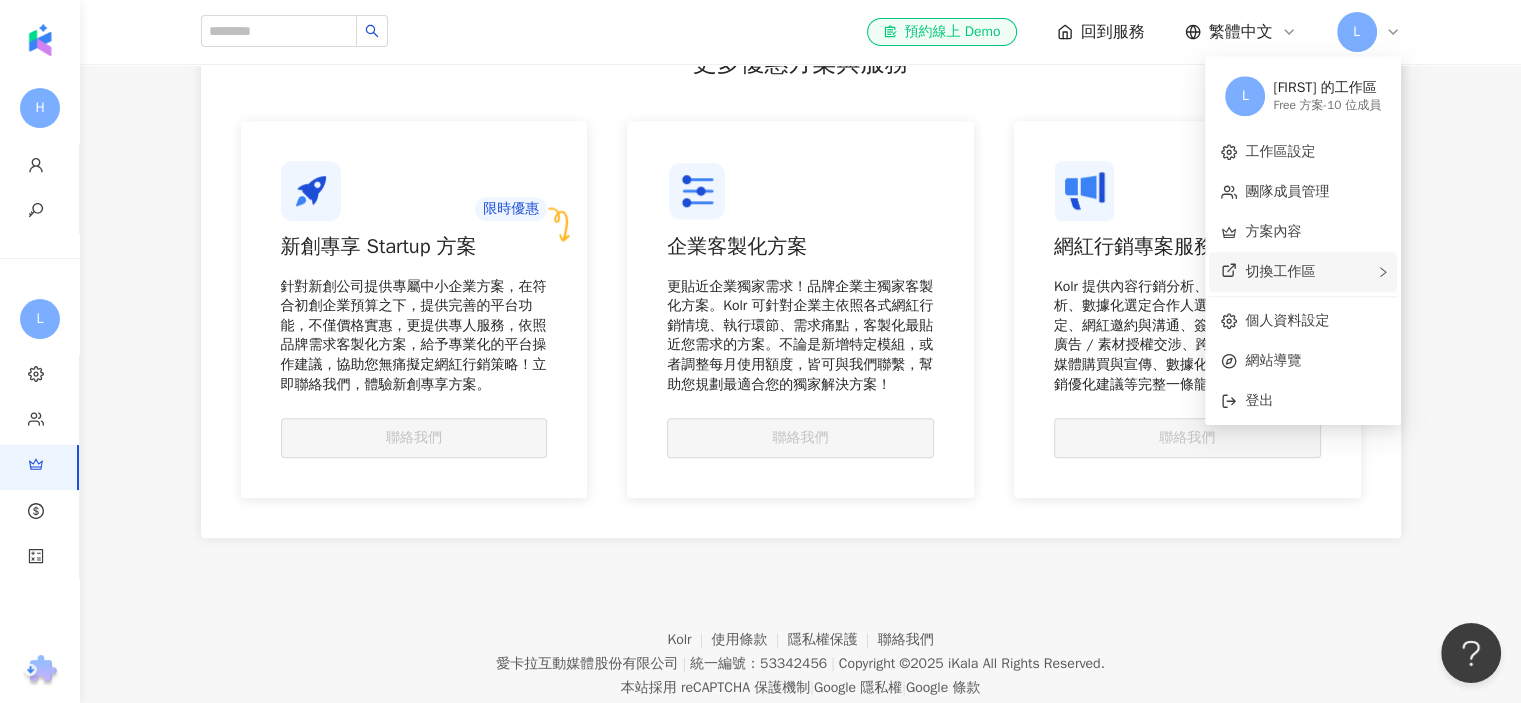 click on "切換工作區" at bounding box center [1303, 272] 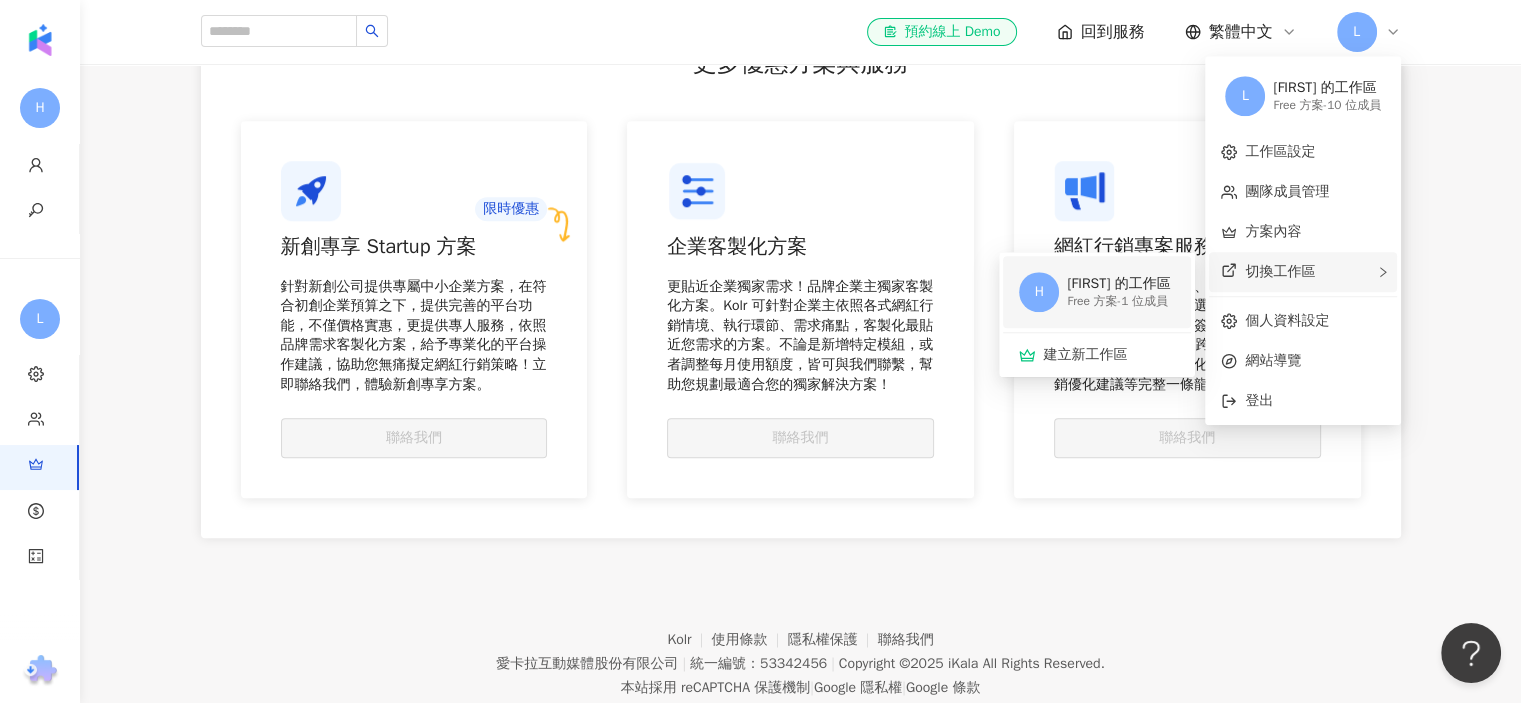 click on "Free 方案  -  1 位成員" at bounding box center [1118, 301] 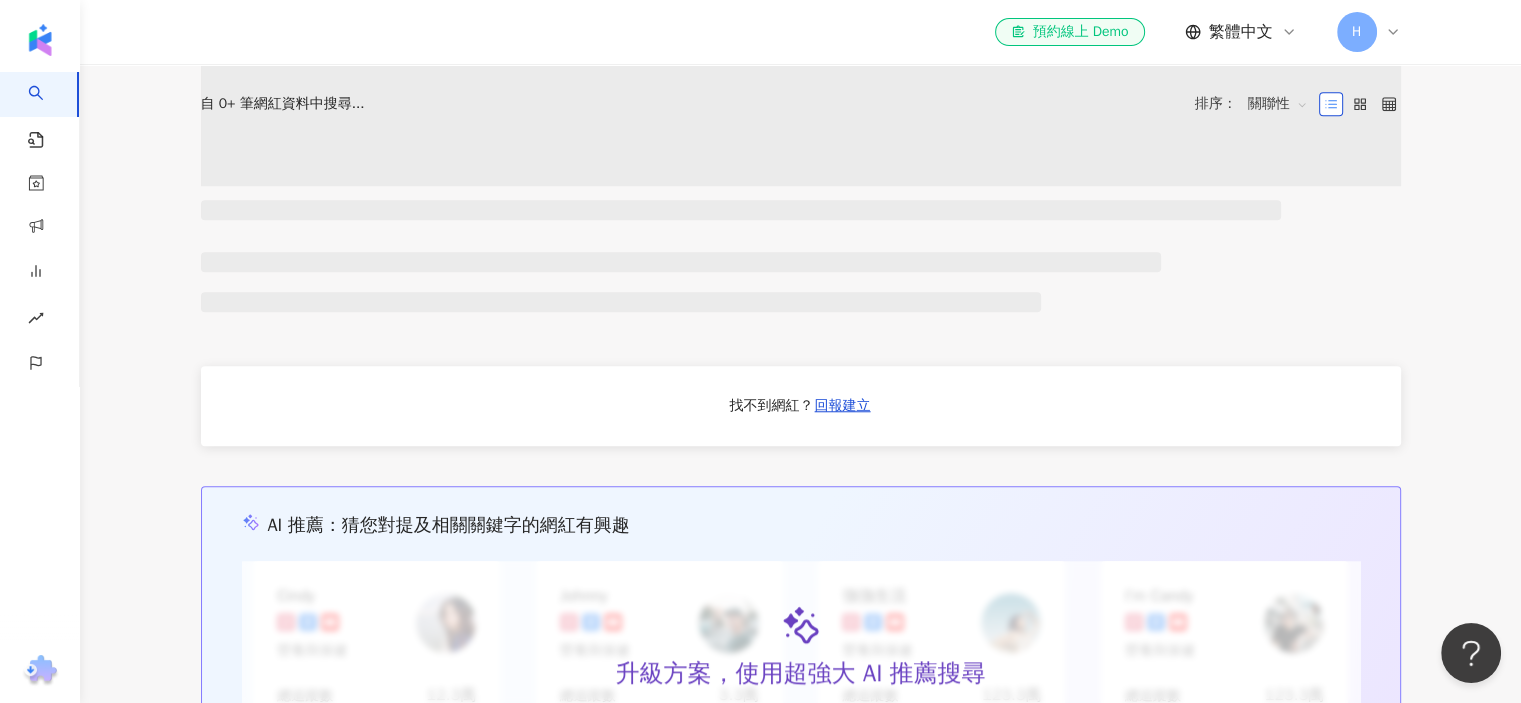 scroll, scrollTop: 0, scrollLeft: 0, axis: both 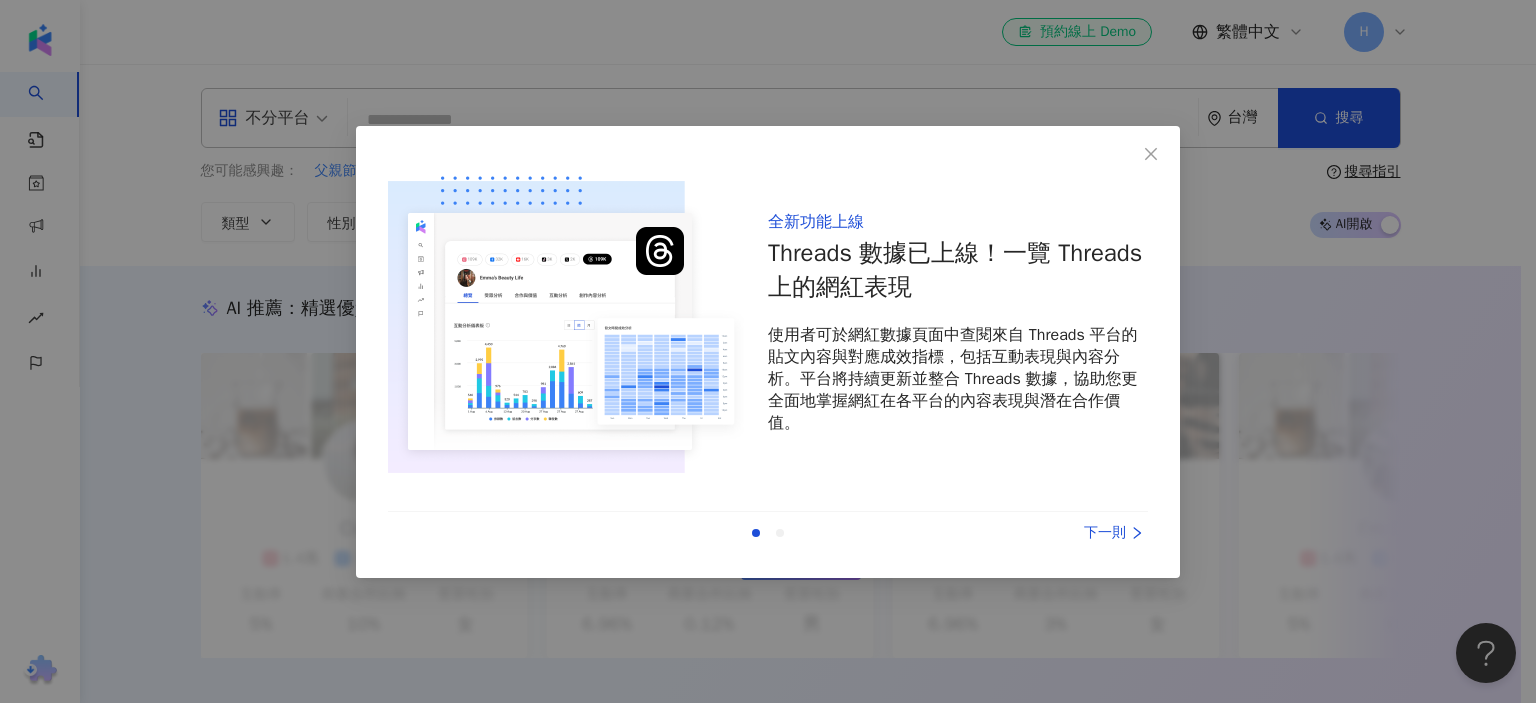 click on "下一則" at bounding box center (1073, 533) 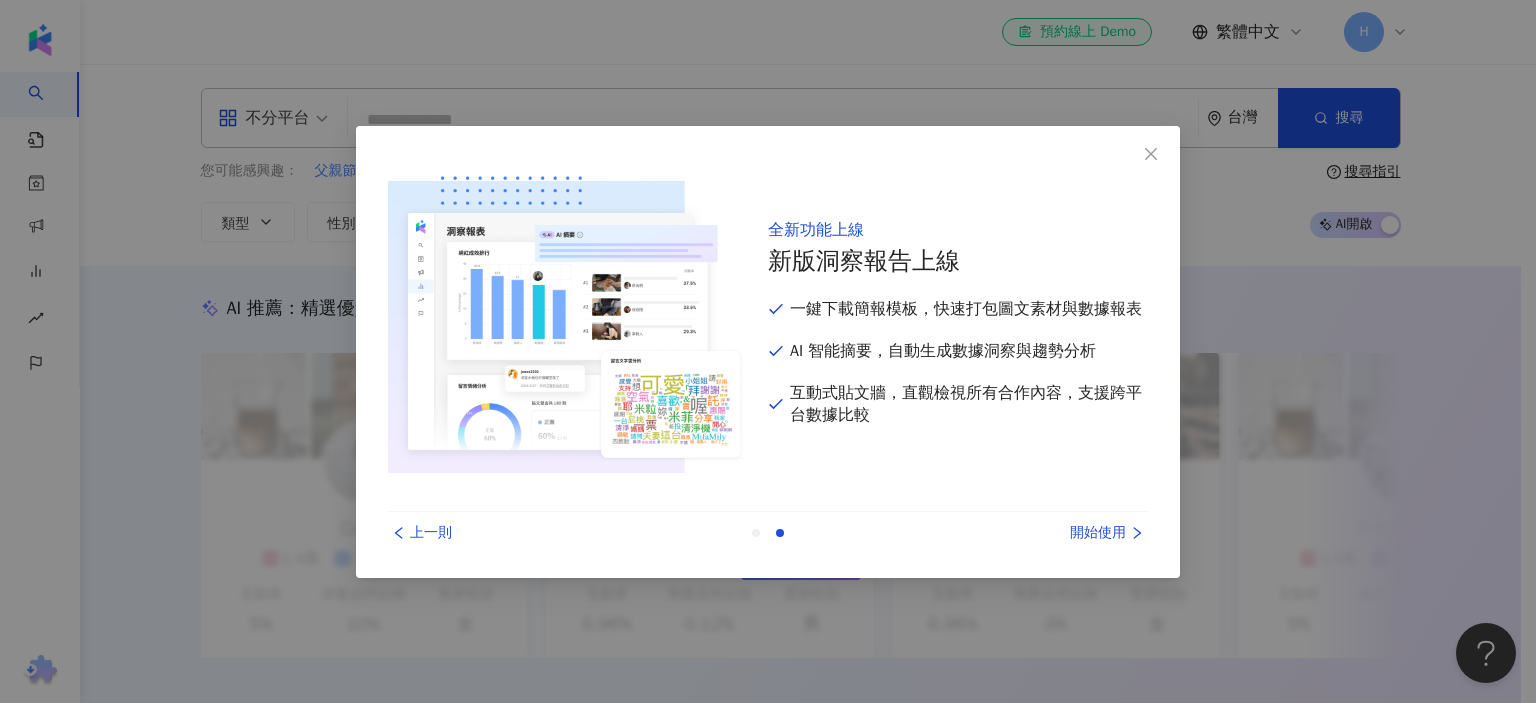 click on "開始使用" at bounding box center [1073, 533] 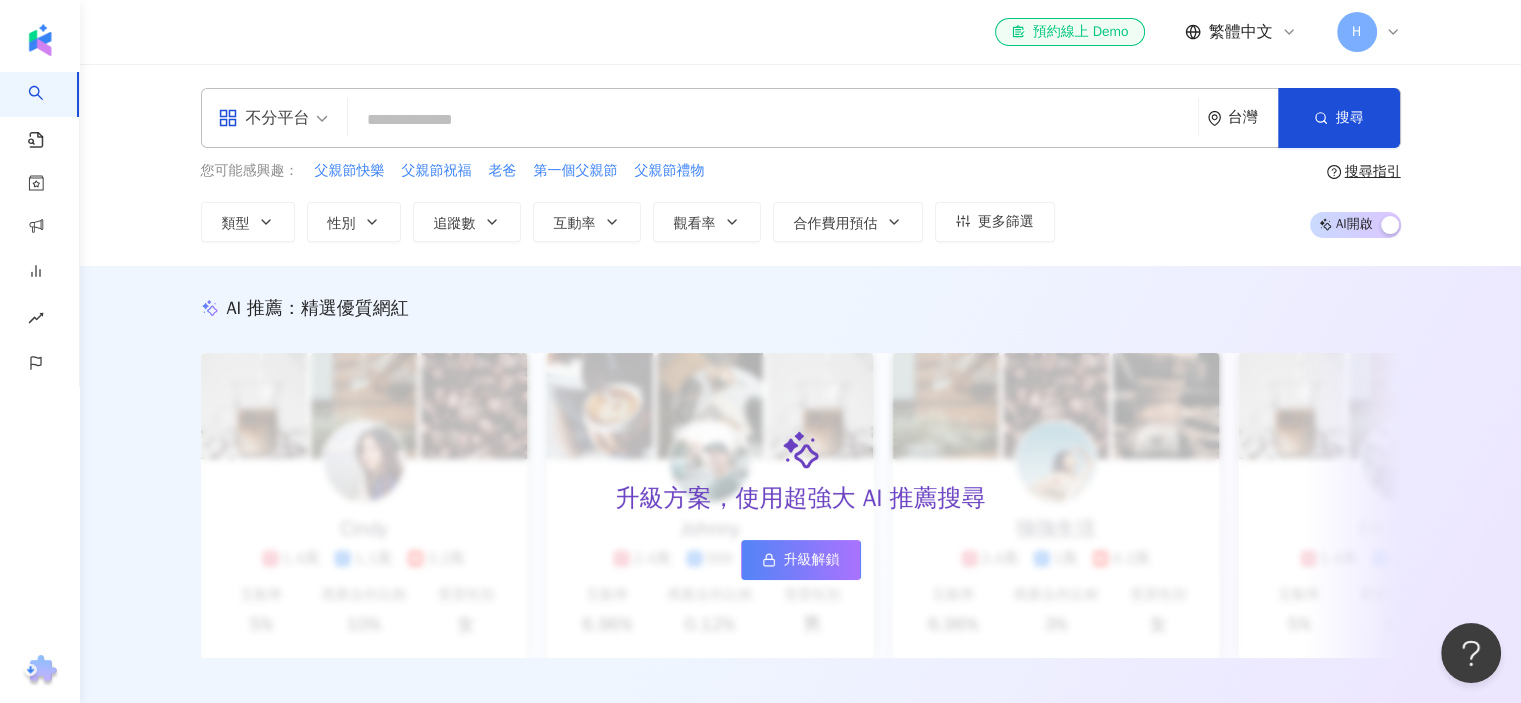 click 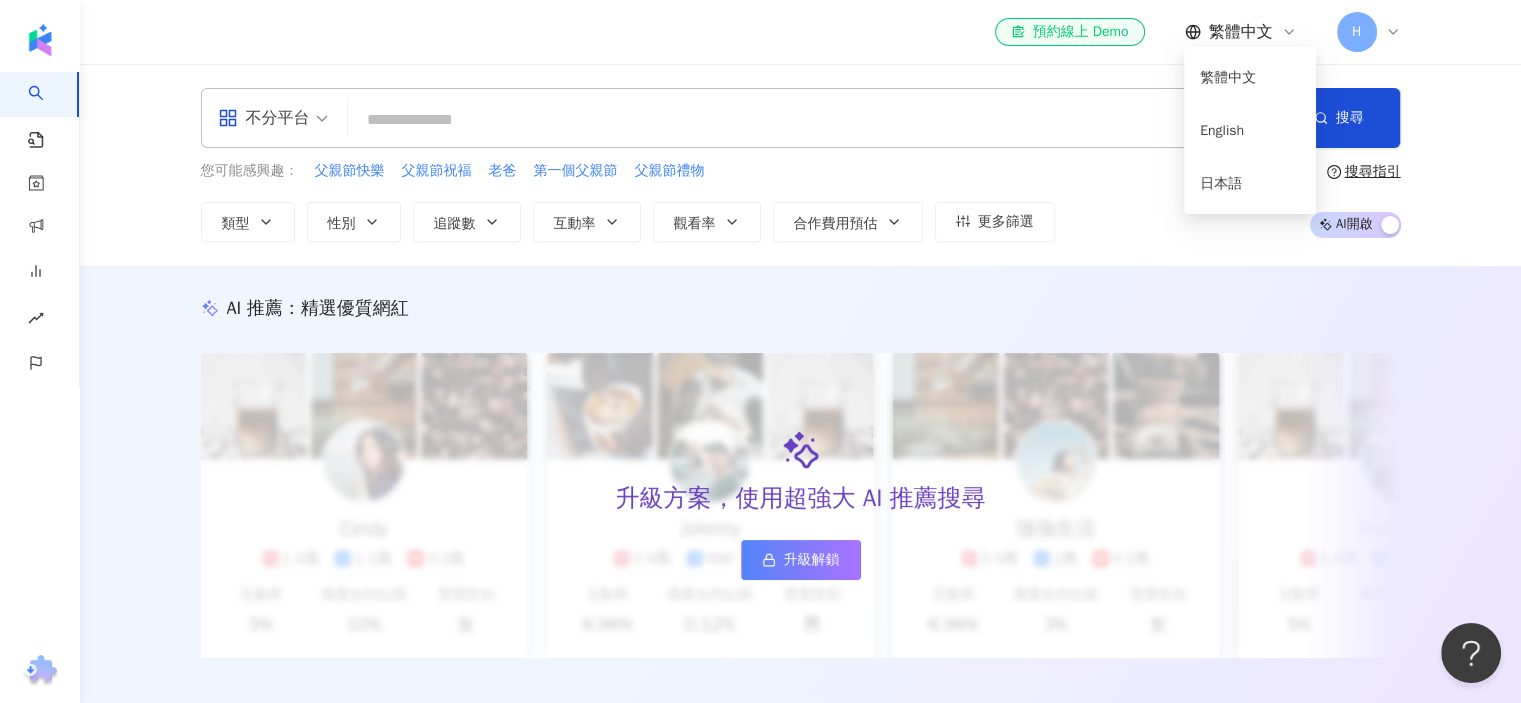 drag, startPoint x: 1284, startPoint y: 30, endPoint x: 1306, endPoint y: 25, distance: 22.561028 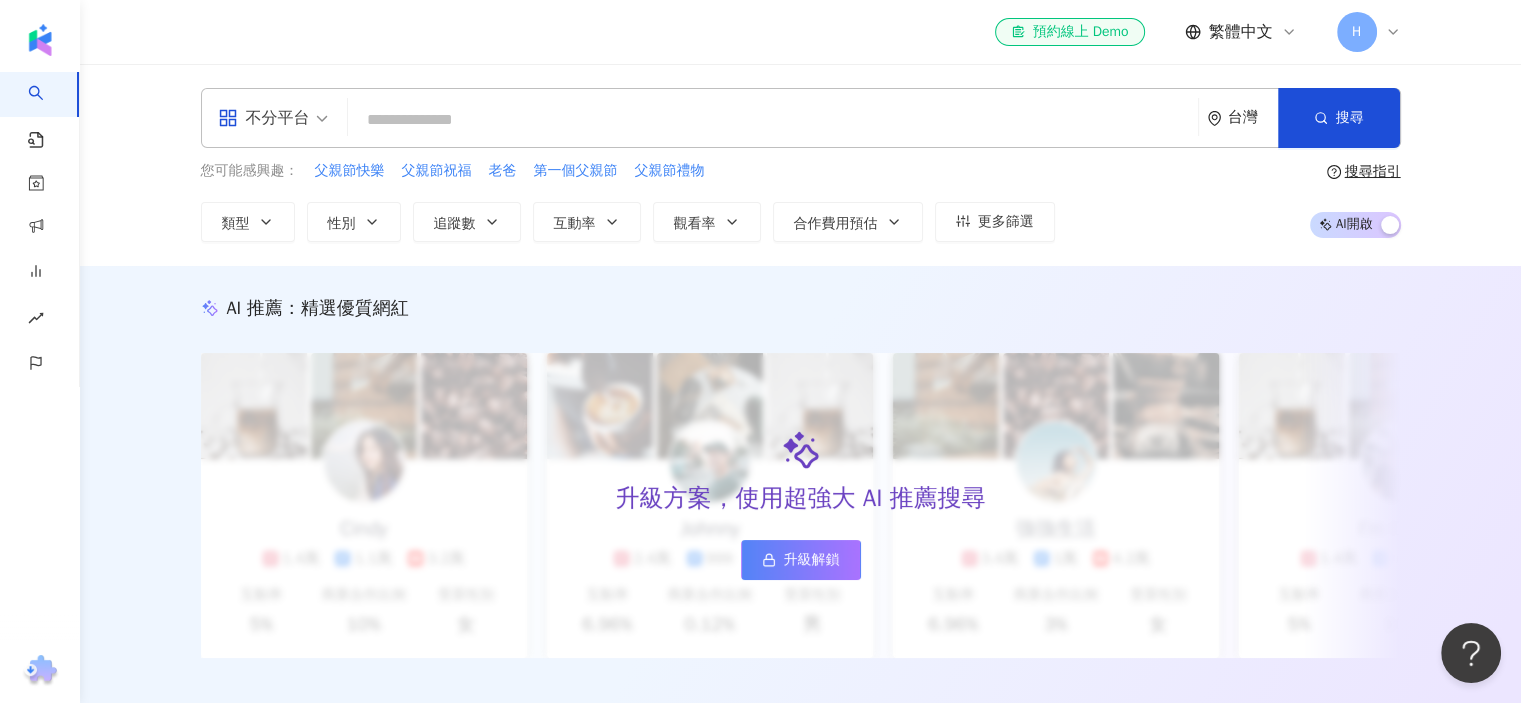 click on "H" at bounding box center [1357, 32] 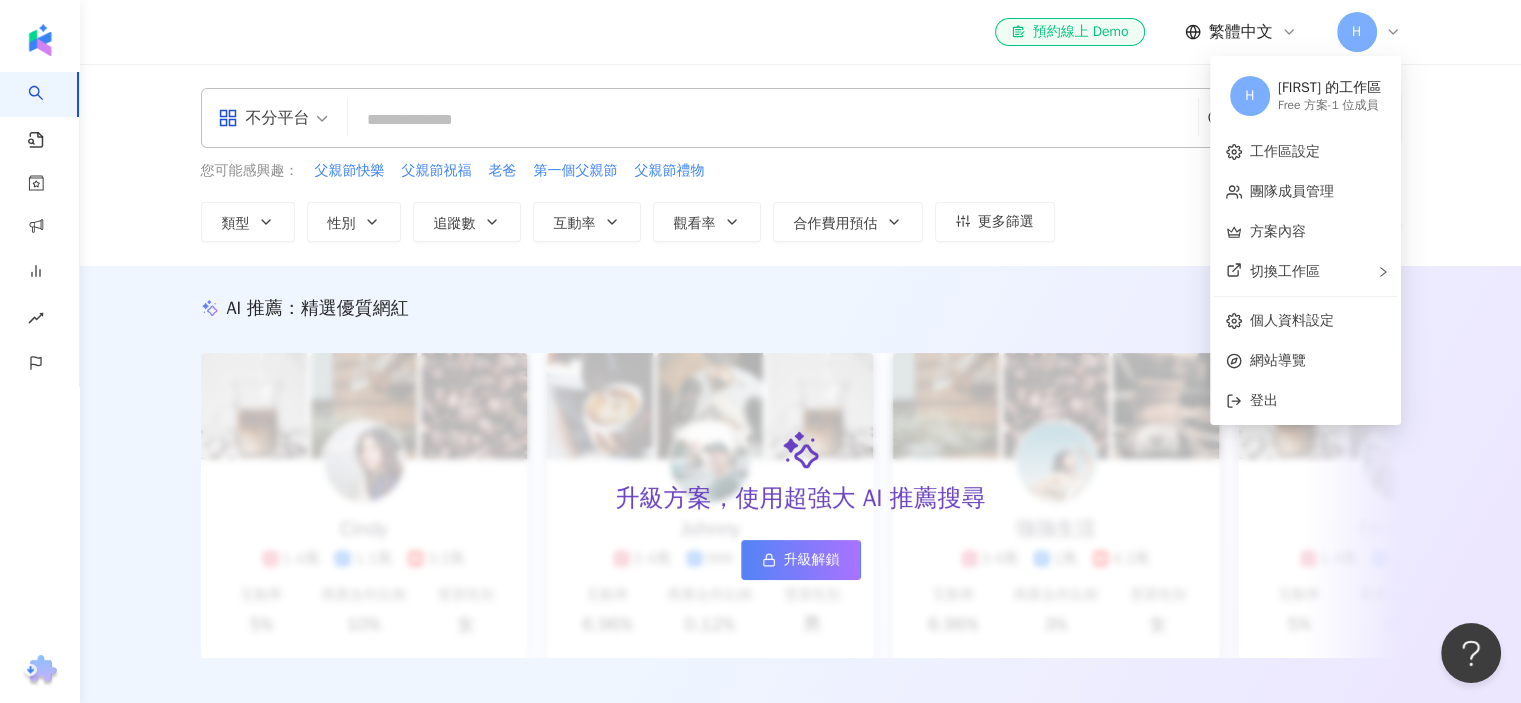 click at bounding box center [773, 120] 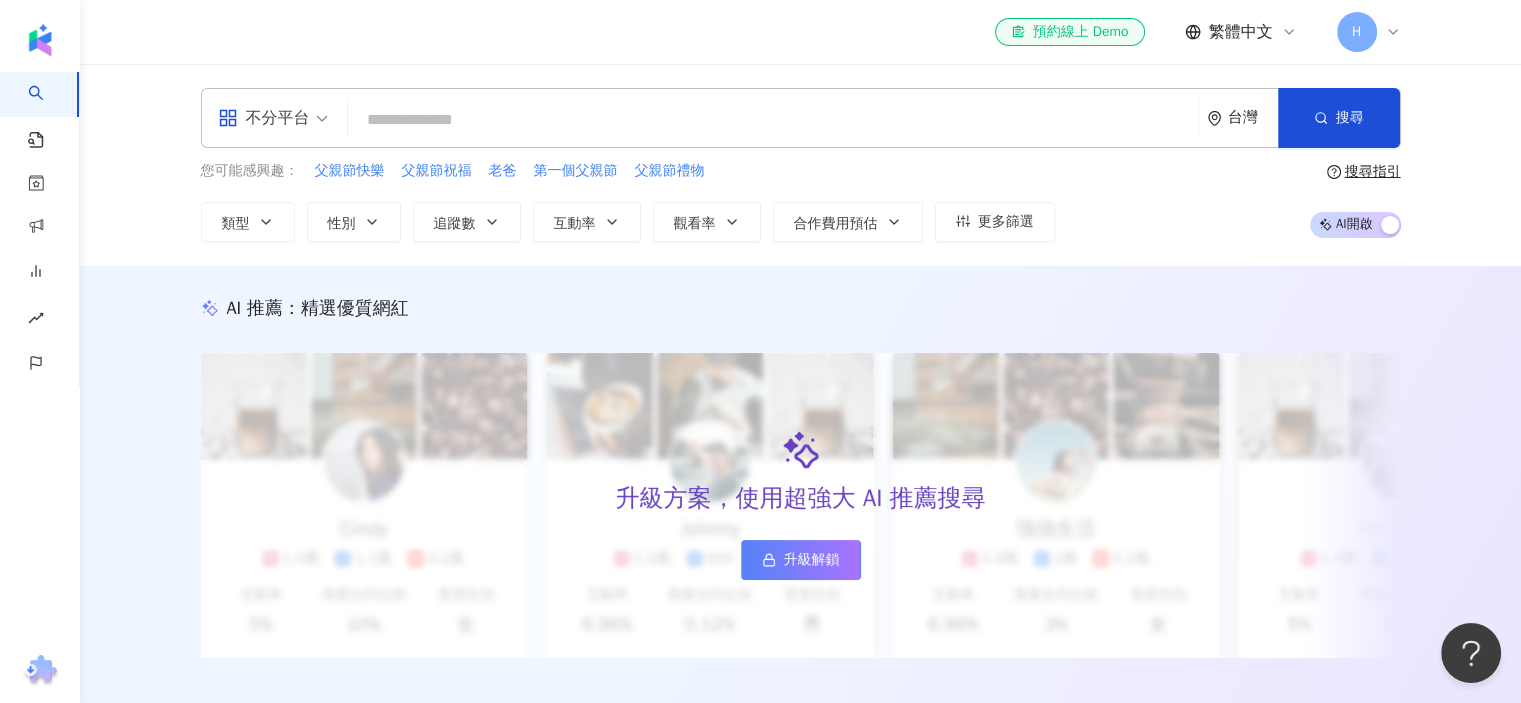 click on "H" at bounding box center (1369, 32) 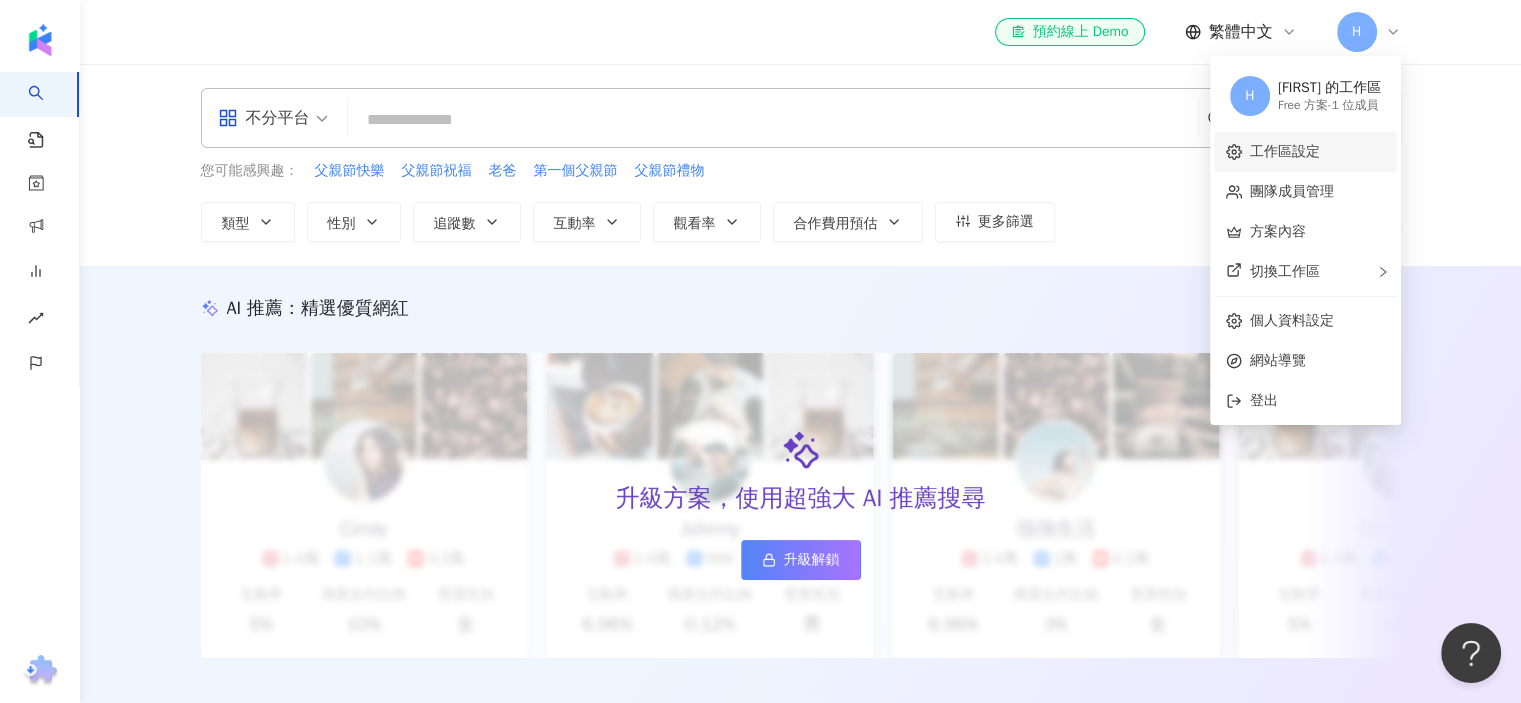 click on "工作區設定" at bounding box center [1285, 151] 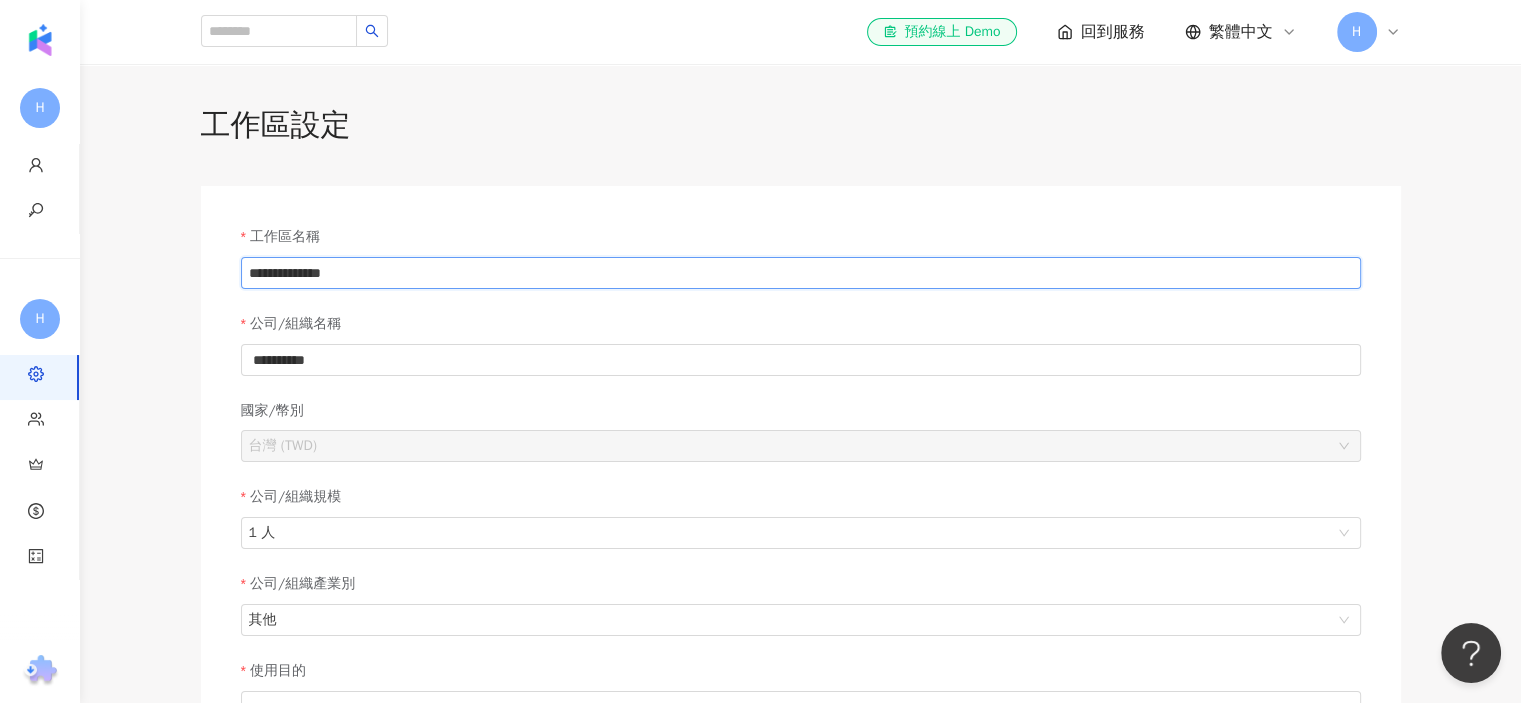 drag, startPoint x: 393, startPoint y: 278, endPoint x: 186, endPoint y: 260, distance: 207.78113 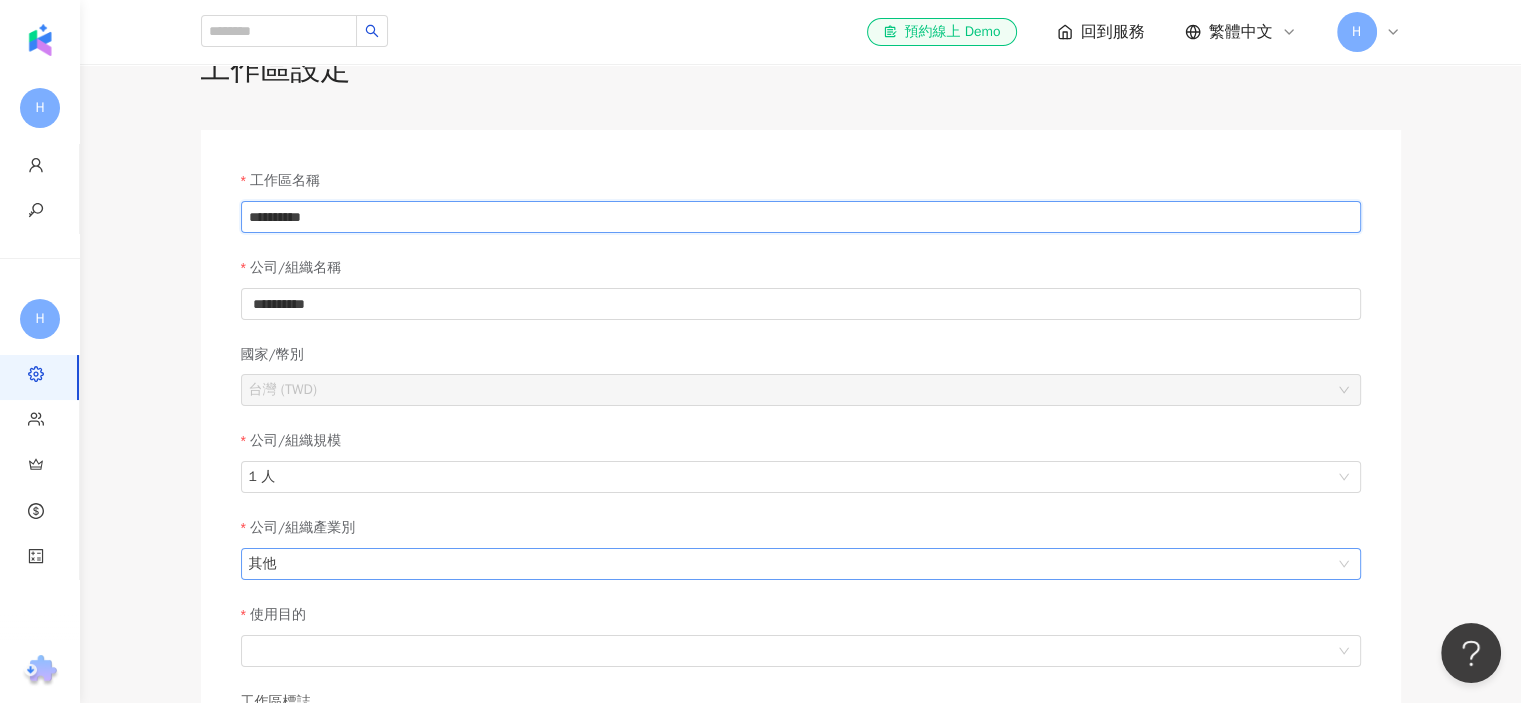 scroll, scrollTop: 100, scrollLeft: 0, axis: vertical 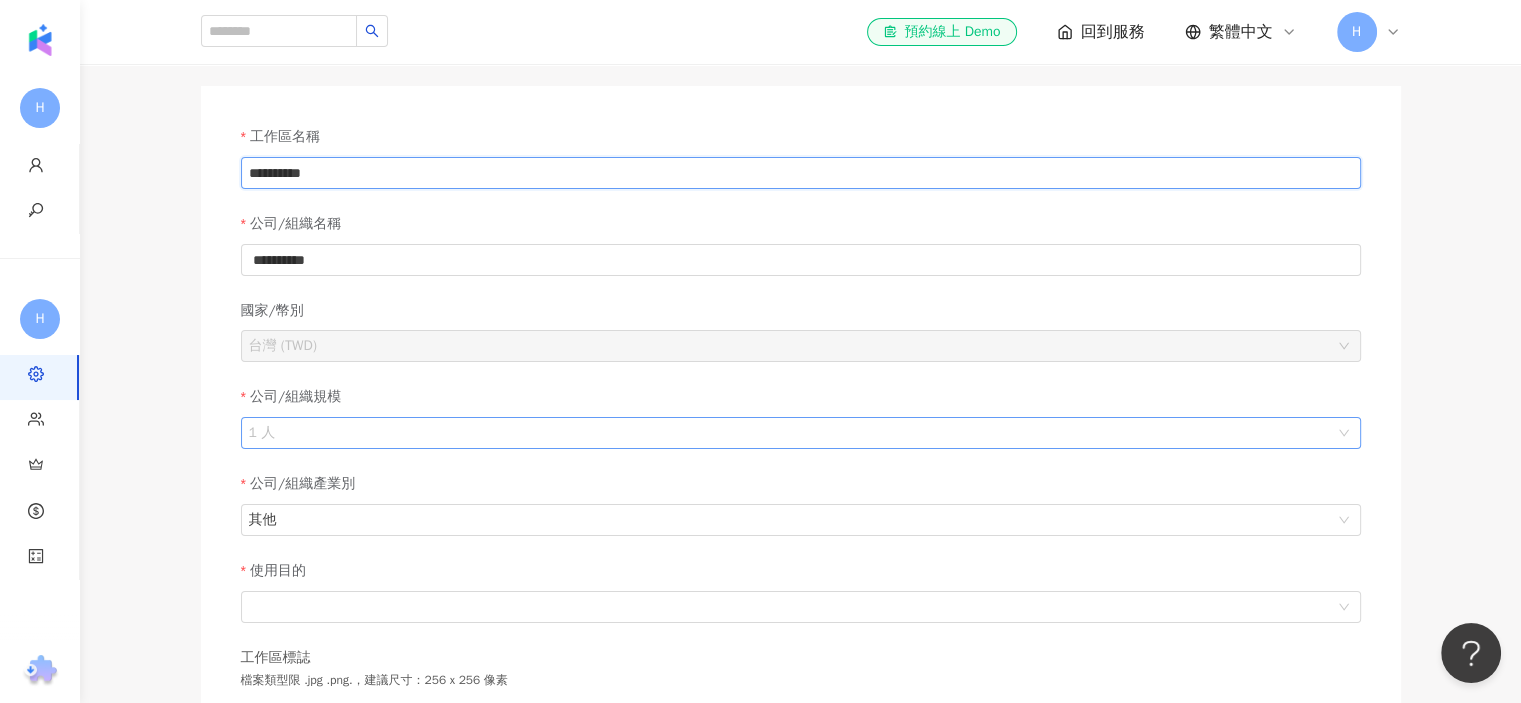 click on "1 人" at bounding box center (801, 433) 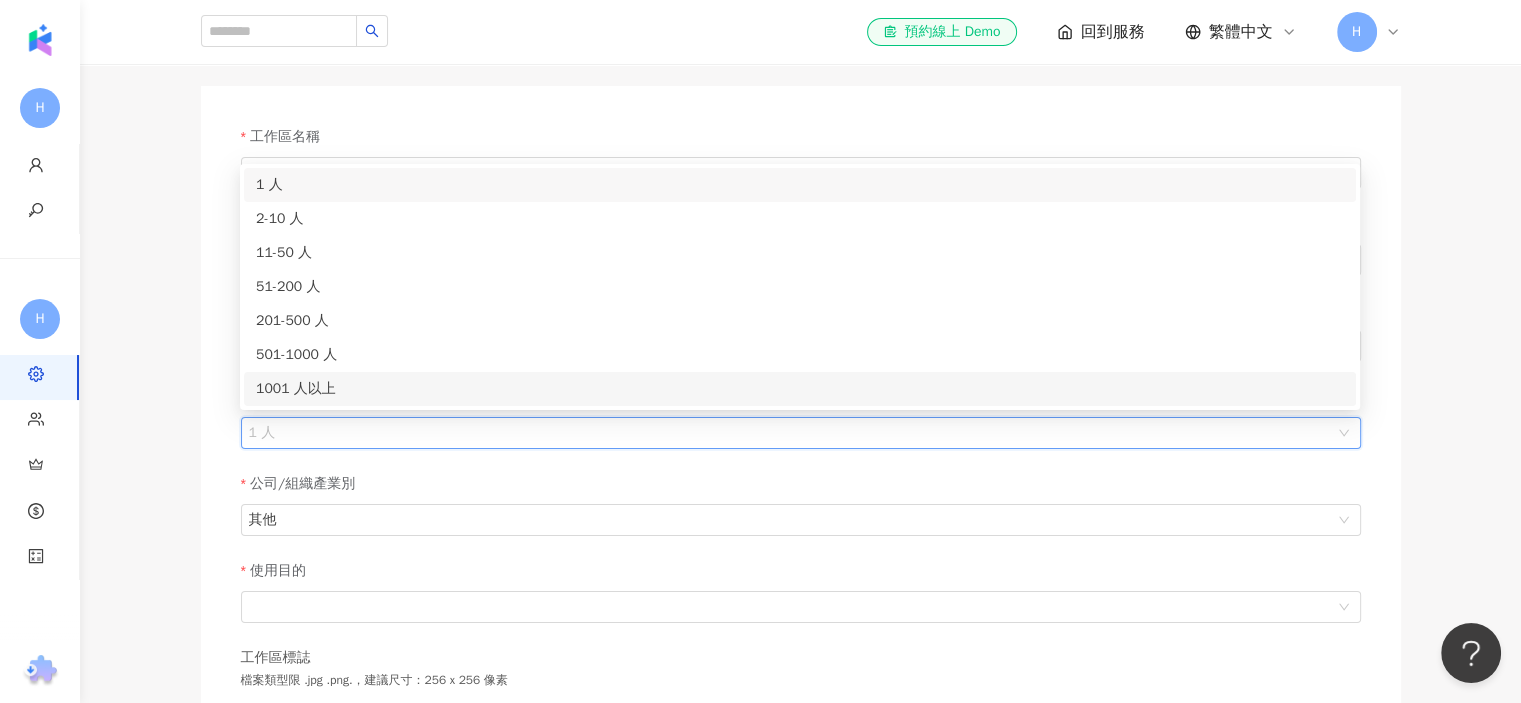 click on "1001 人以上" at bounding box center [800, 389] 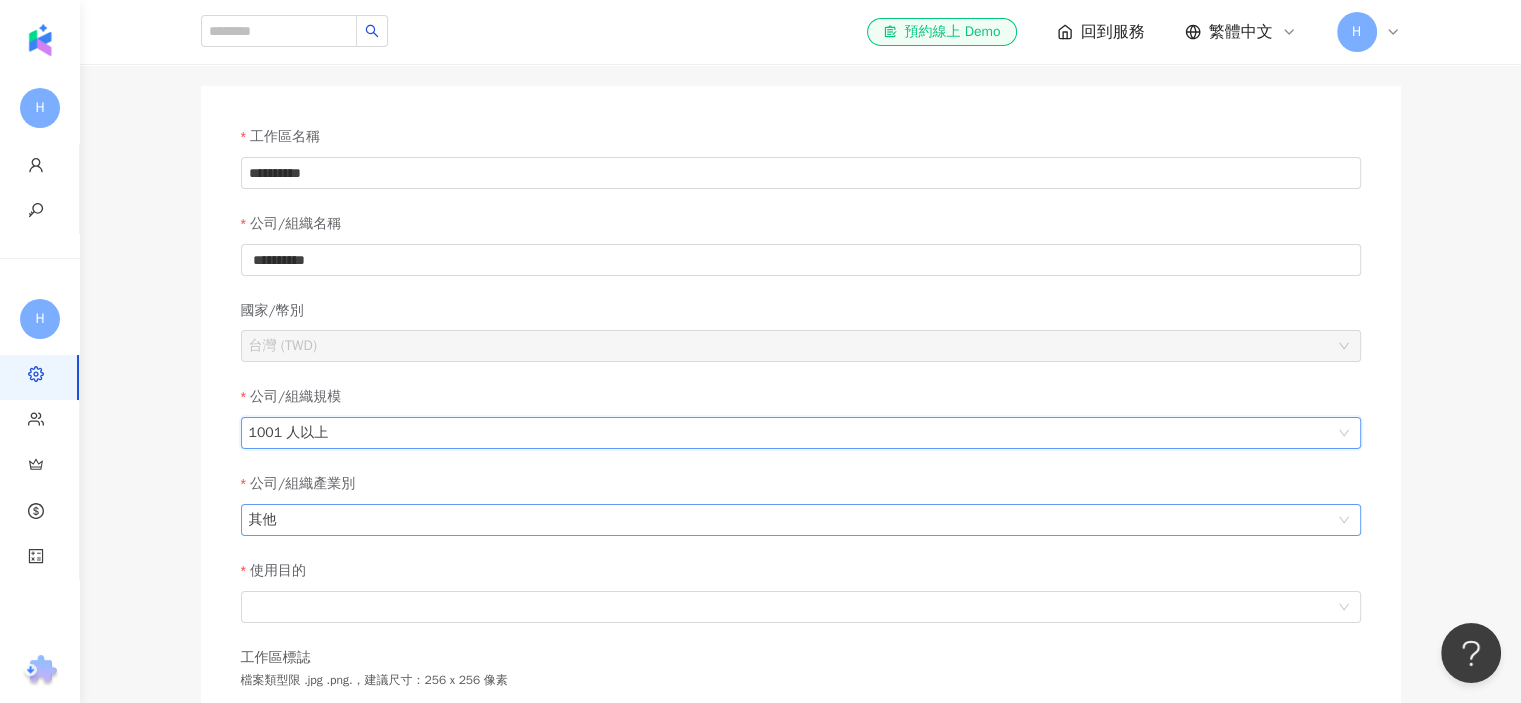 click on "其他" at bounding box center [801, 520] 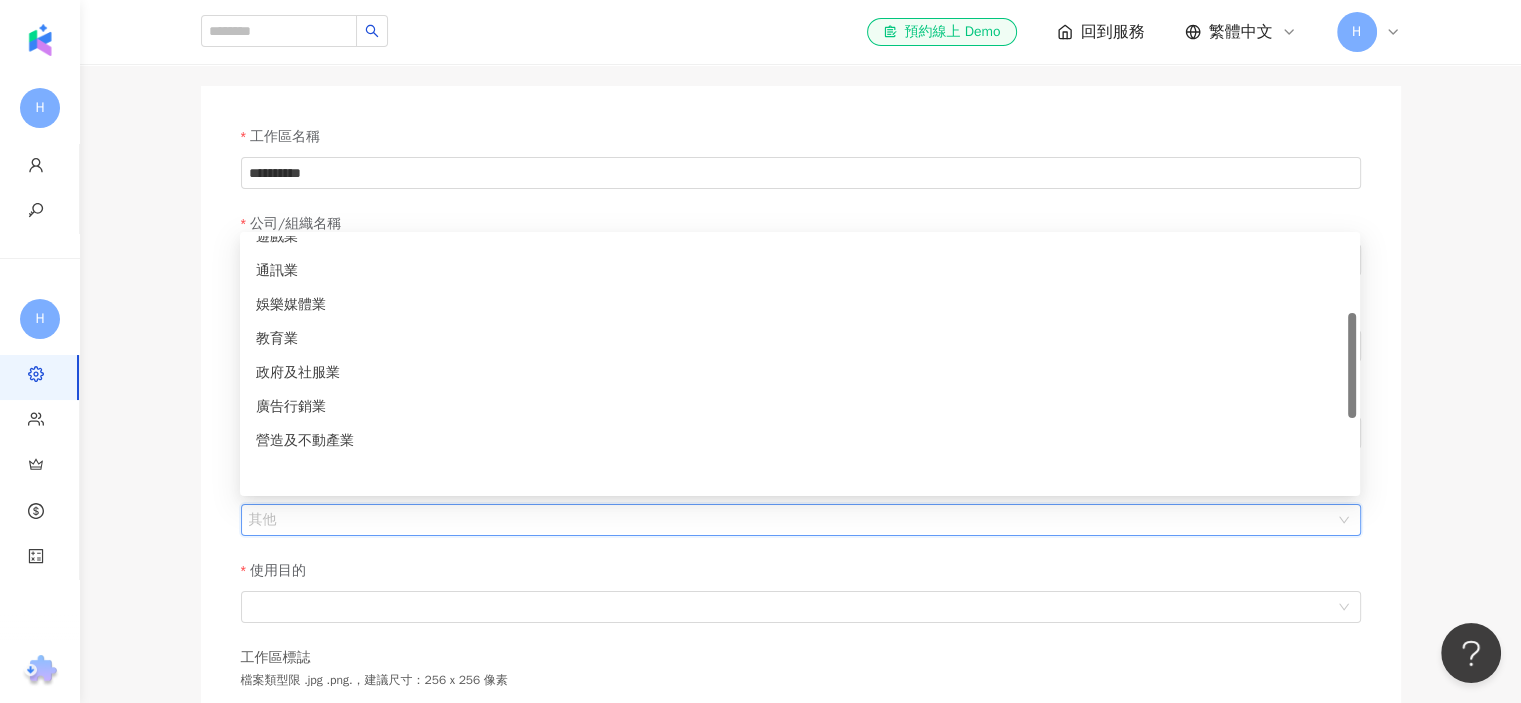 scroll, scrollTop: 188, scrollLeft: 0, axis: vertical 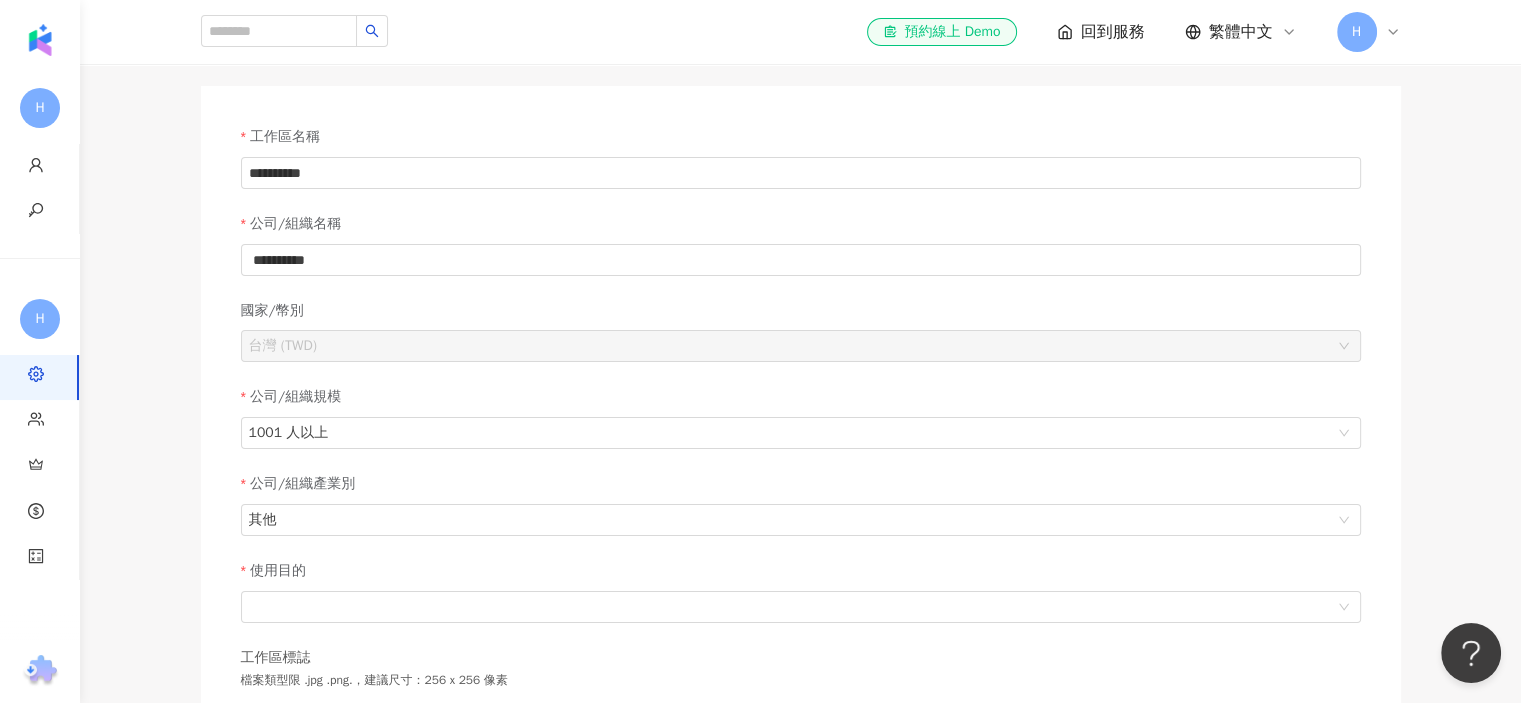 click on "**********" at bounding box center [801, 582] 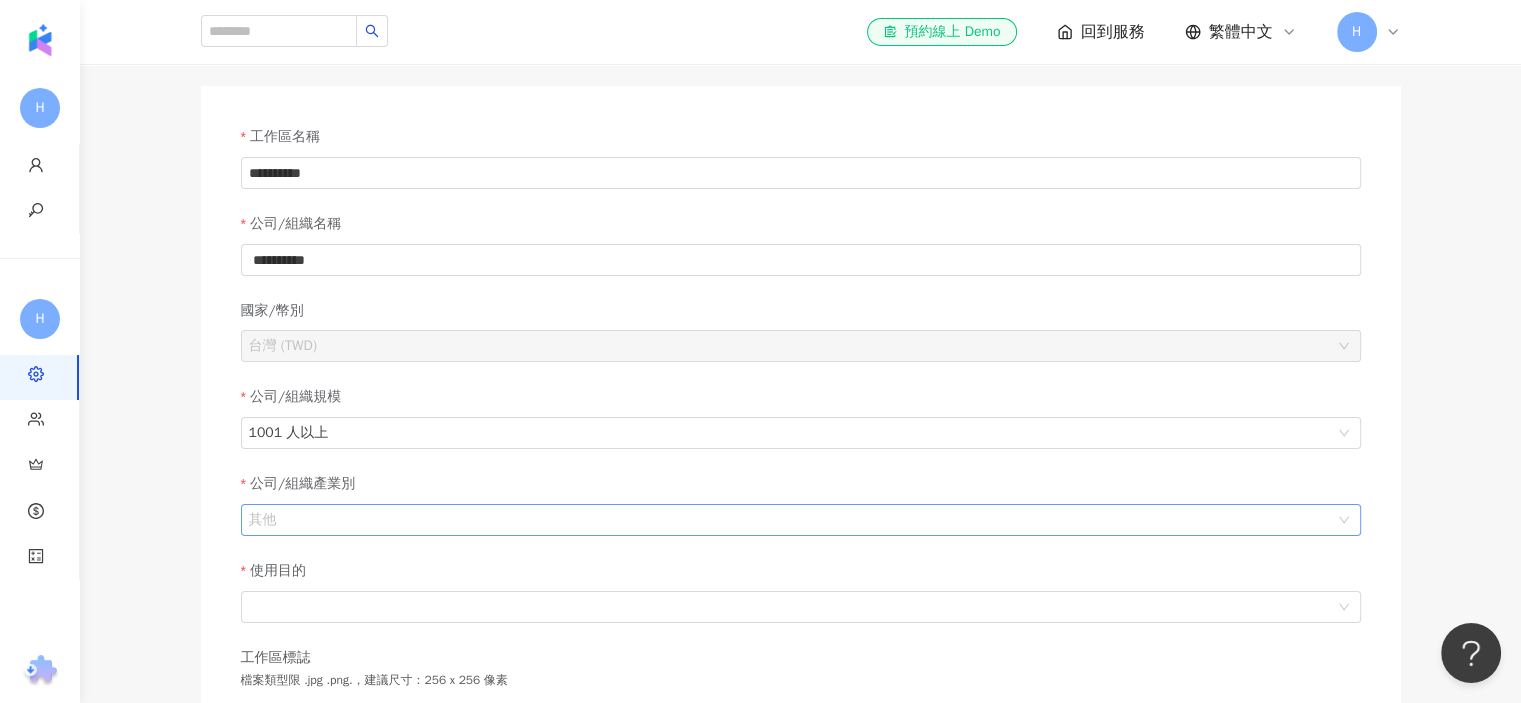 click on "其他" at bounding box center [801, 520] 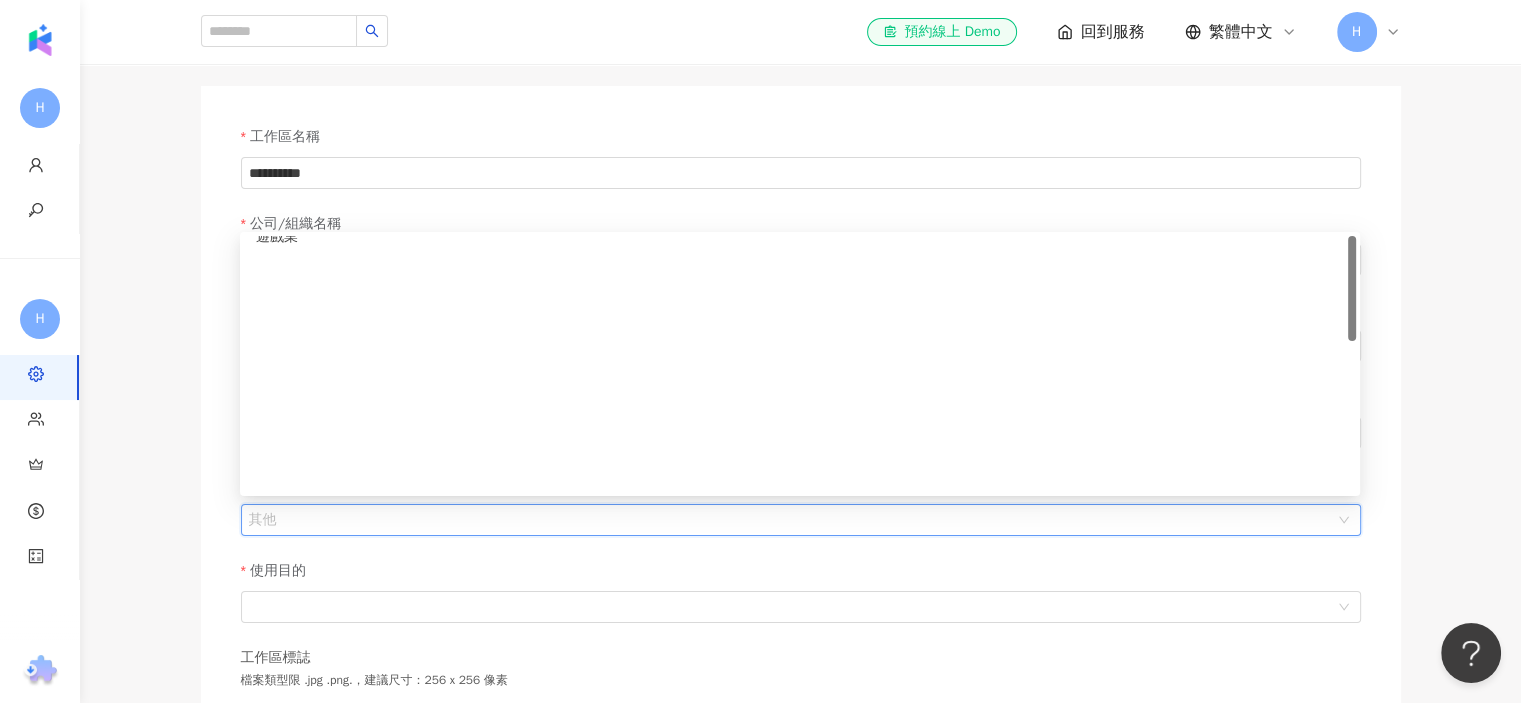 scroll, scrollTop: 0, scrollLeft: 0, axis: both 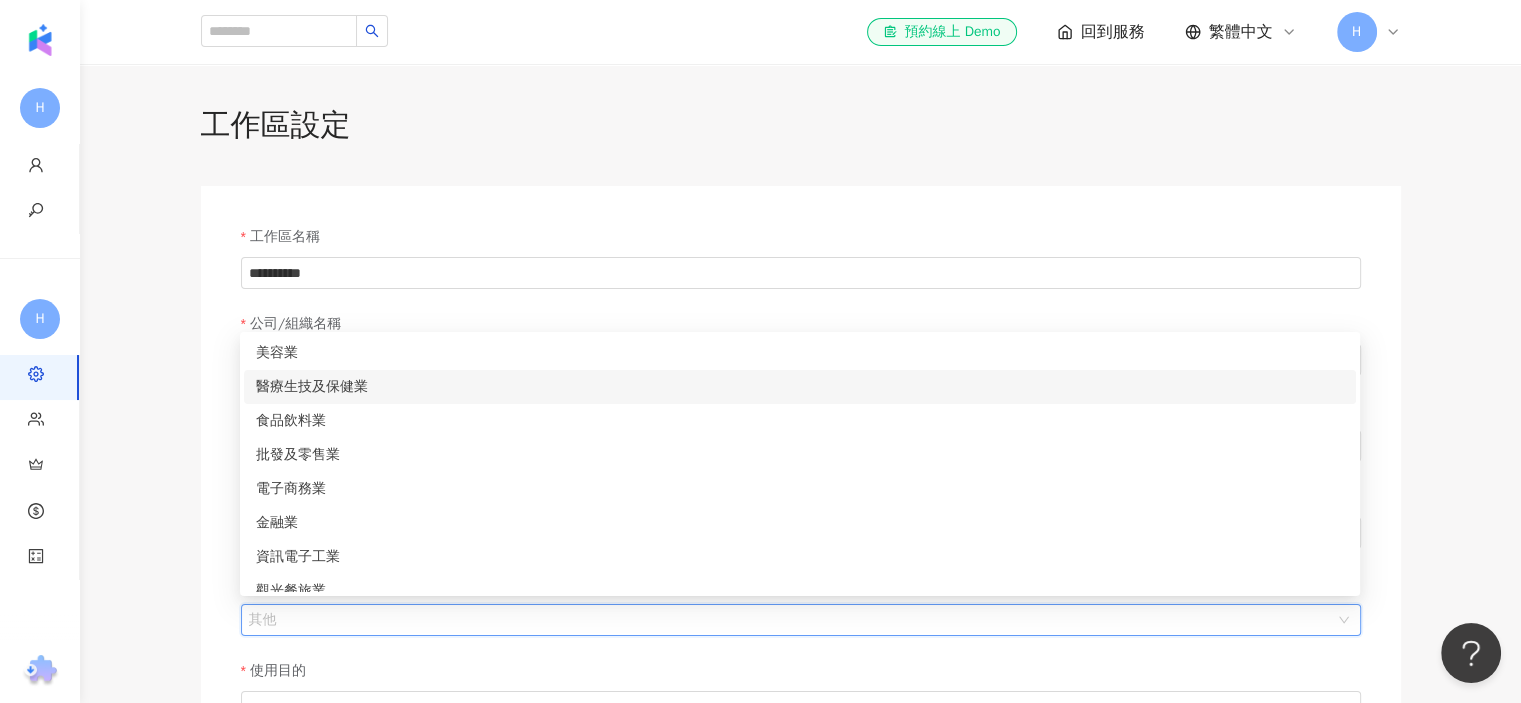 click on "醫療生技及保健業" at bounding box center [800, 387] 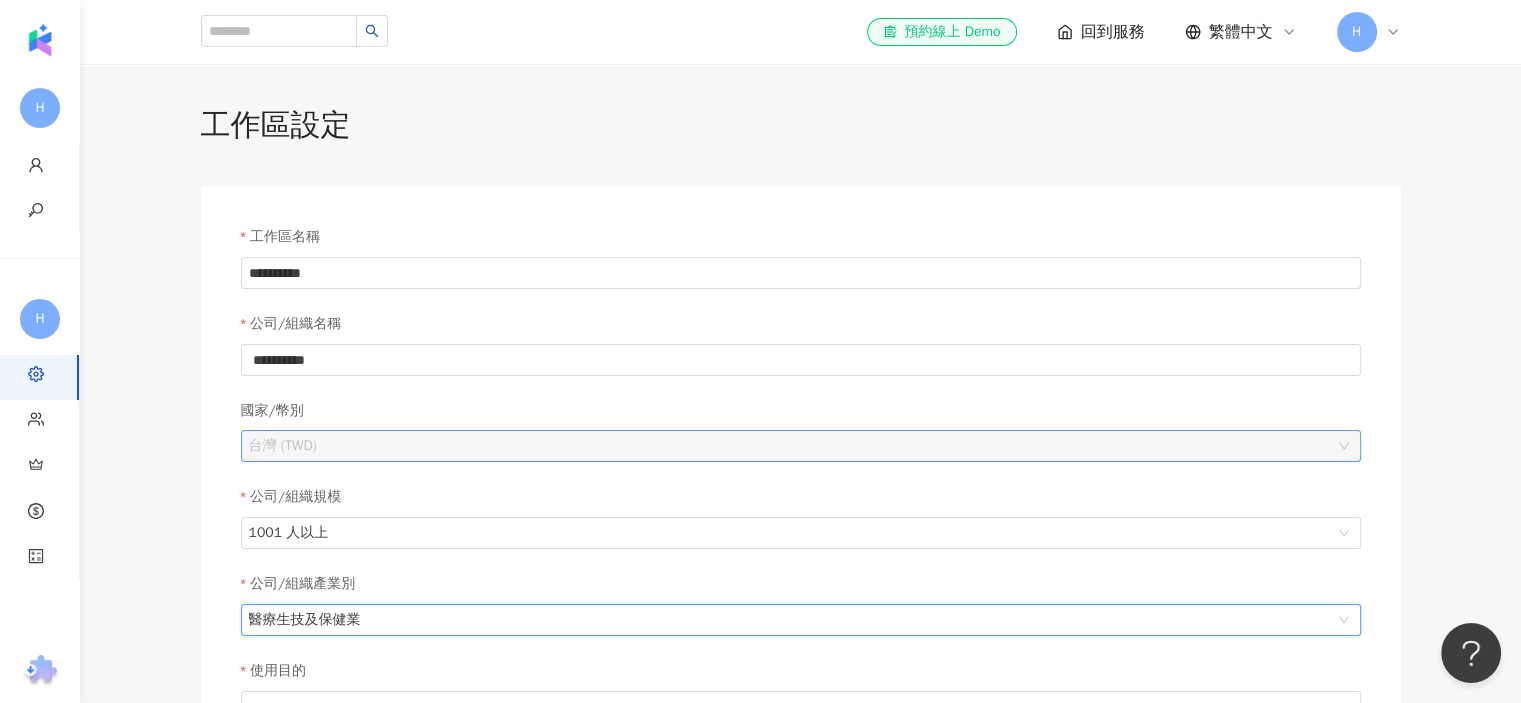 scroll, scrollTop: 300, scrollLeft: 0, axis: vertical 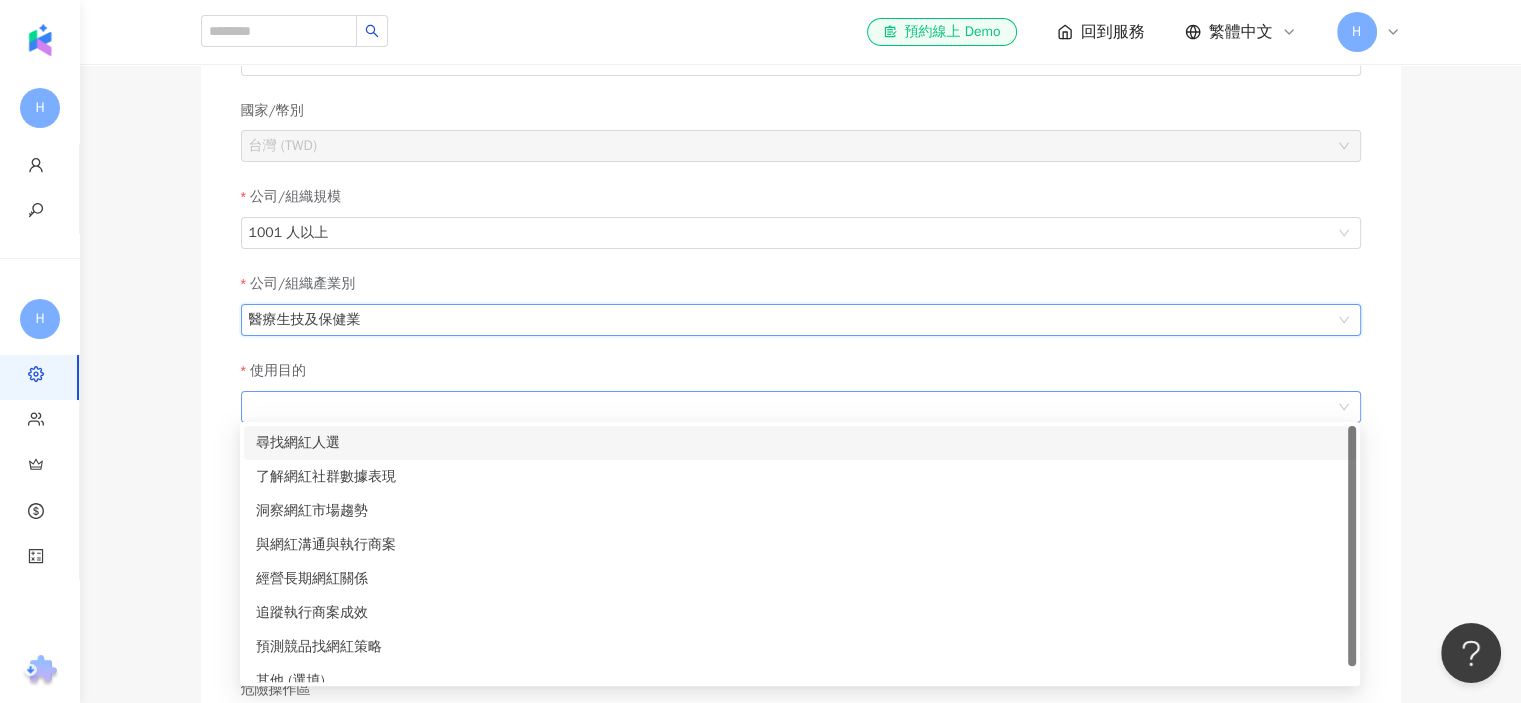 click at bounding box center (801, 407) 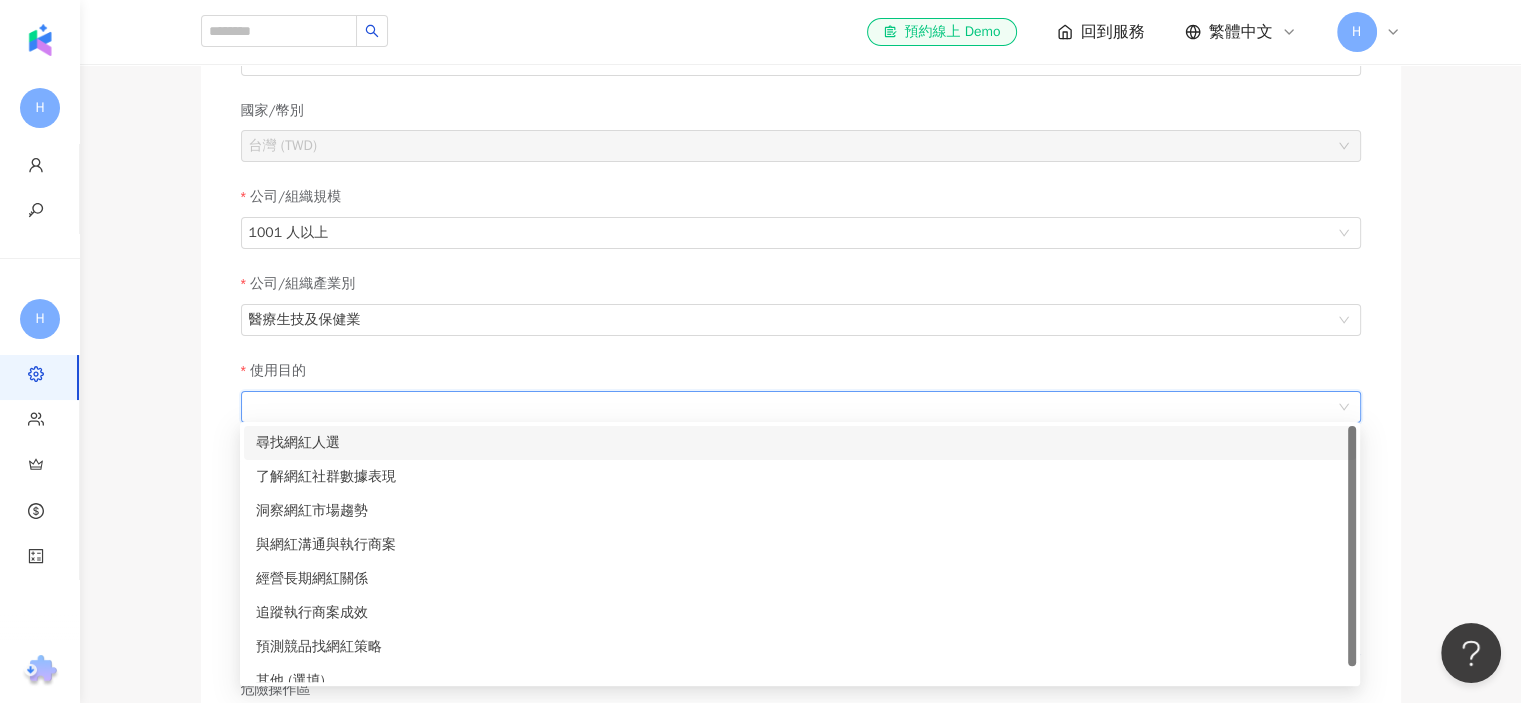 click on "尋找網紅人選" at bounding box center [800, 443] 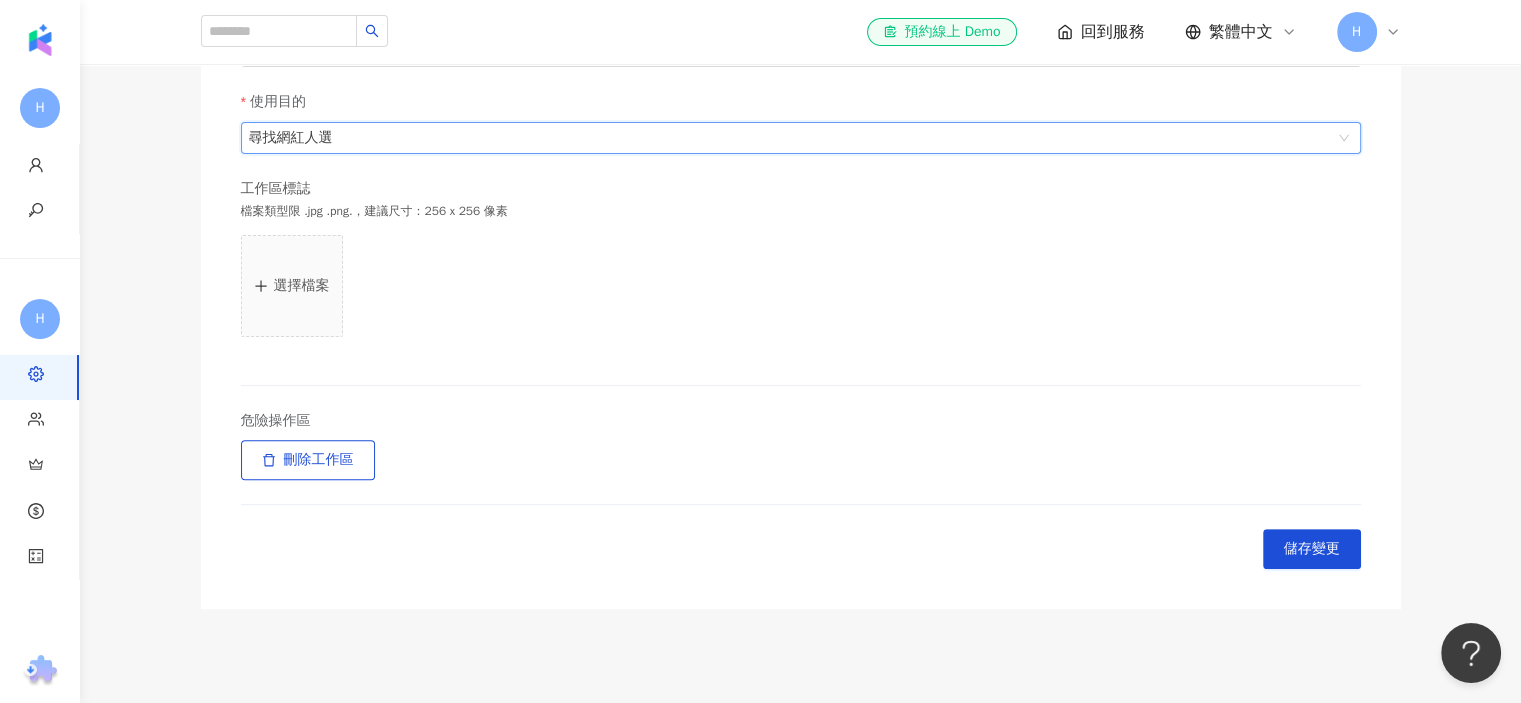 scroll, scrollTop: 692, scrollLeft: 0, axis: vertical 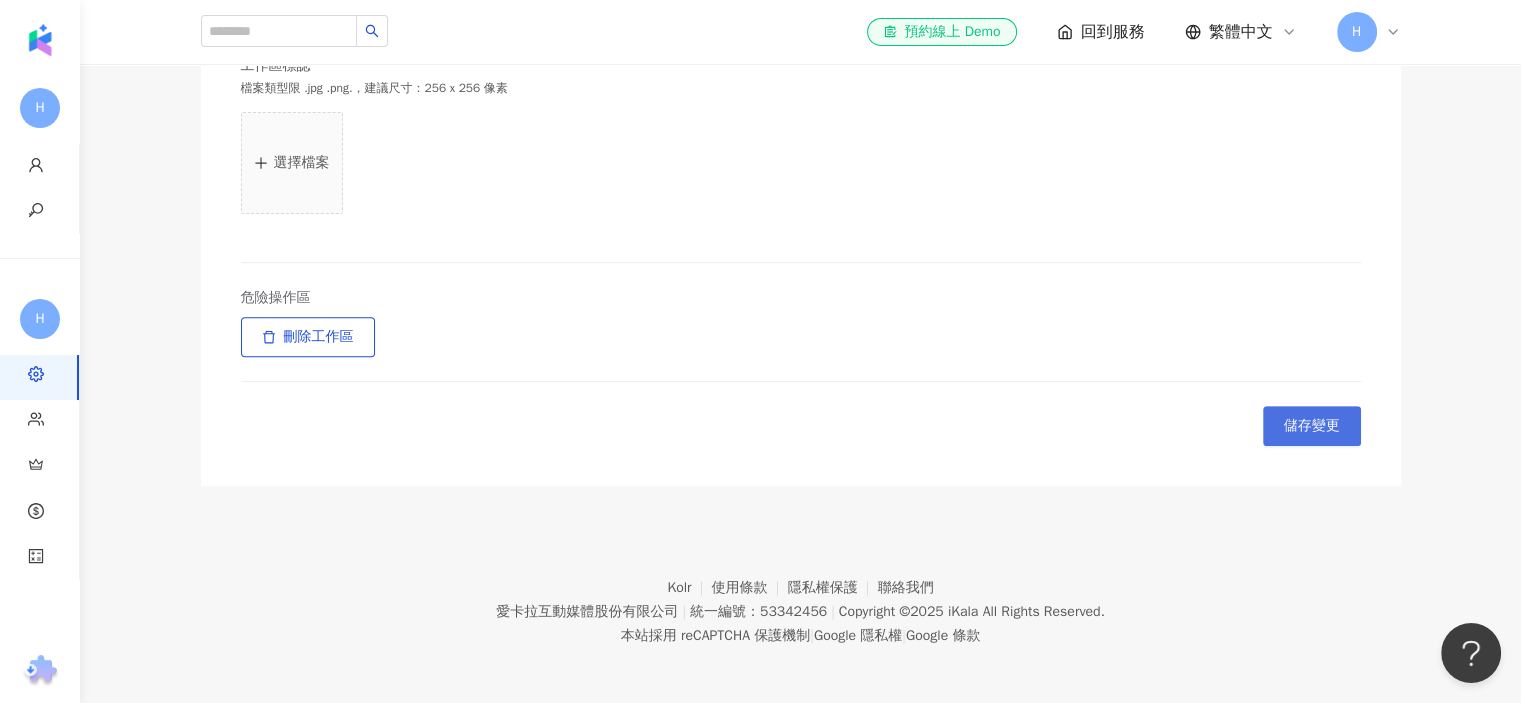 click on "儲存變更" at bounding box center [1312, 426] 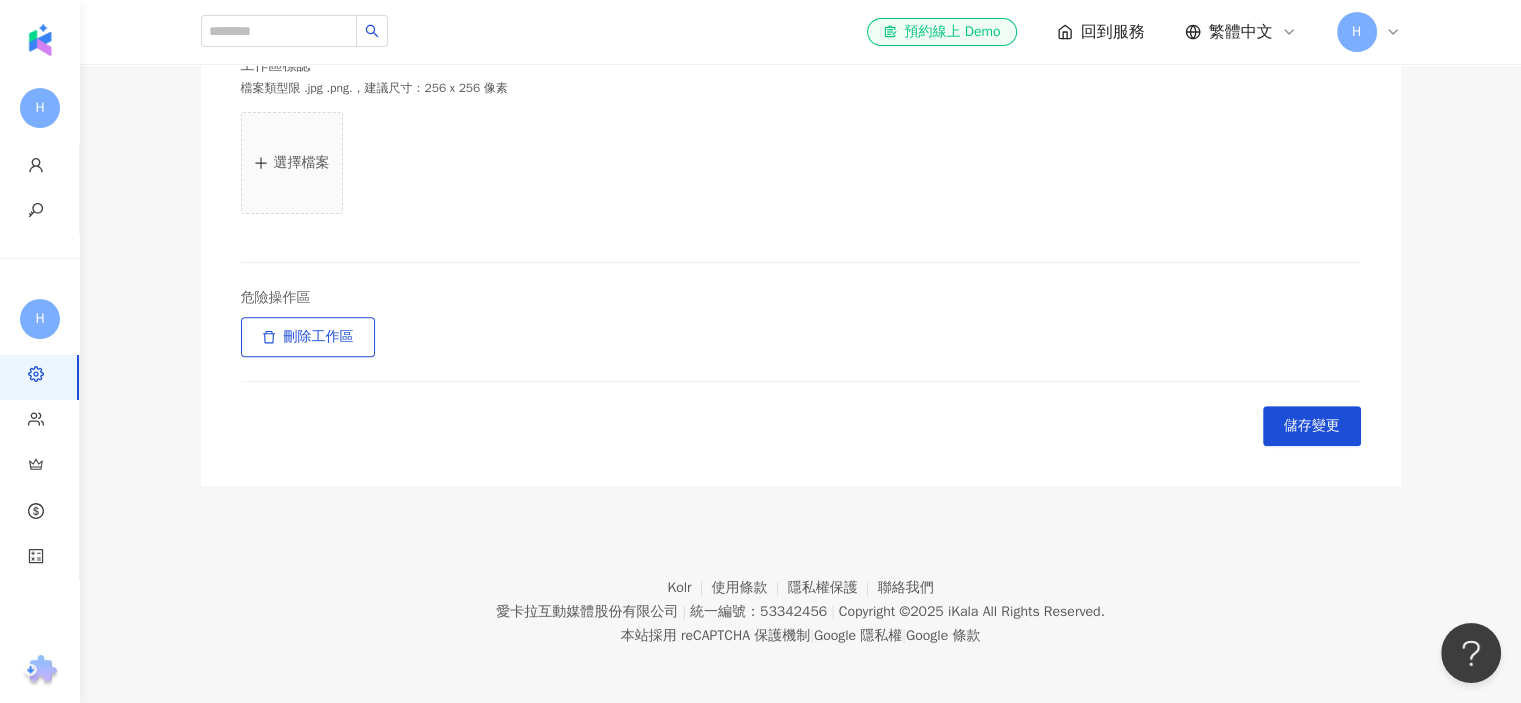 click on "Kolr 使用條款 隱私權保護 聯絡我們 愛卡拉互動媒體股份有限公司  |  統一編號：53342456  |  Copyright ©  2025   iKala   All Rights Reserved. 本站採用 reCAPTCHA 保護機制  |  Google 隱私權  |  Google 條款" at bounding box center (800, 597) 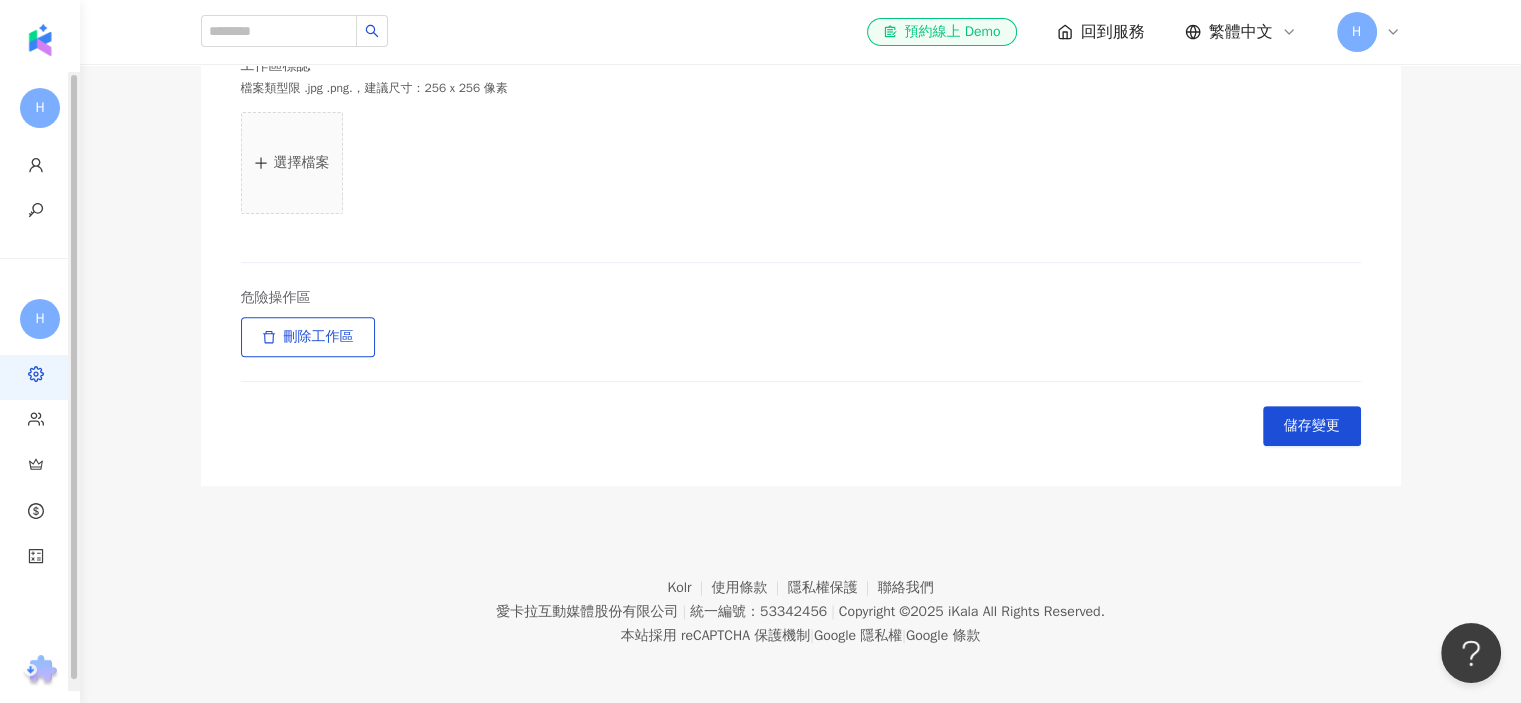click on "Kolr 使用條款 隱私權保護 聯絡我們 愛卡拉互動媒體股份有限公司  |  統一編號：53342456  |  Copyright ©  2025   iKala   All Rights Reserved. 本站採用 reCAPTCHA 保護機制  |  Google 隱私權  |  Google 條款" at bounding box center (800, 597) 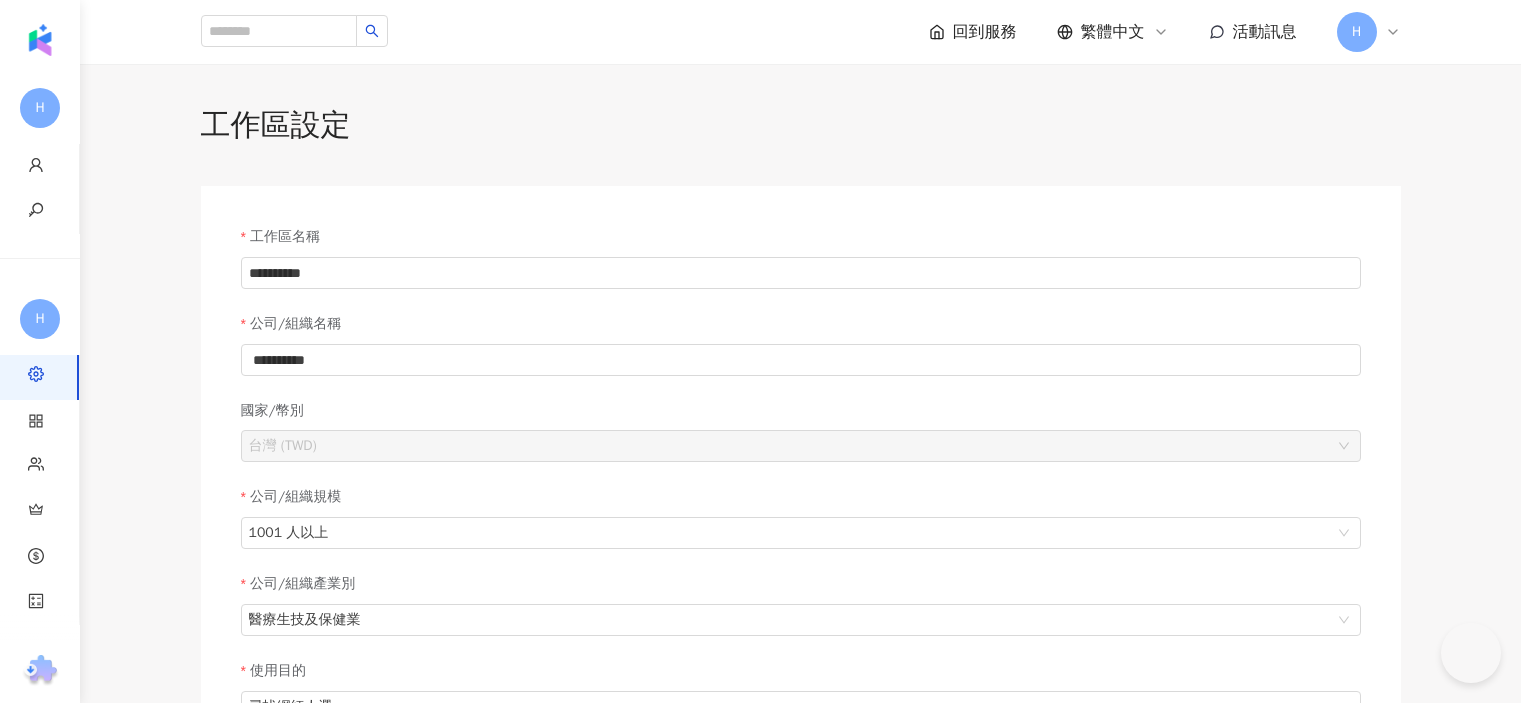 scroll, scrollTop: 0, scrollLeft: 0, axis: both 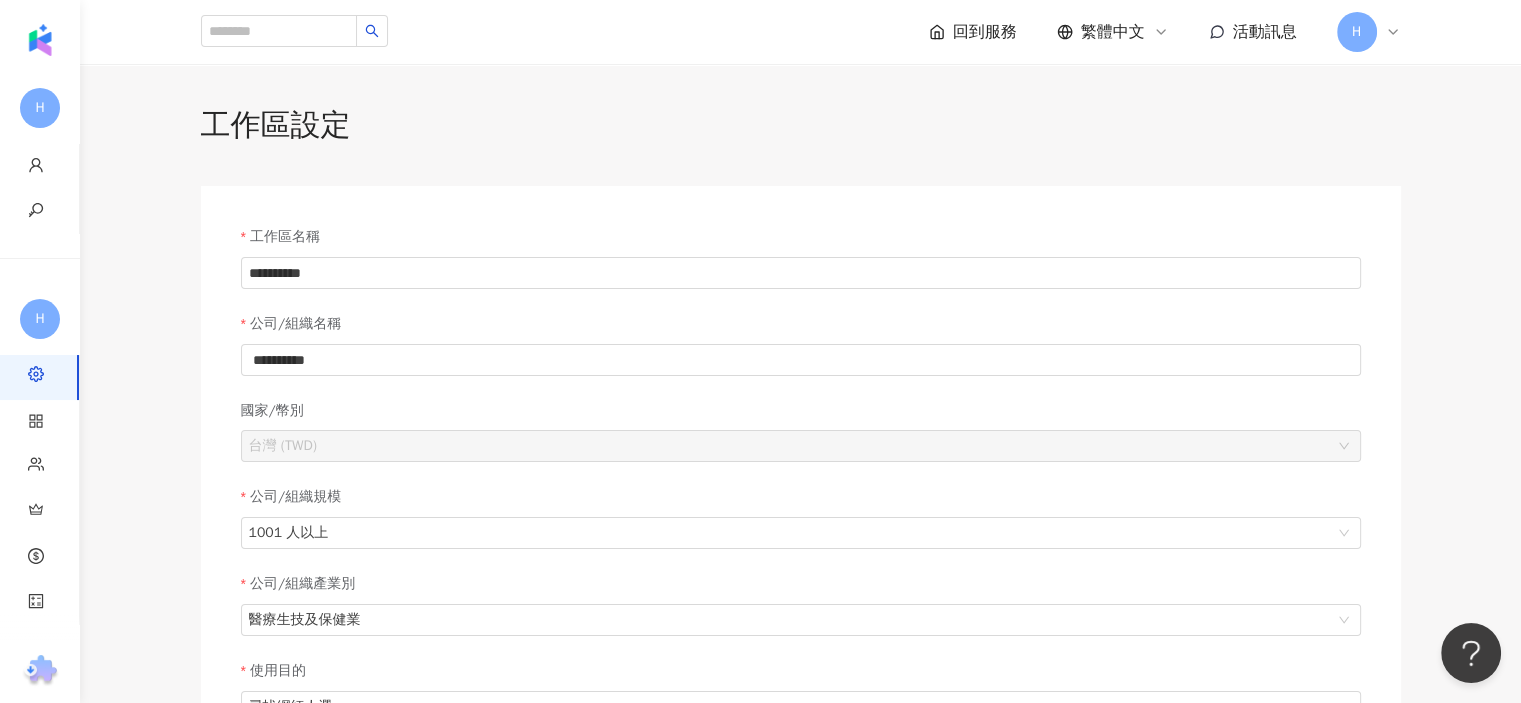 click on "回到服務 繁體中文 活動訊息 H" at bounding box center [1165, 32] 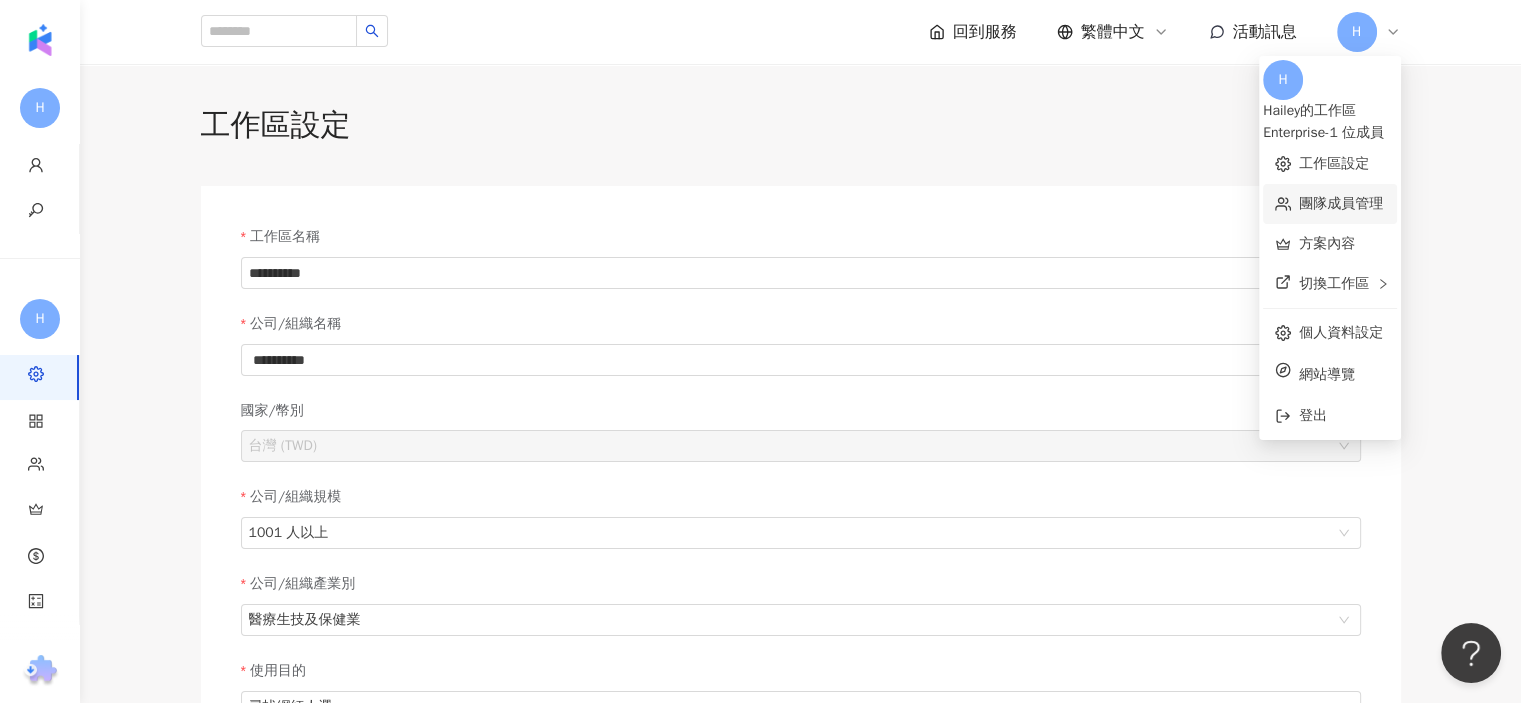 click on "團隊成員管理" at bounding box center [1341, 203] 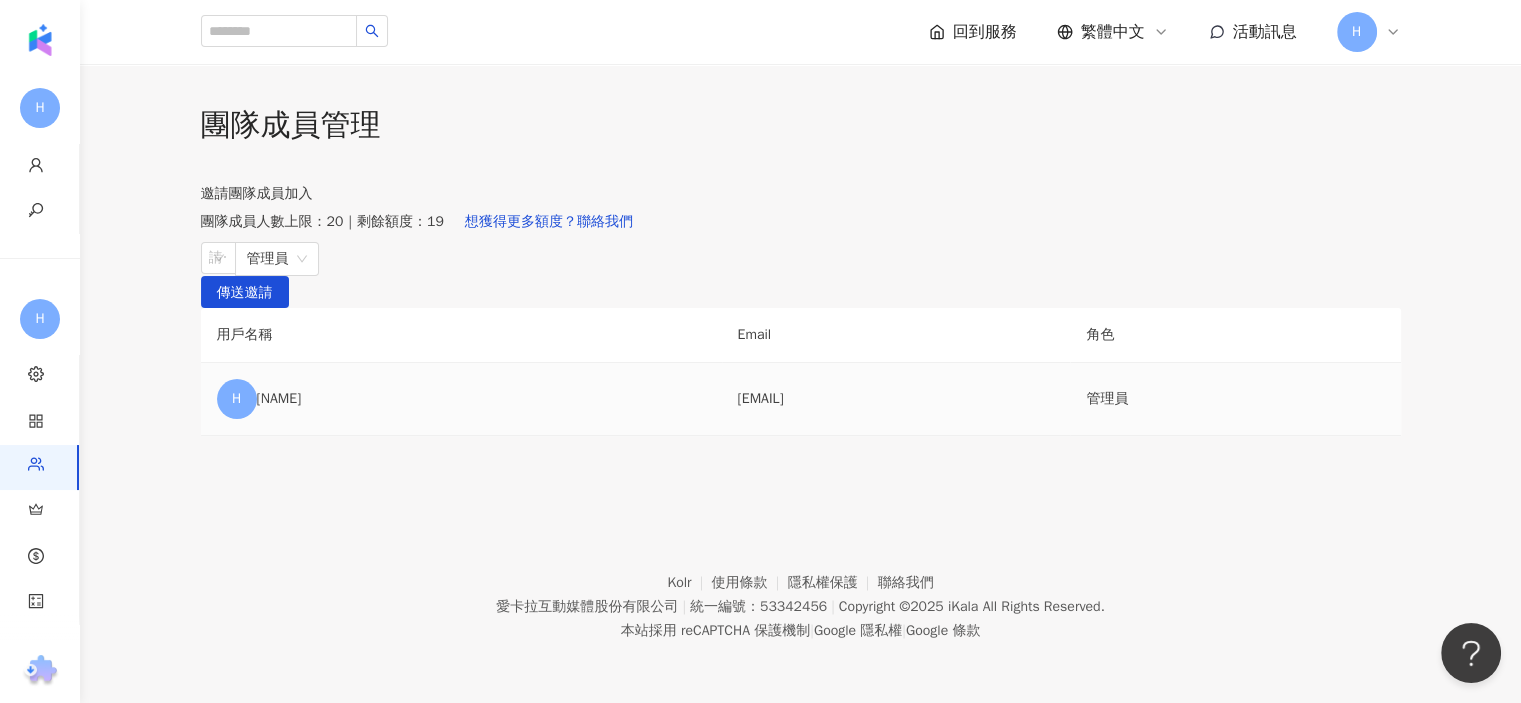 click on "Kolr 使用條款 隱私權保護 聯絡我們 愛卡拉互動媒體股份有限公司  |  統一編號：53342456  |  Copyright ©  2025   iKala   All Rights Reserved. 本站採用 reCAPTCHA 保護機制  |  Google 隱私權  |  Google 條款" at bounding box center [800, 592] 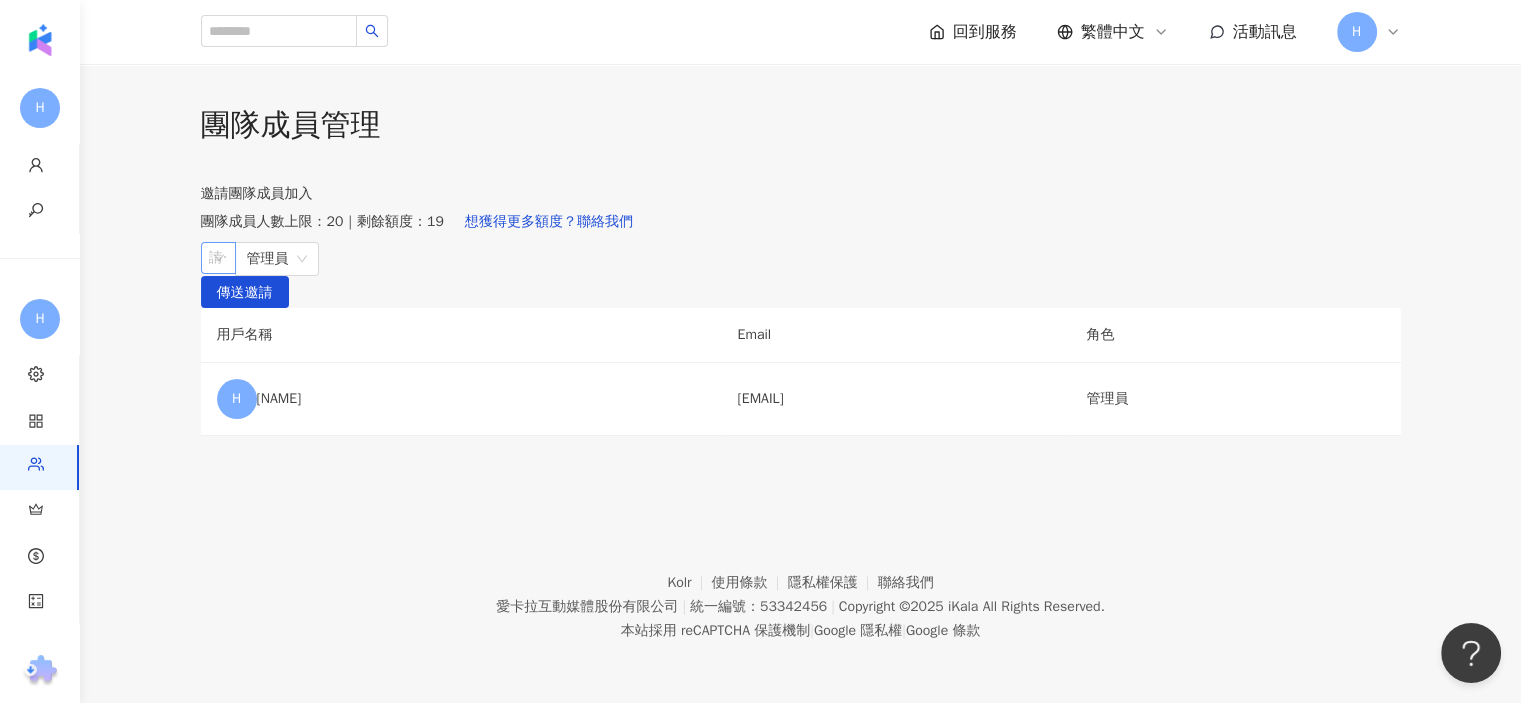 click at bounding box center [208, 258] 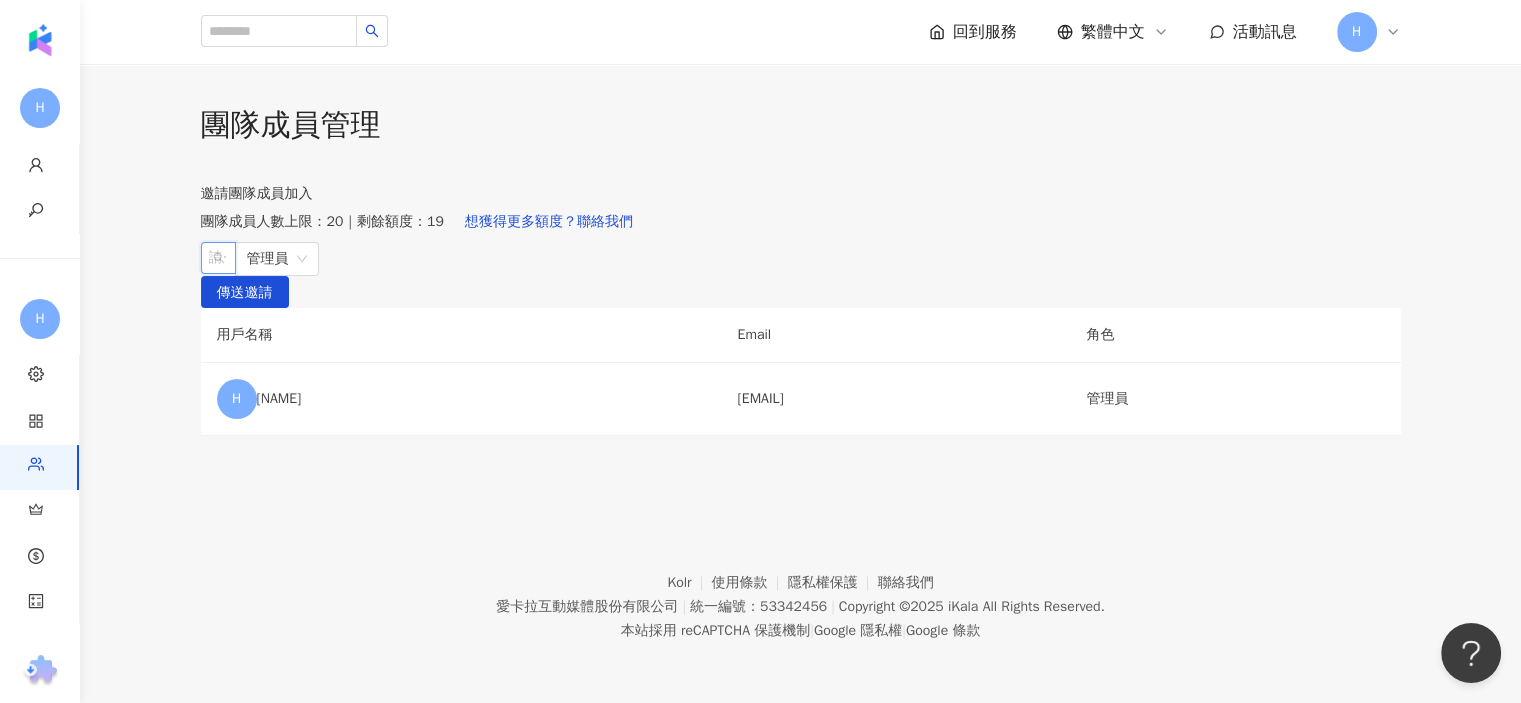paste on "**********" 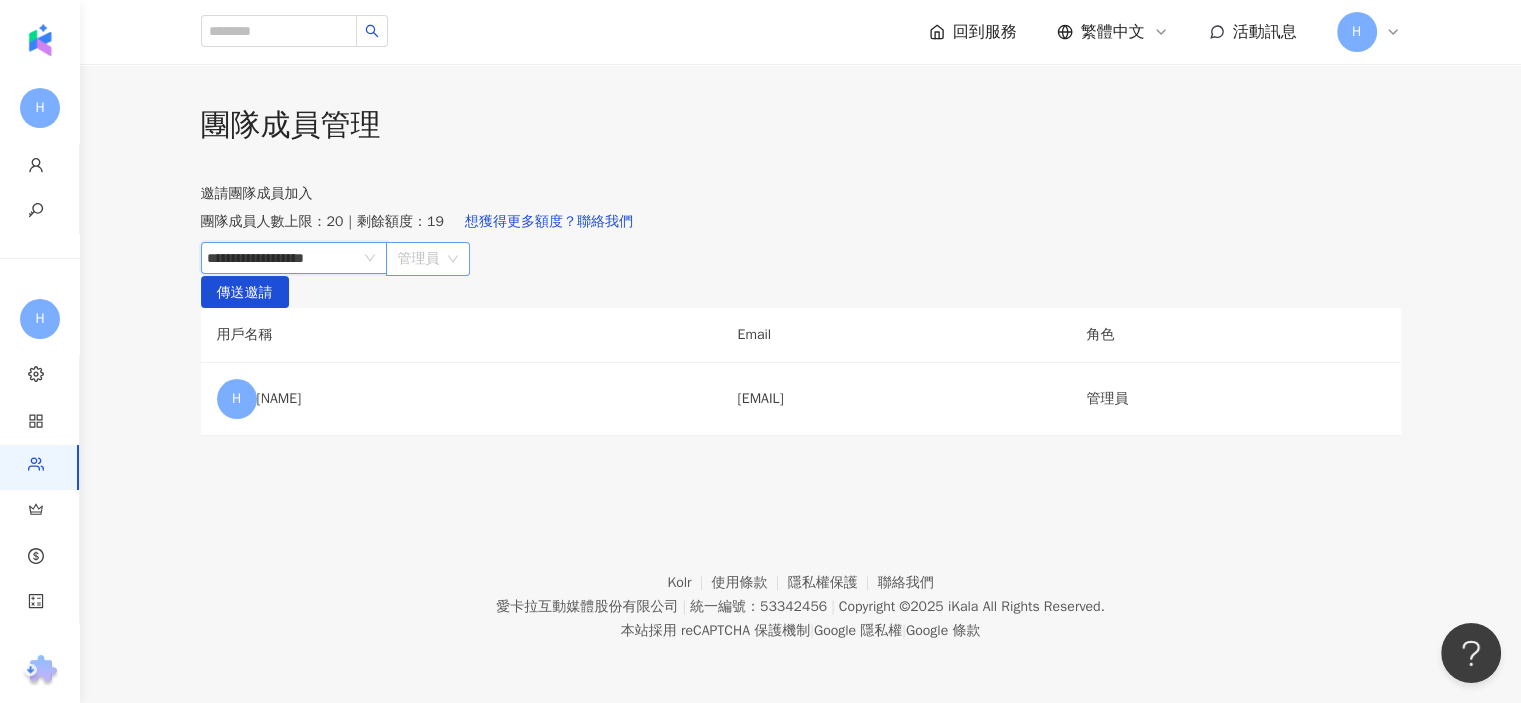 click on "管理員" at bounding box center (428, 259) 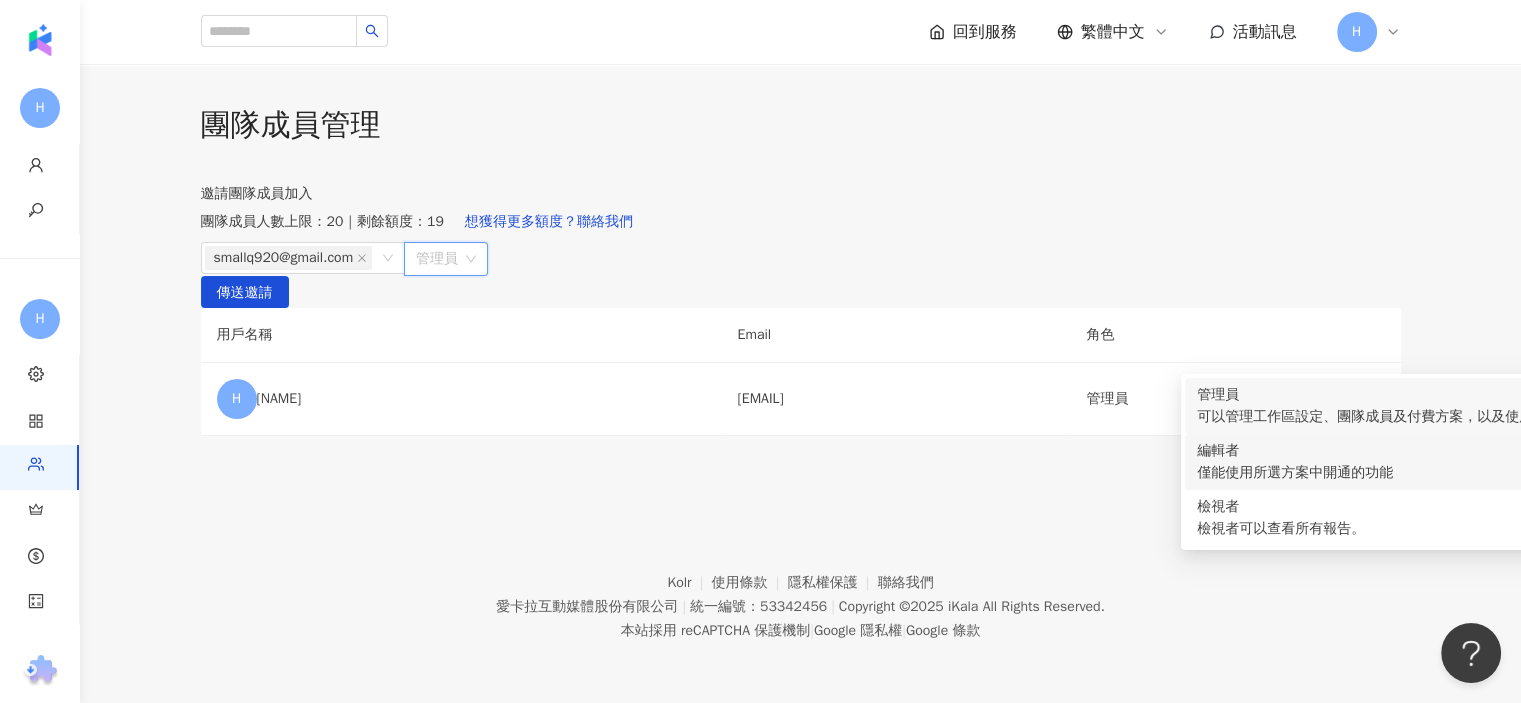 click on "僅能使用所選方案中開通的功能" at bounding box center [1442, 473] 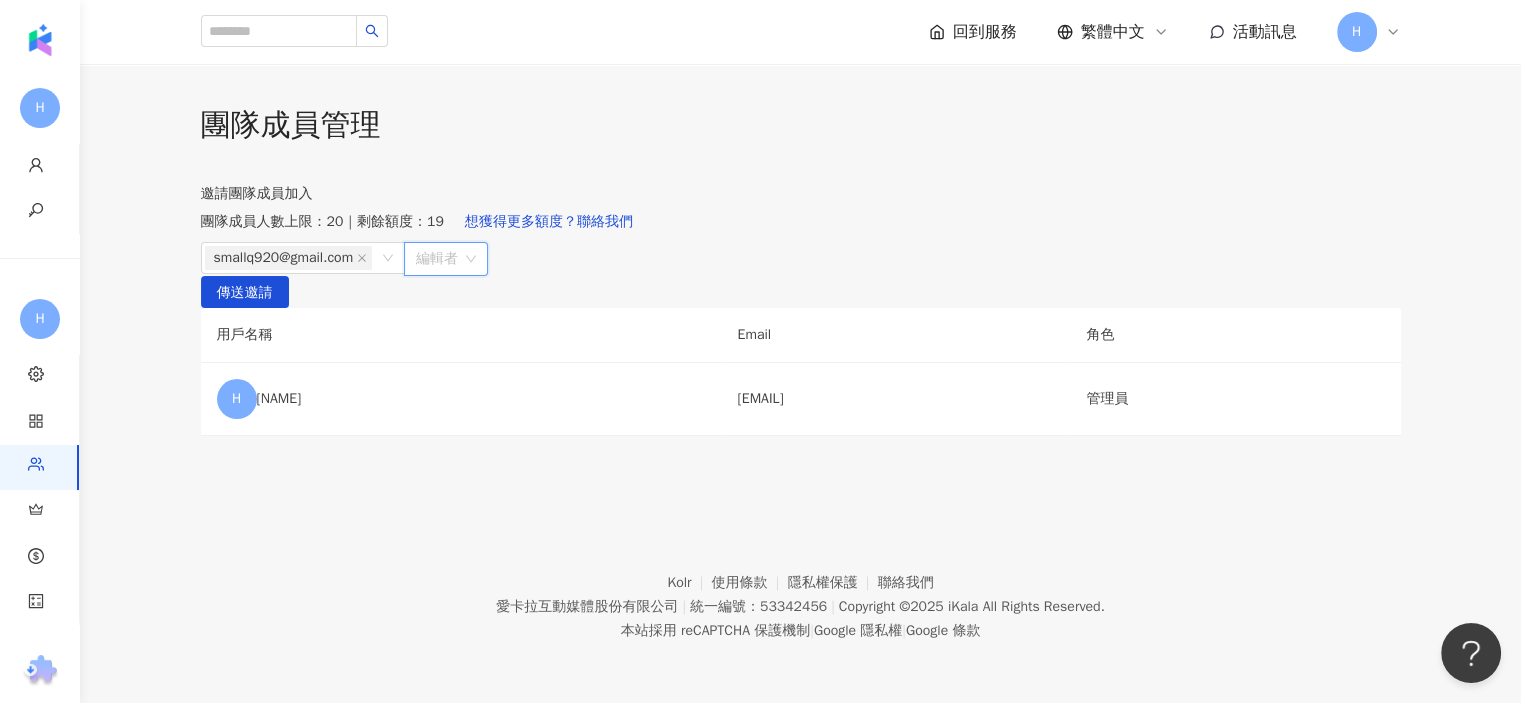 click on "編輯者" at bounding box center [446, 259] 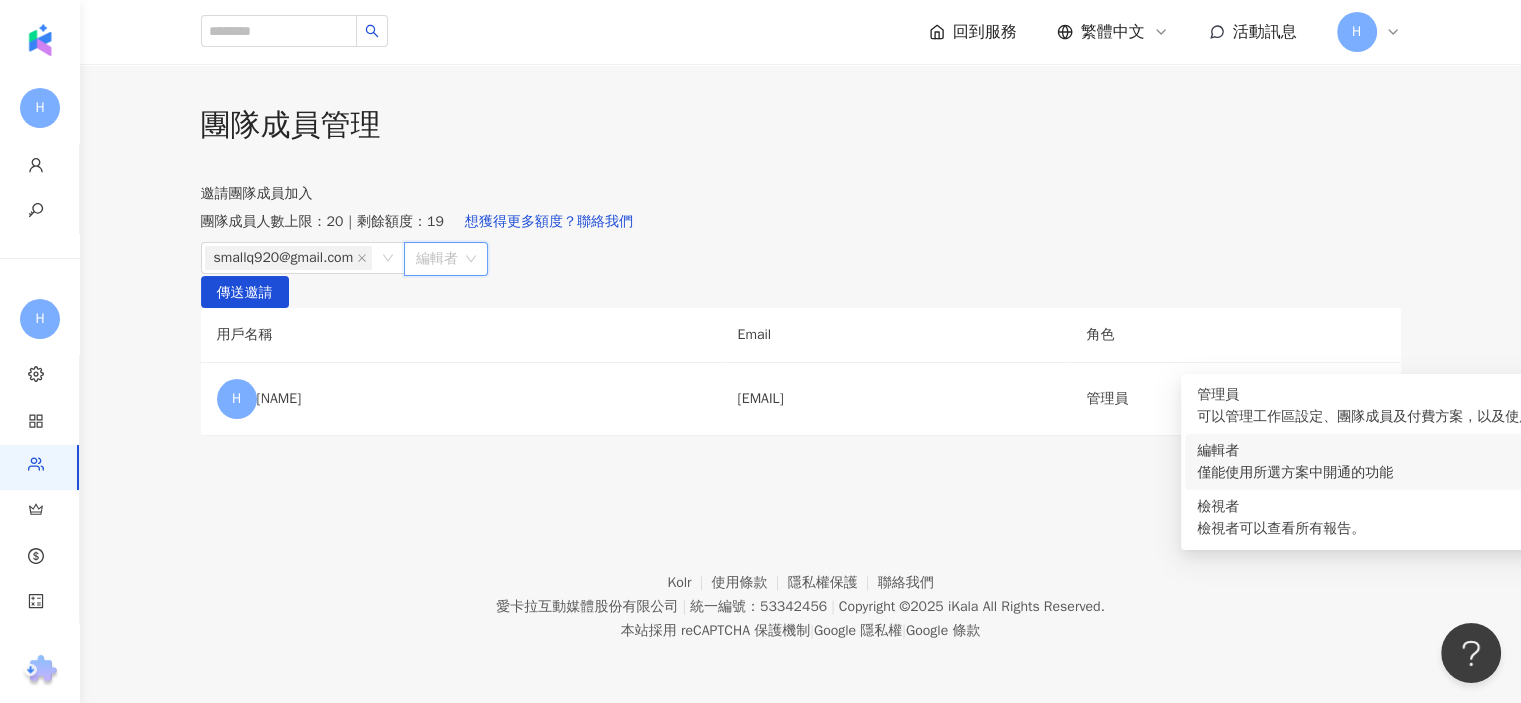 click on "編輯者" at bounding box center [446, 259] 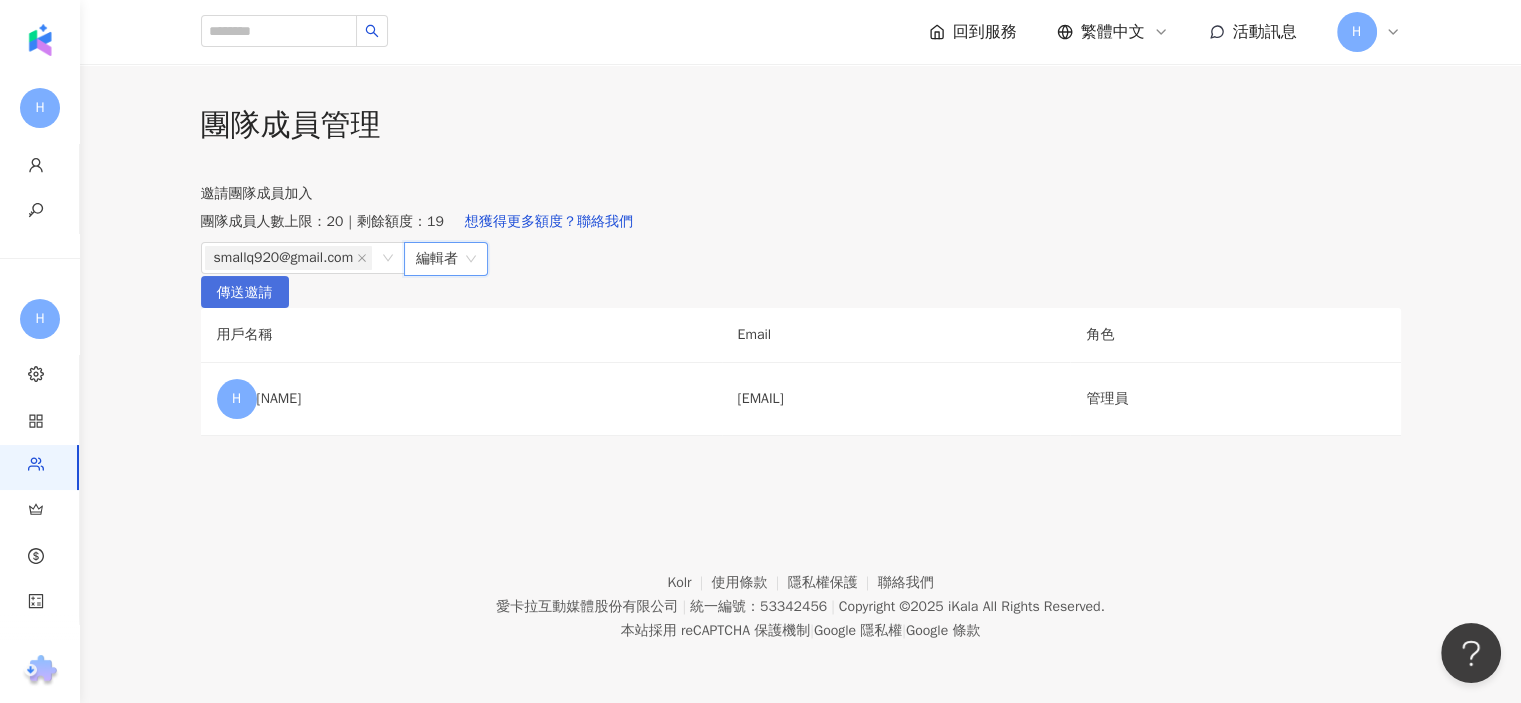 click on "傳送邀請" at bounding box center (245, 293) 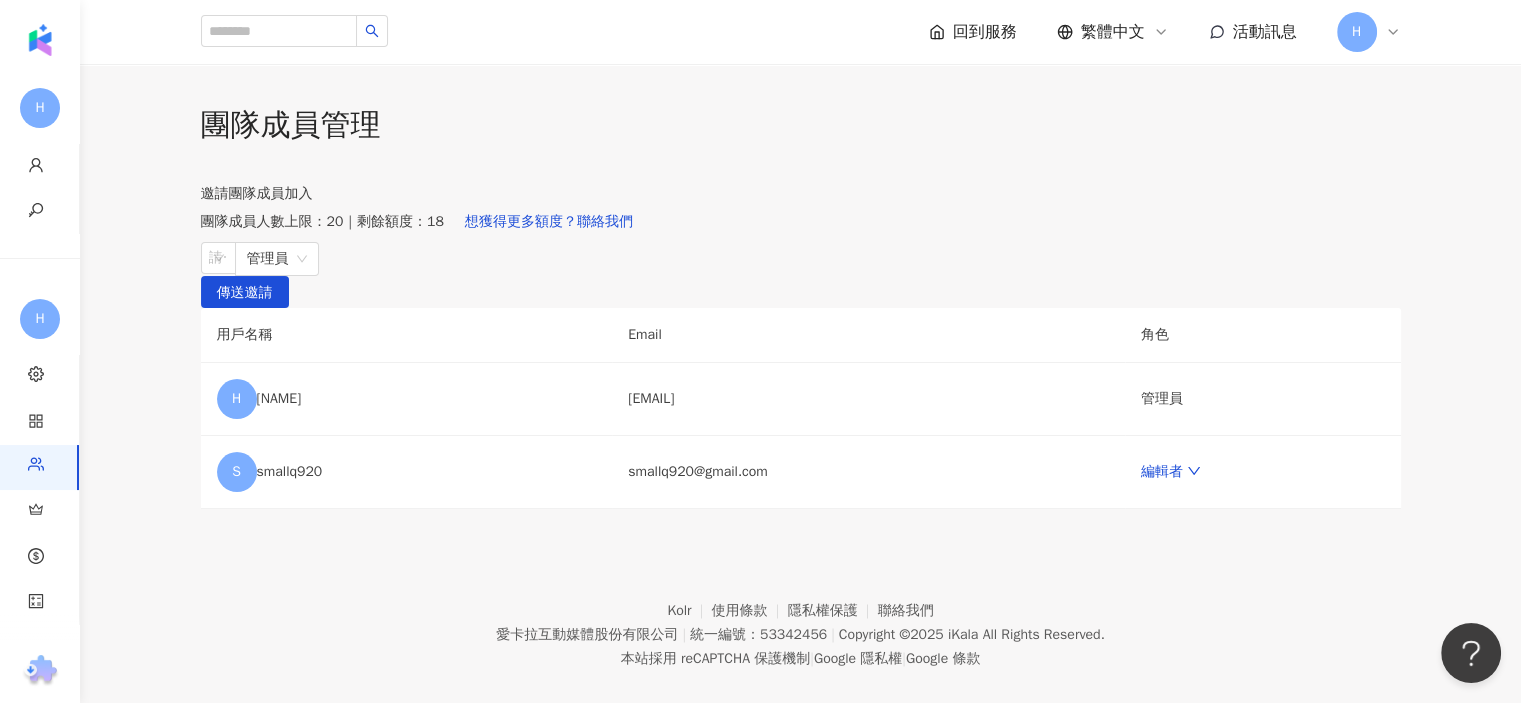 click on "團隊成員管理 邀請團隊成員加入 團隊成員人數上限：20 ｜ 剩餘額度：18 想獲得更多額度？聯絡我們   請輸入一個或多個電子郵件 管理員 傳送邀請 用戶名稱 Email 角色 H haileycat [EMAIL] 管理員 S smallq920 [EMAIL] 編輯者" at bounding box center [800, 306] 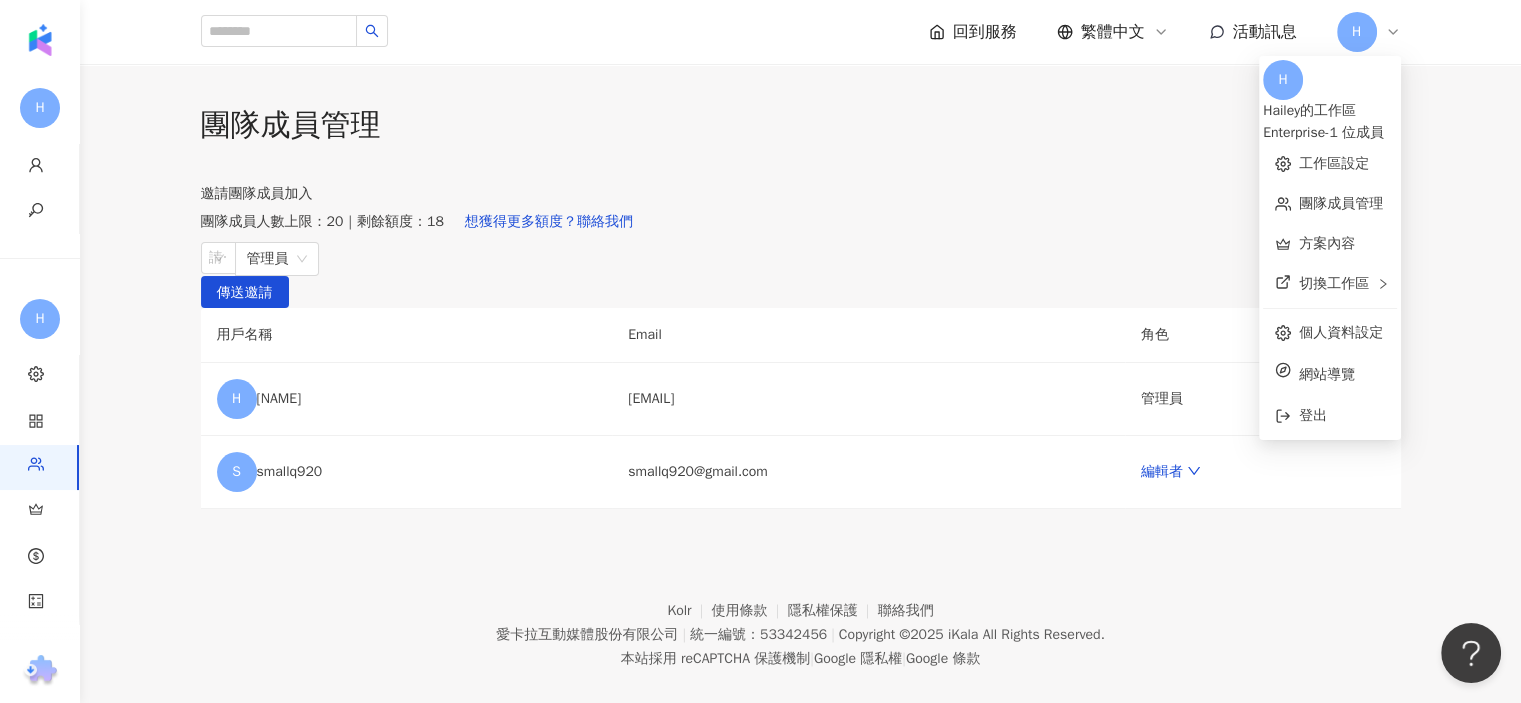 click on "Hailey的工作區" at bounding box center (1330, 111) 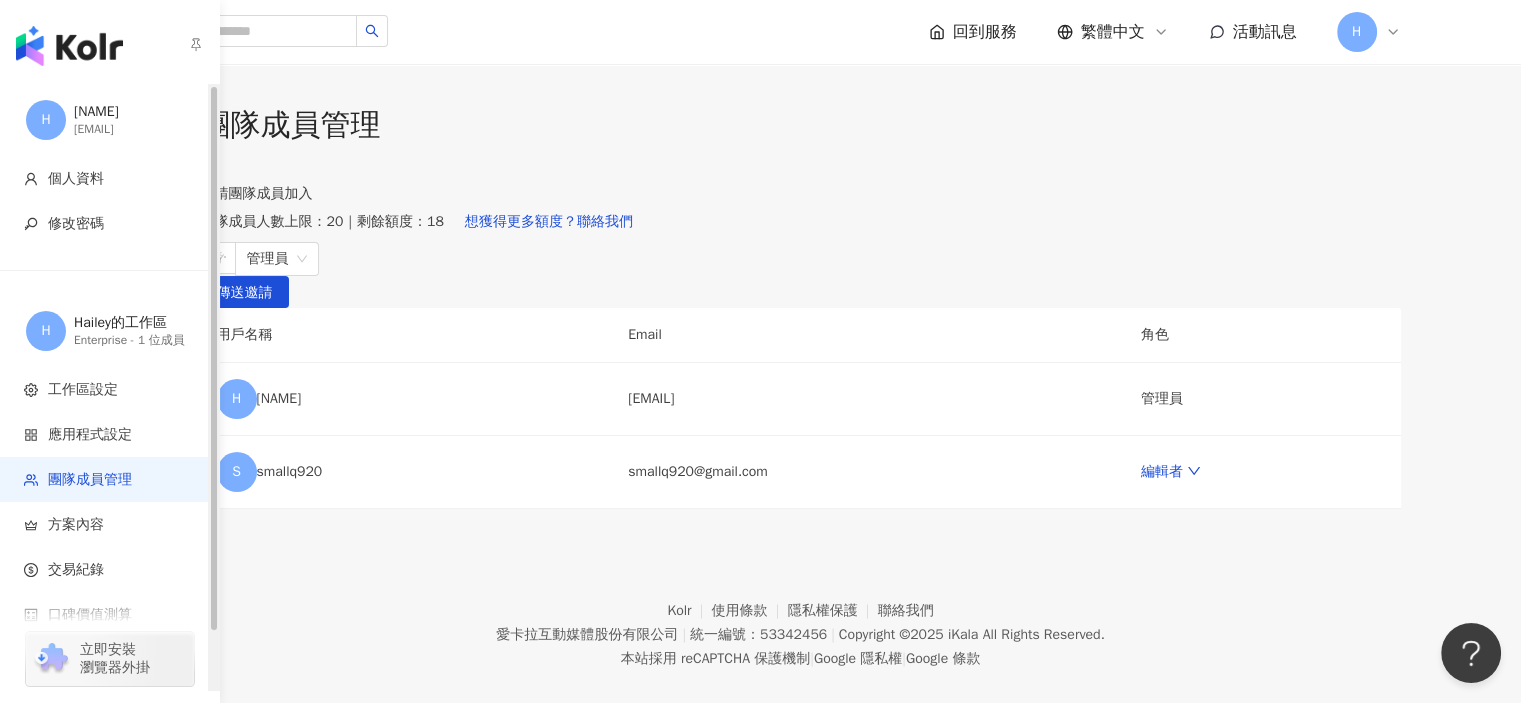 click on "[EMAIL]" at bounding box center (134, 129) 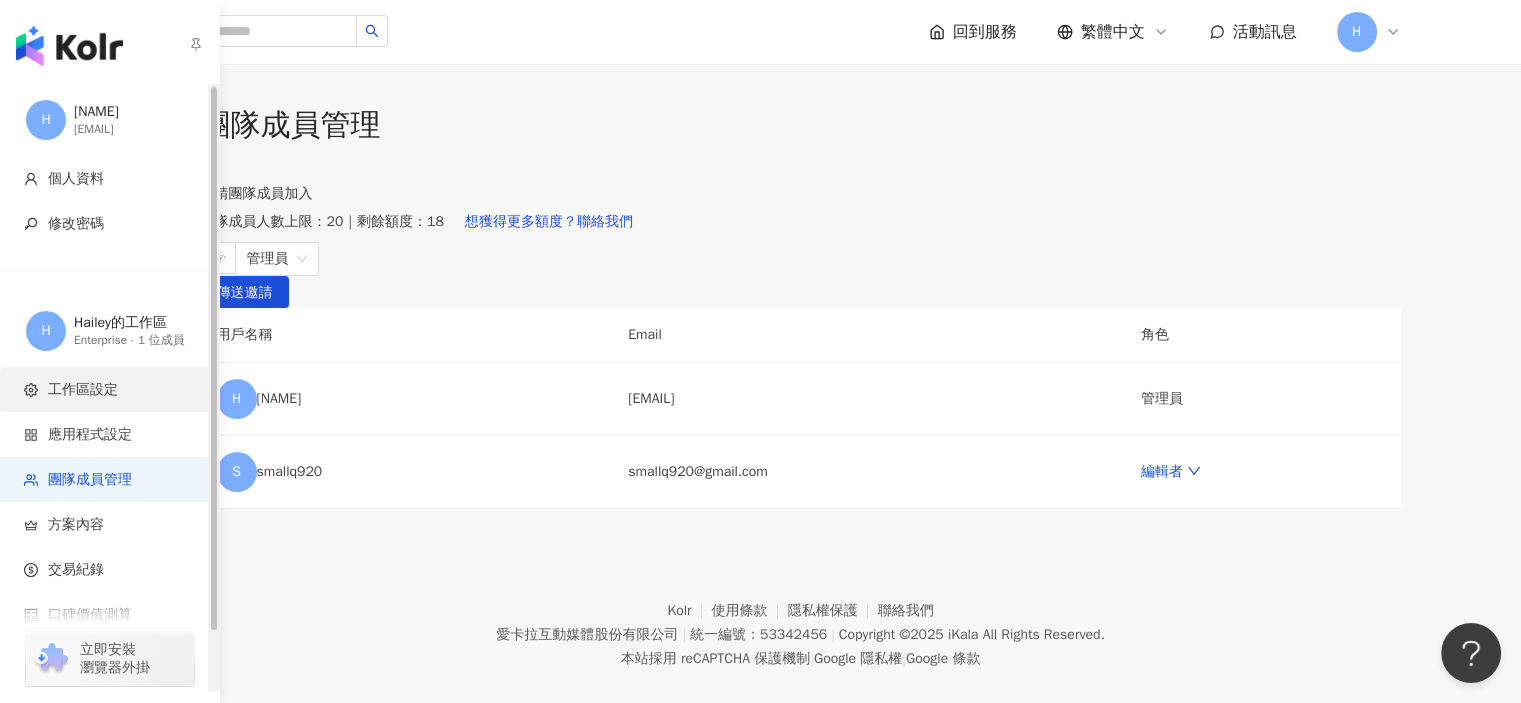 click on "工作區設定" at bounding box center (113, 390) 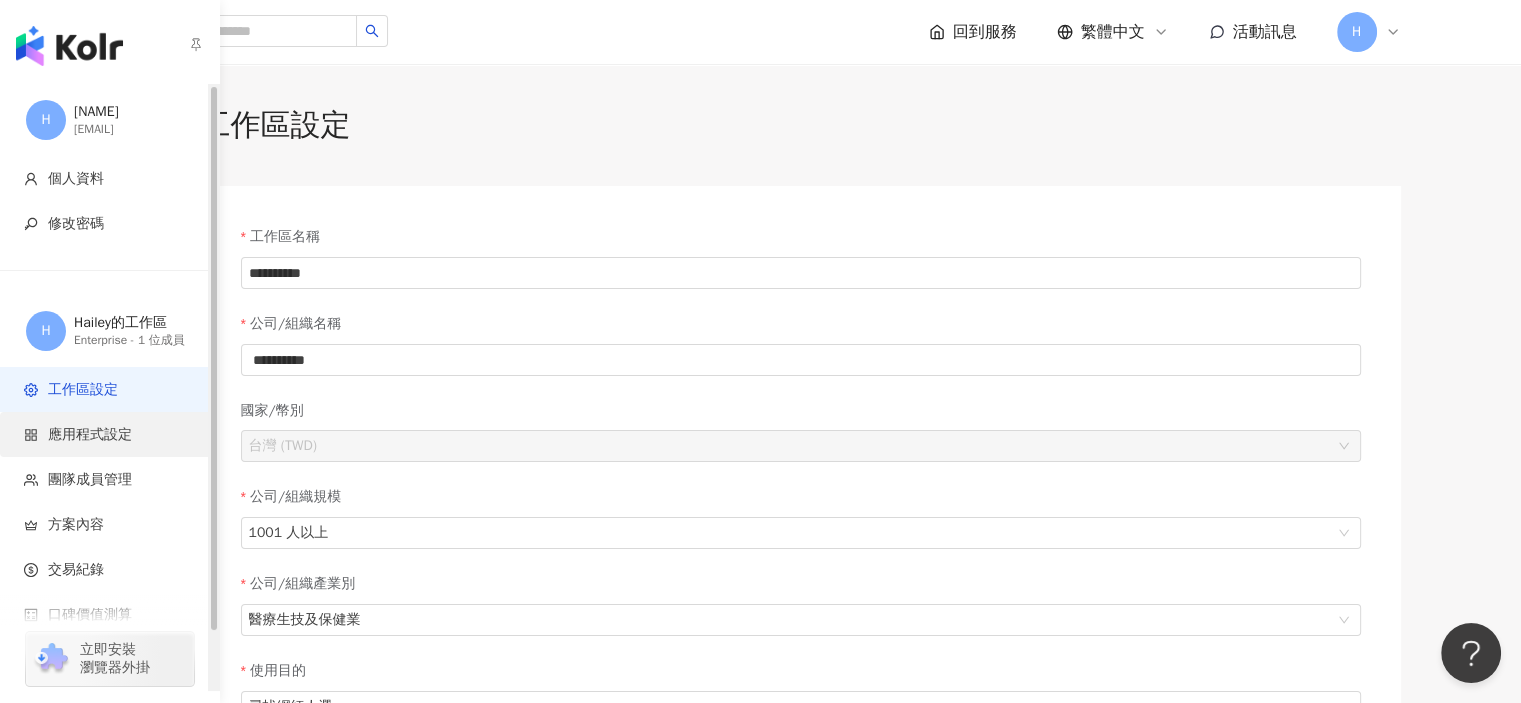 click on "應用程式設定" at bounding box center (113, 435) 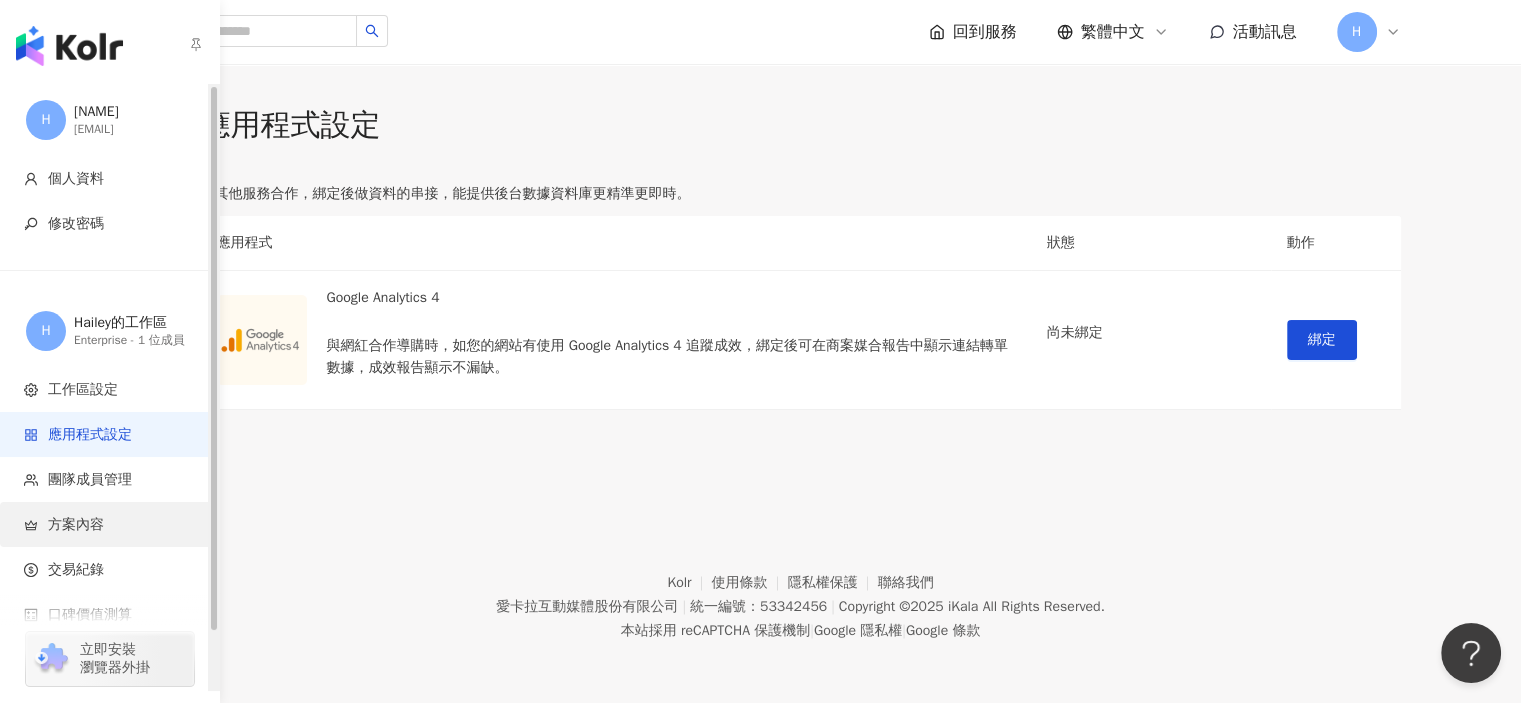click on "方案內容" at bounding box center [76, 525] 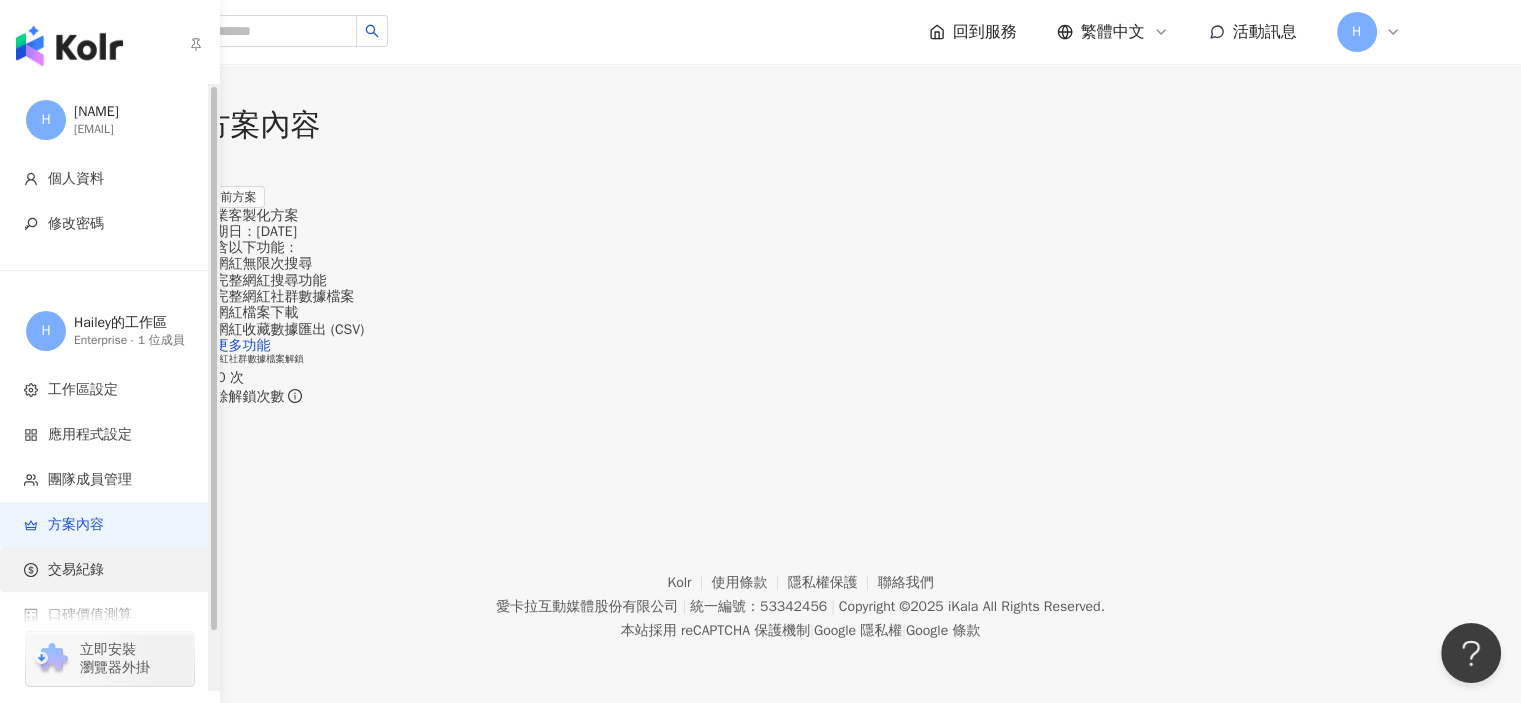 click on "交易紀錄" at bounding box center [109, 569] 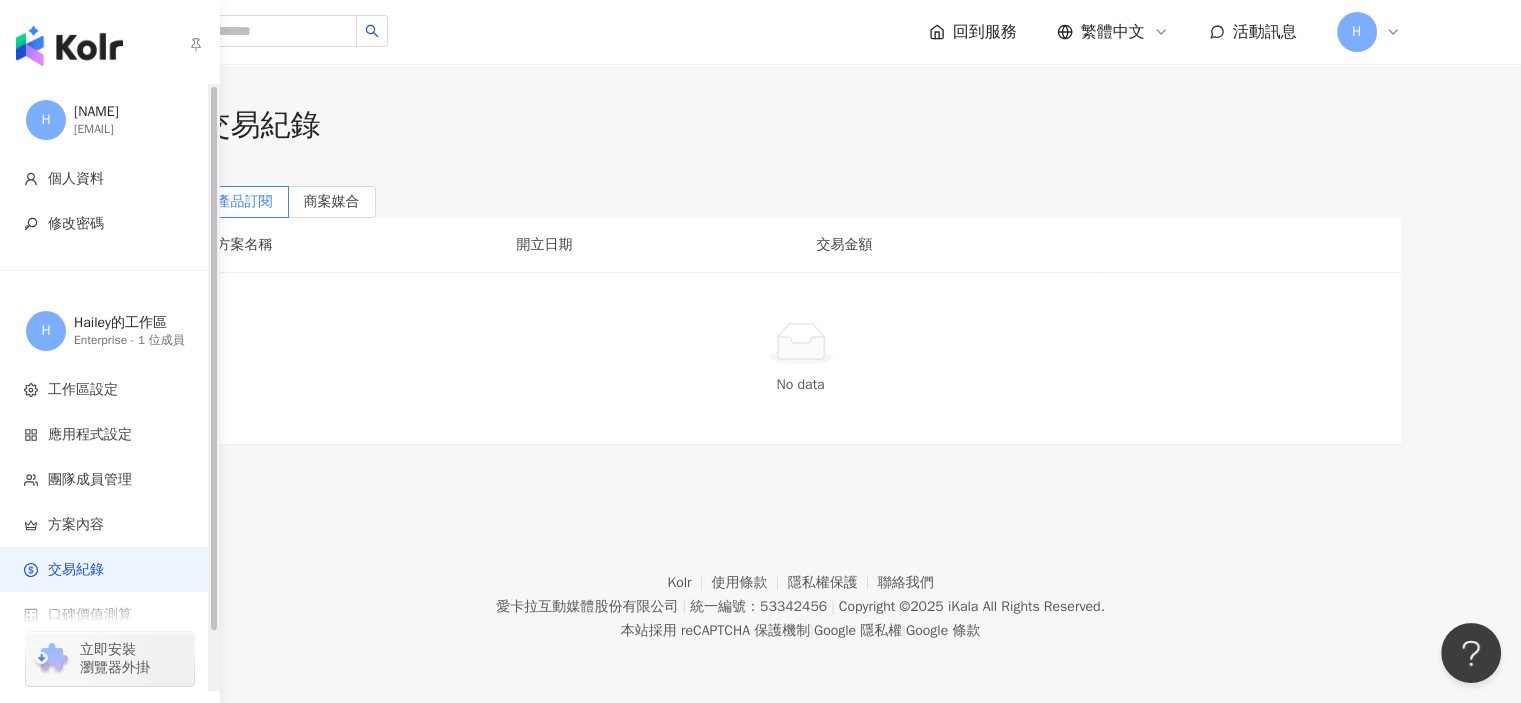 click at bounding box center [69, 46] 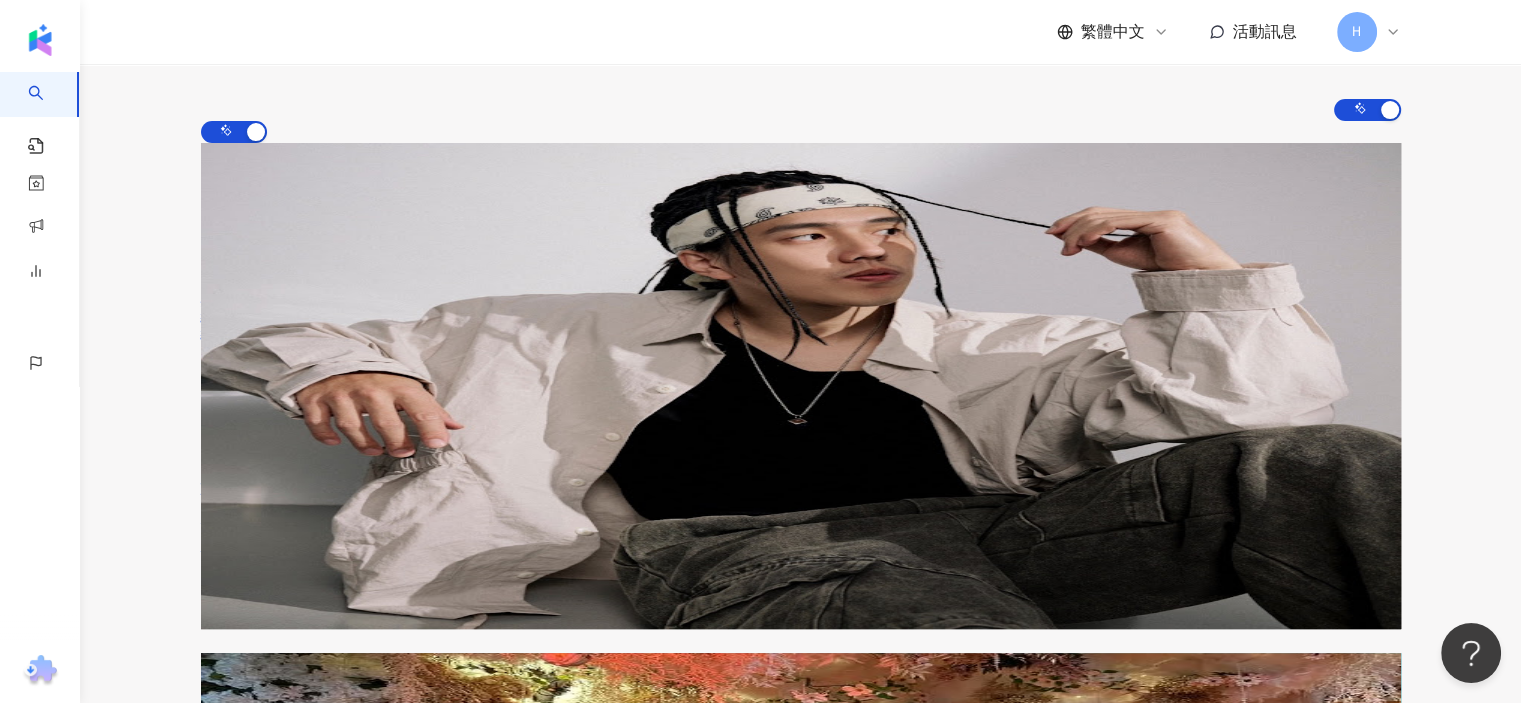 scroll, scrollTop: 0, scrollLeft: 0, axis: both 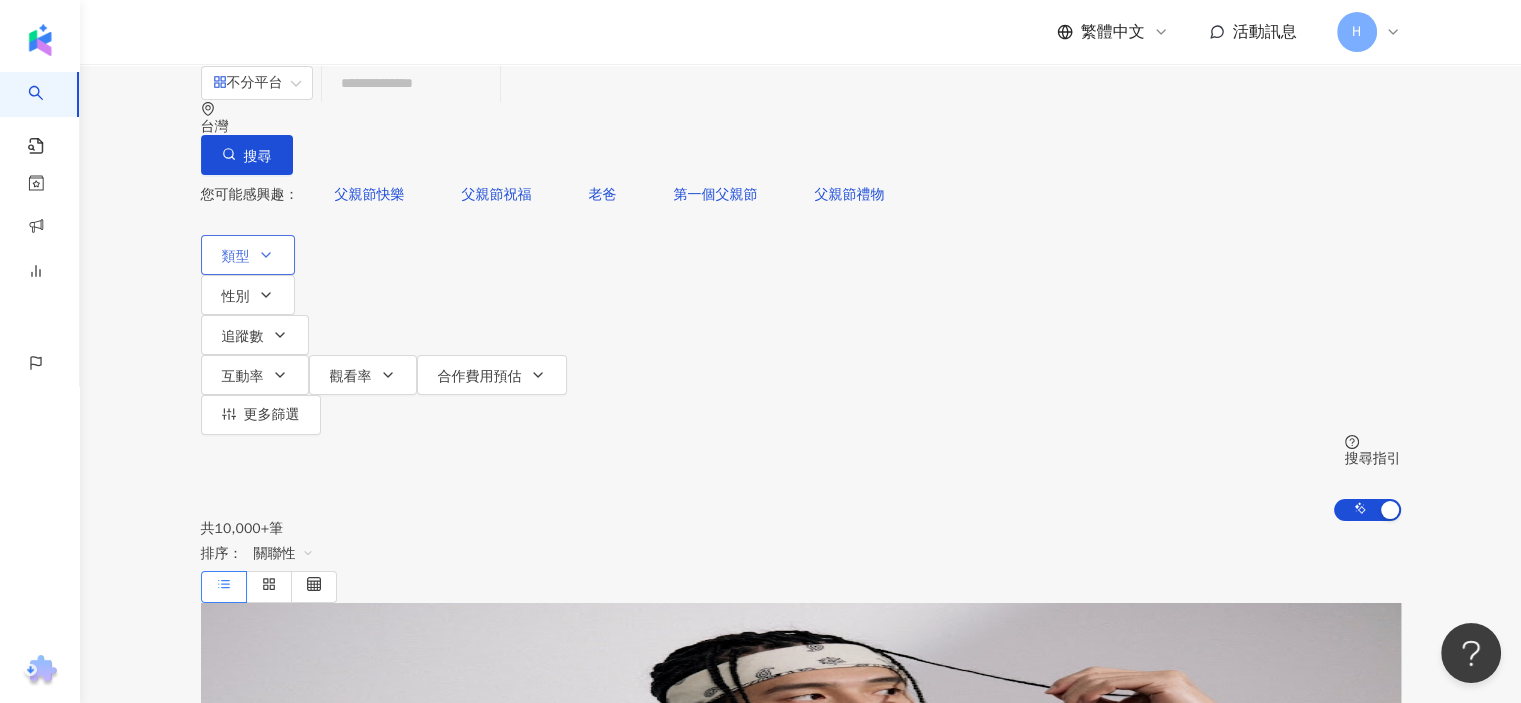 click on "類型" at bounding box center (248, 255) 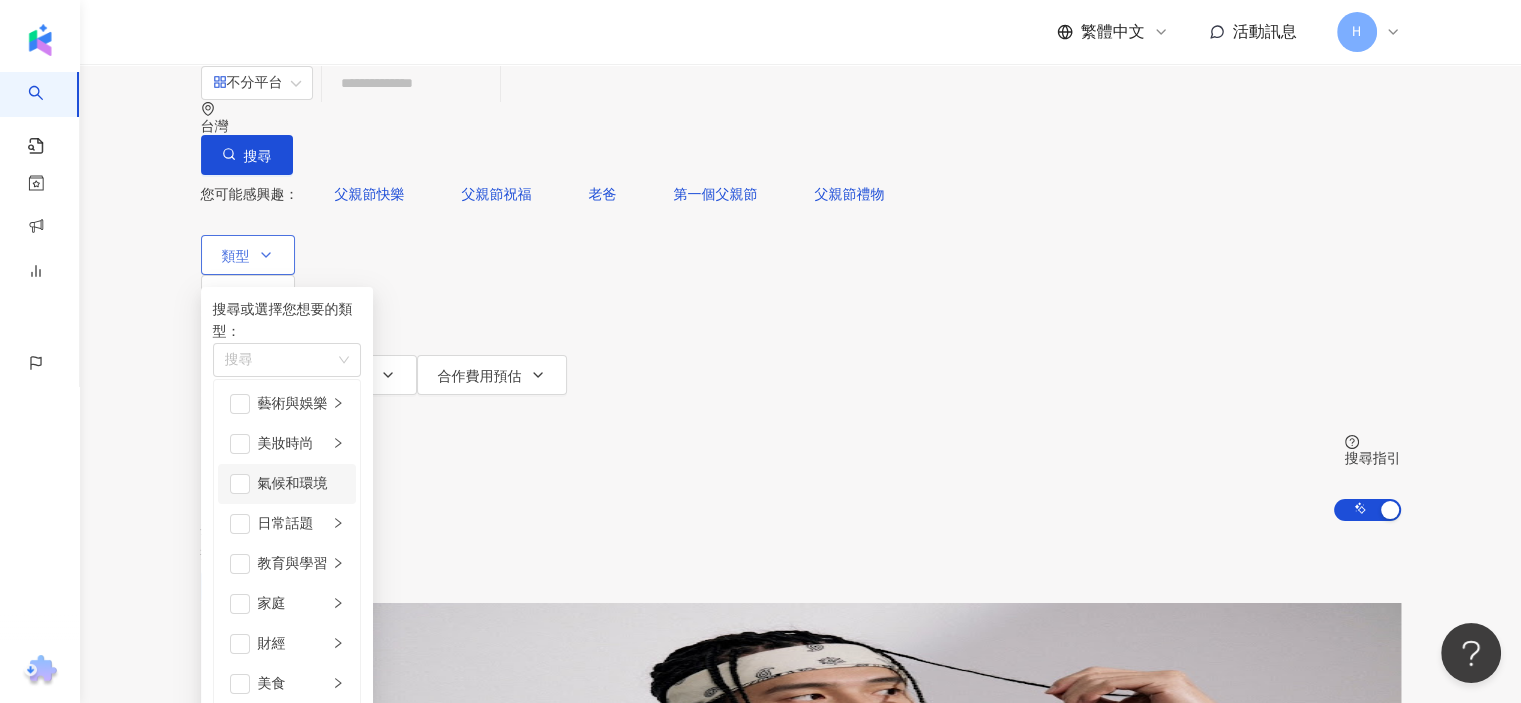 scroll, scrollTop: 0, scrollLeft: 0, axis: both 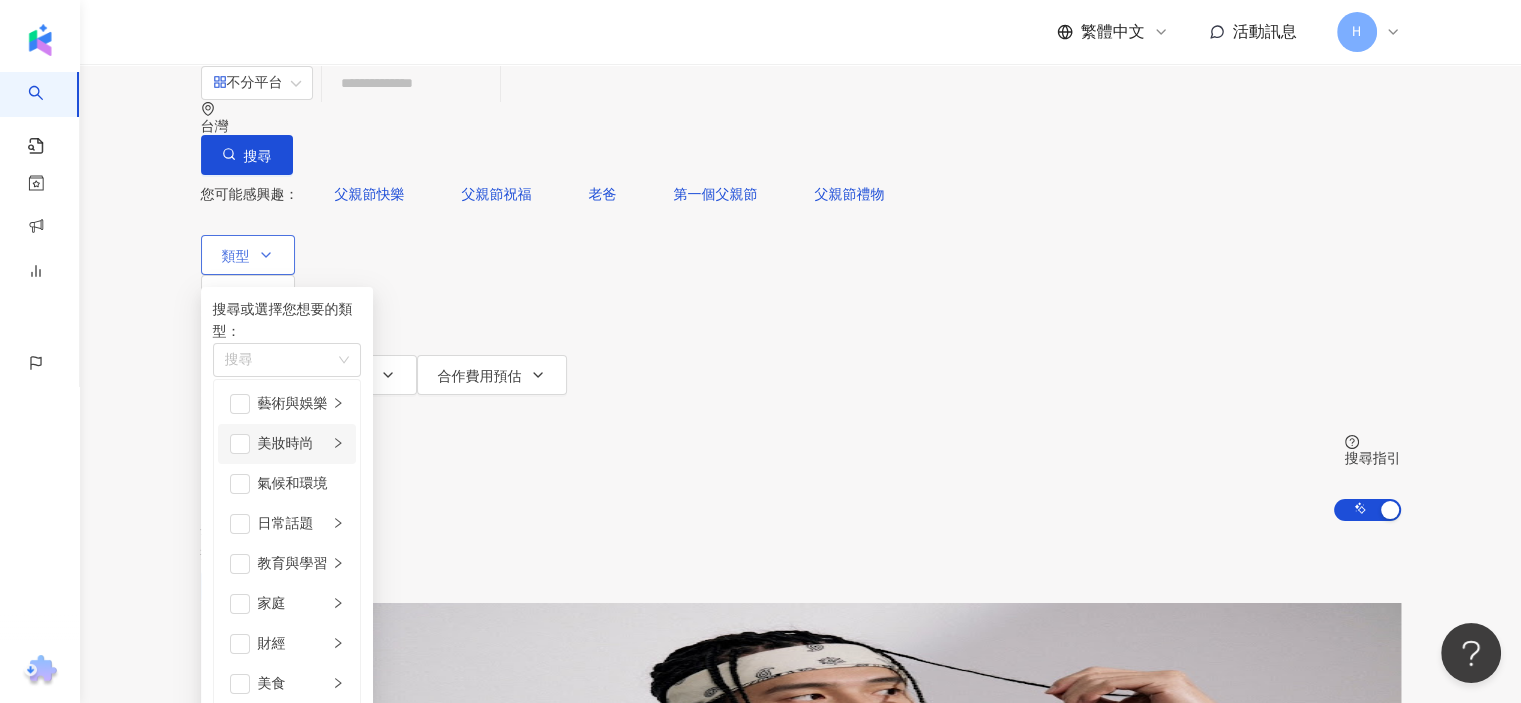 click on "美妝時尚" at bounding box center (293, 444) 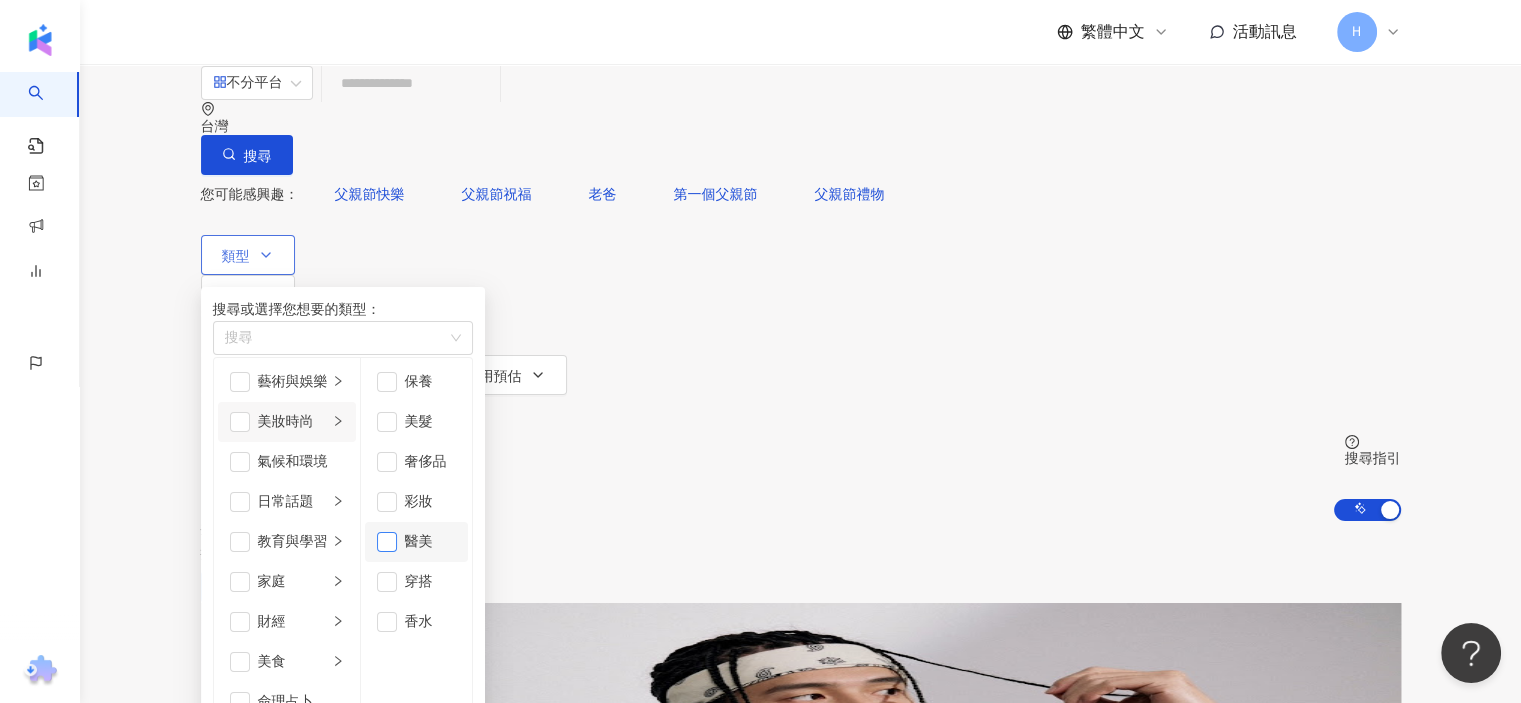 click at bounding box center [387, 542] 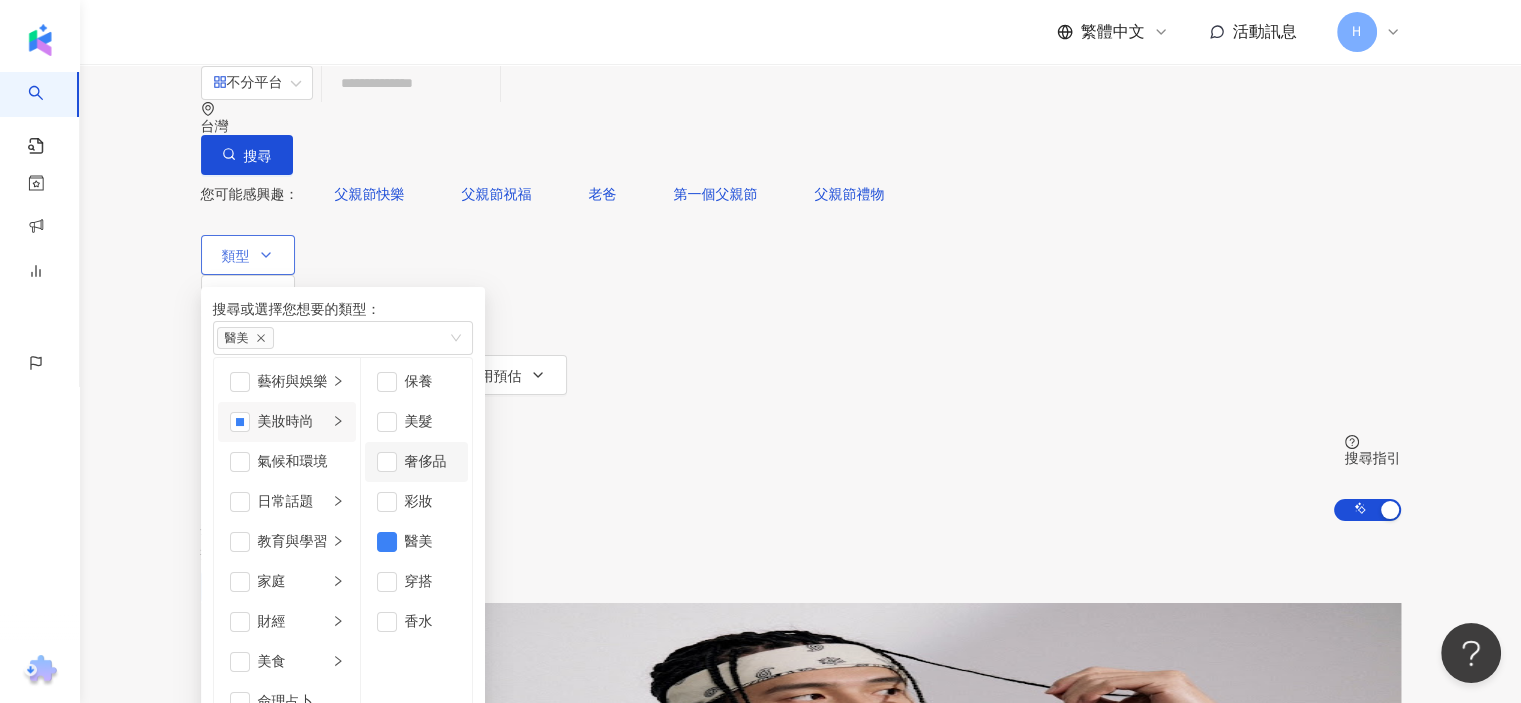 scroll, scrollTop: 12, scrollLeft: 0, axis: vertical 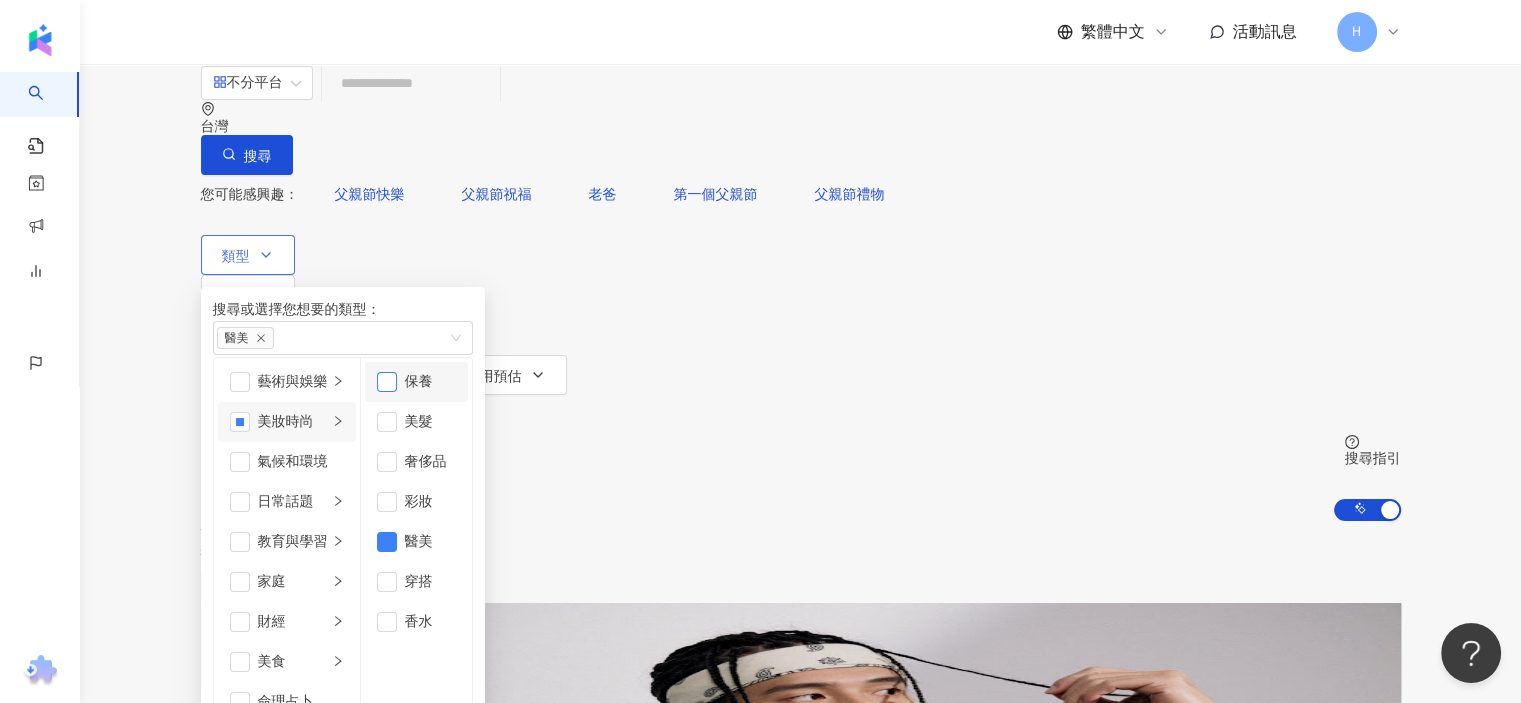 click at bounding box center [387, 382] 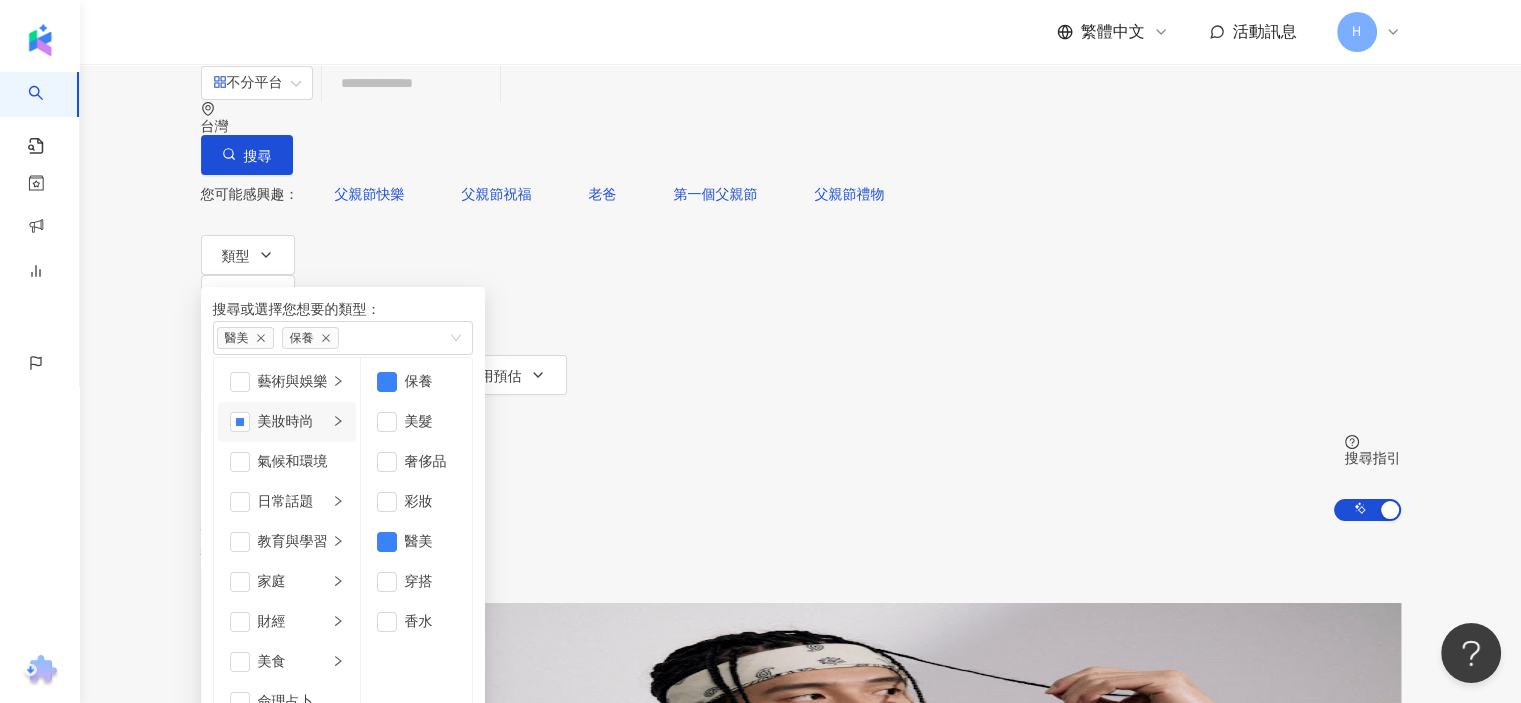 click on "共  10,000+  筆 排序： 關聯性" at bounding box center (801, 562) 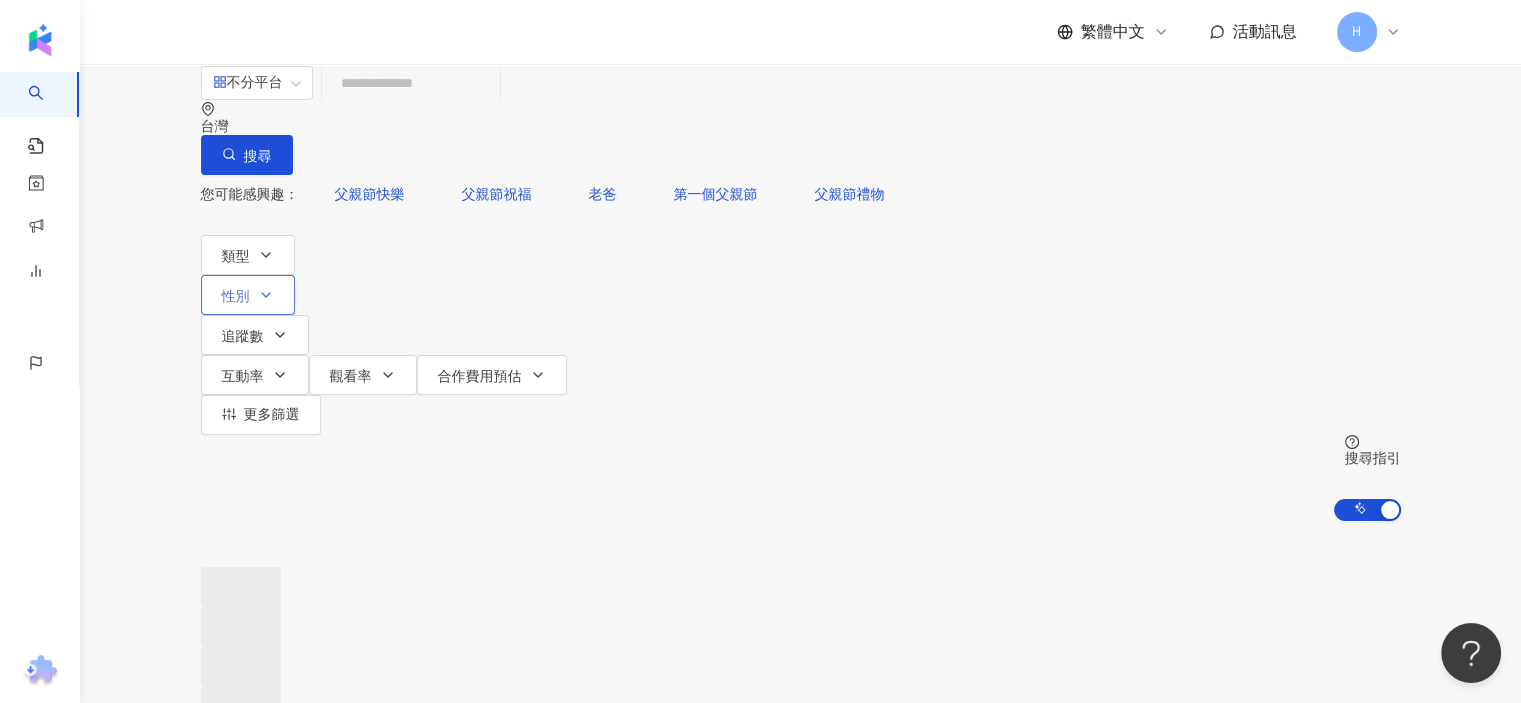 click on "性別" at bounding box center [248, 295] 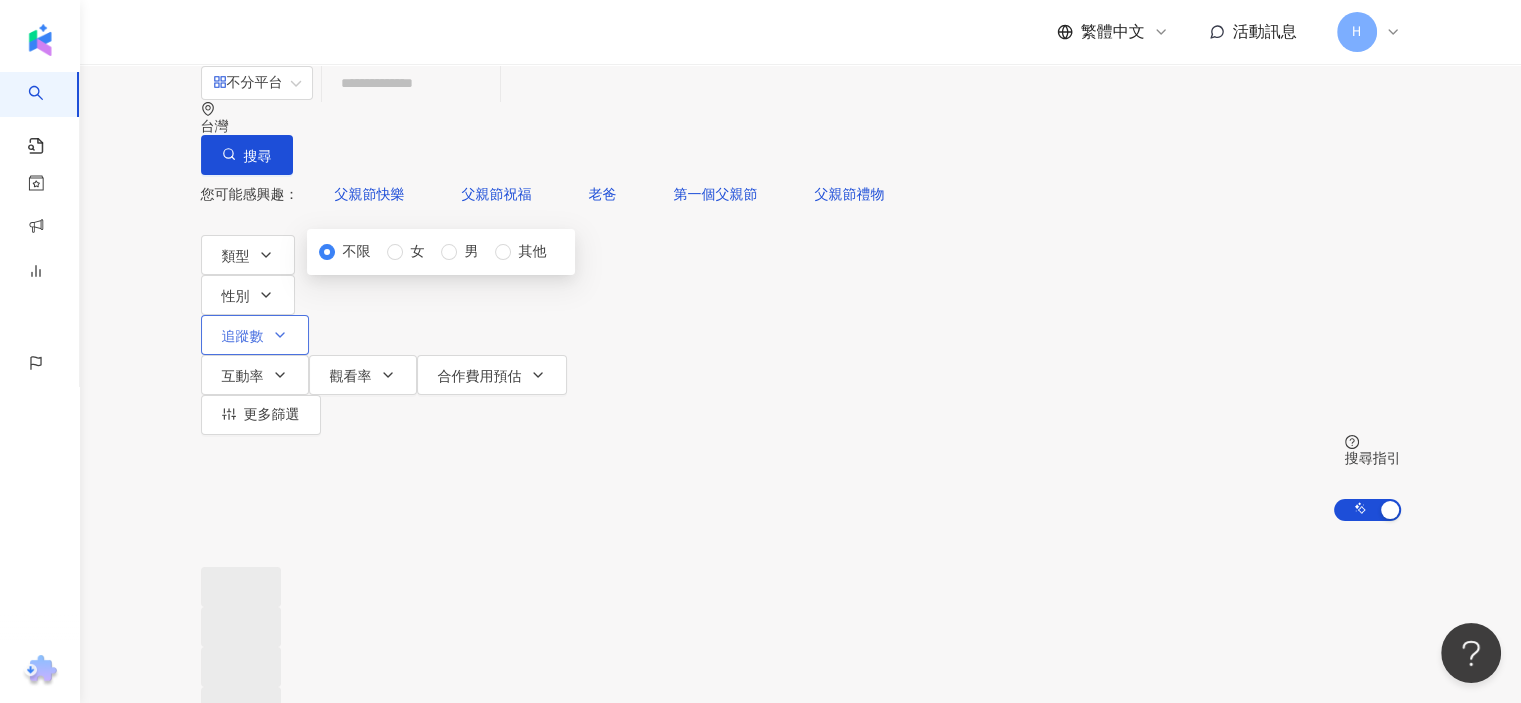click 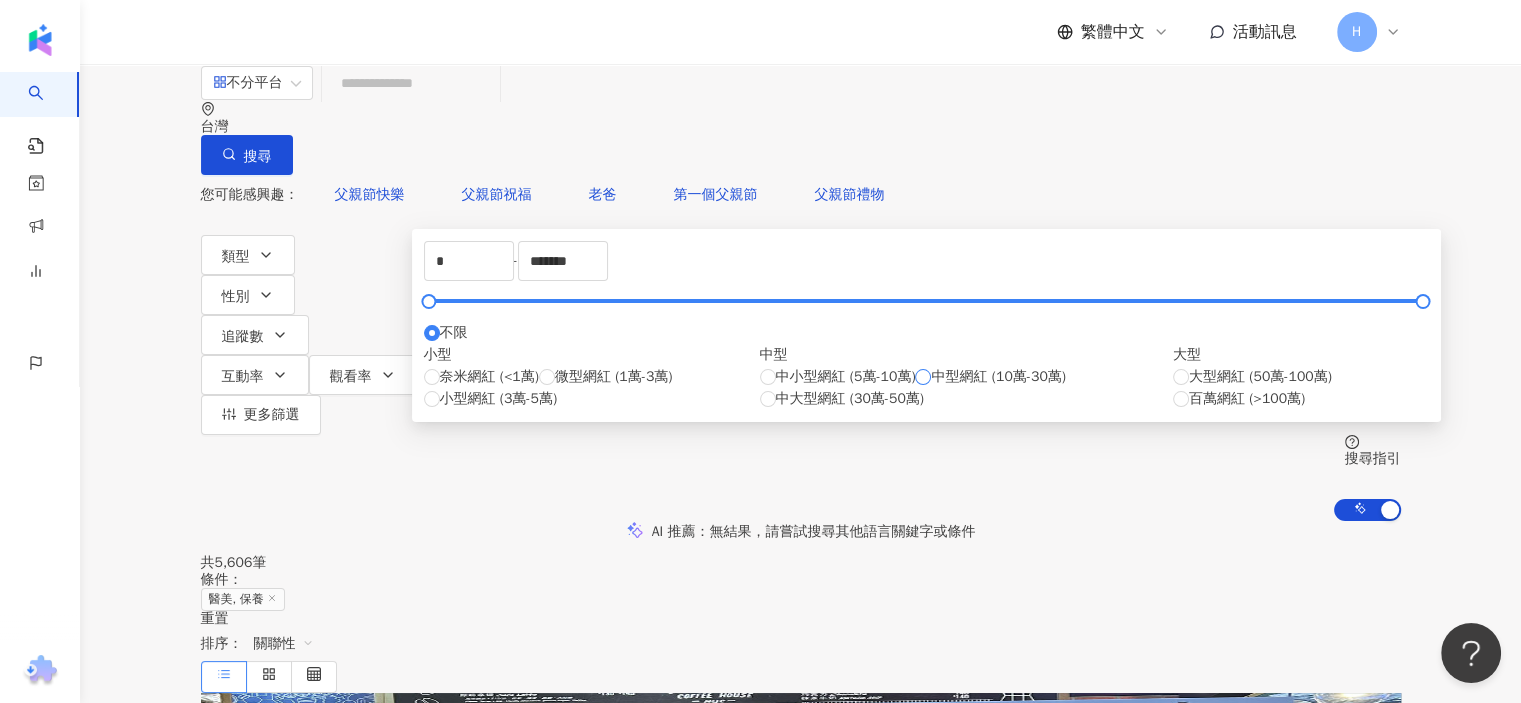 type on "******" 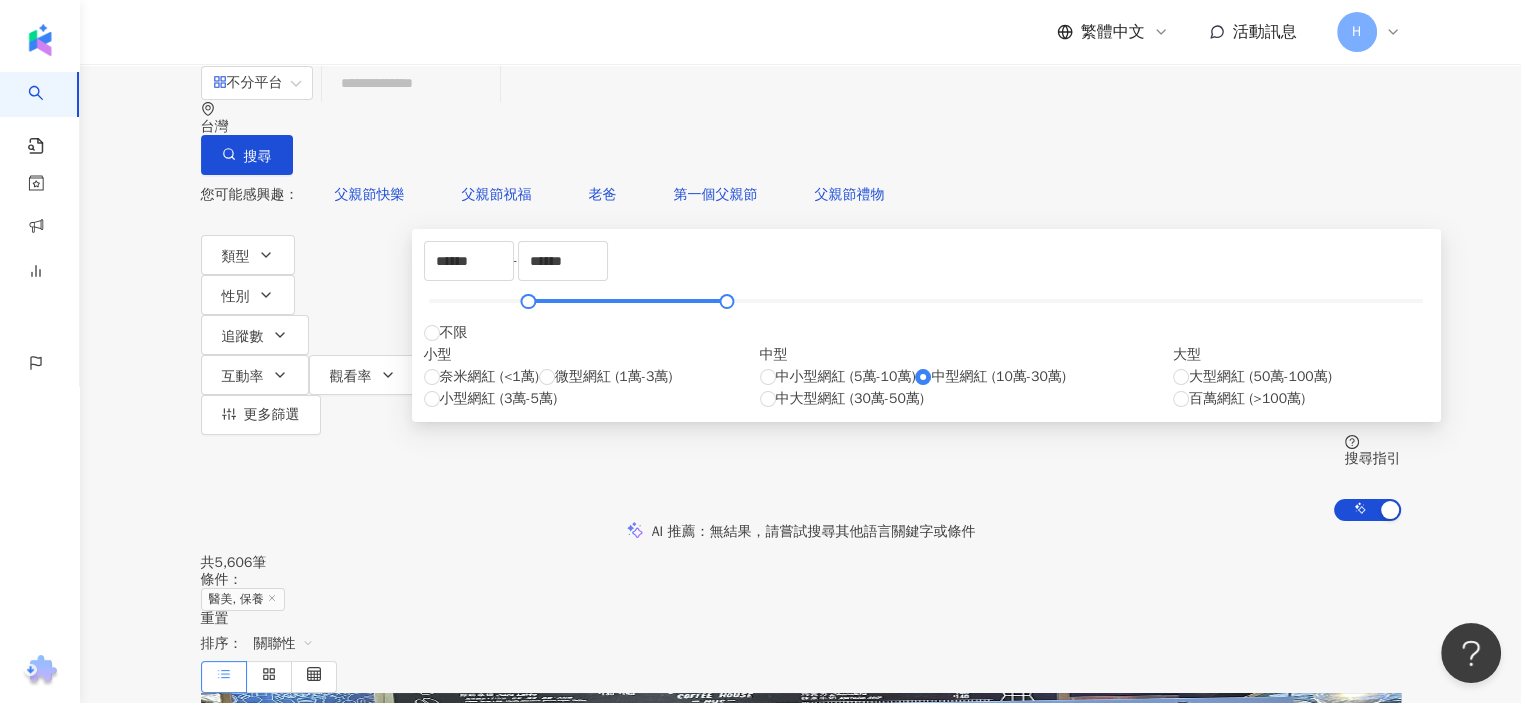 click on "AI 推薦 ： 無結果，請嘗試搜尋其他語言關鍵字或條件" at bounding box center [801, 532] 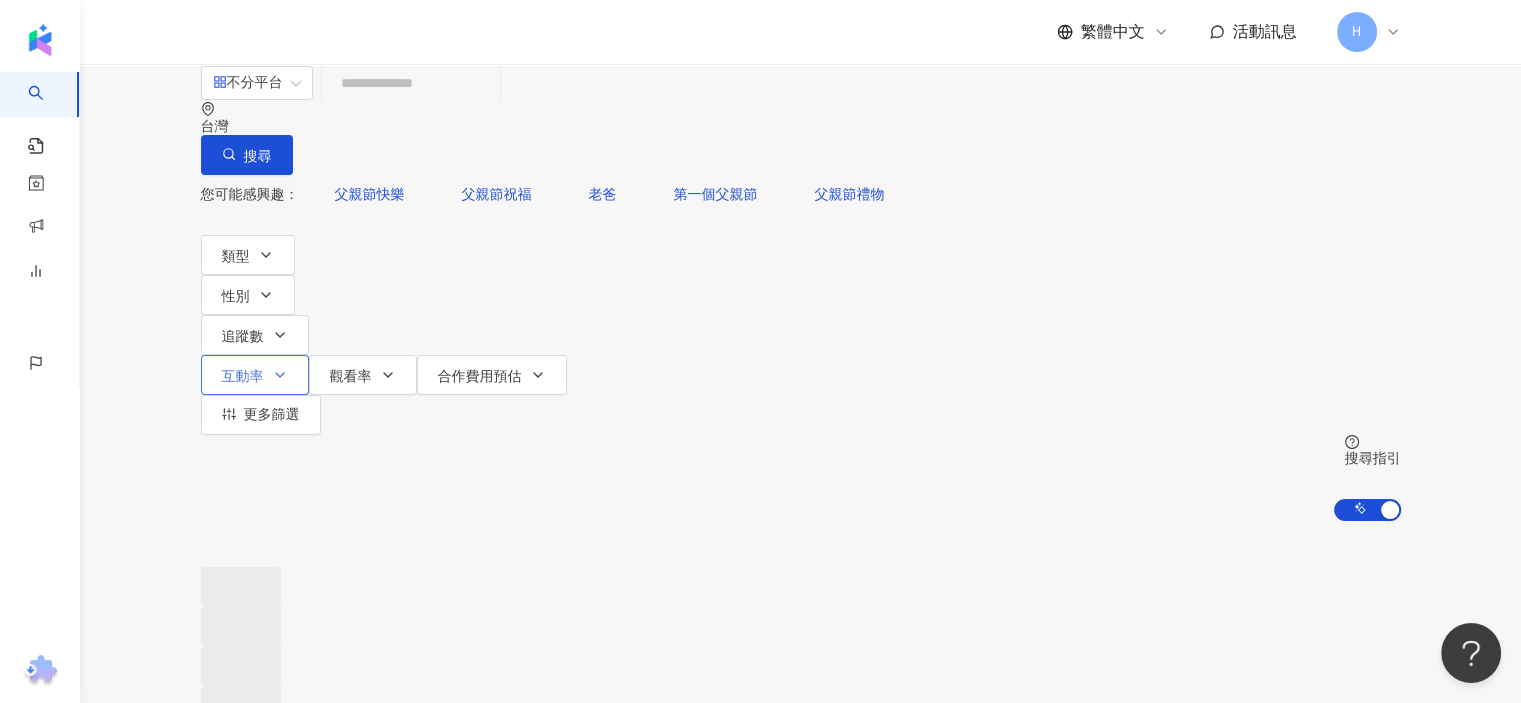 click on "互動率" at bounding box center (255, 375) 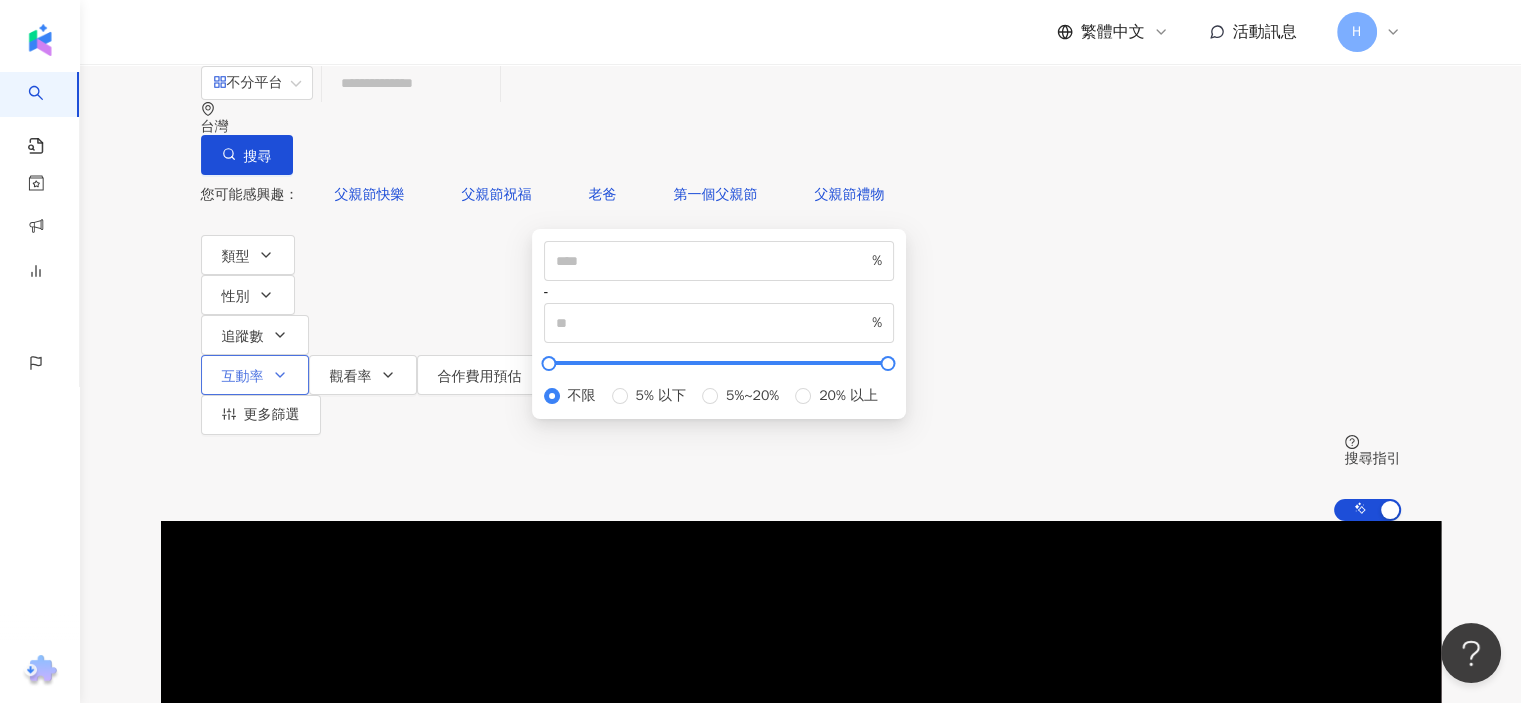click 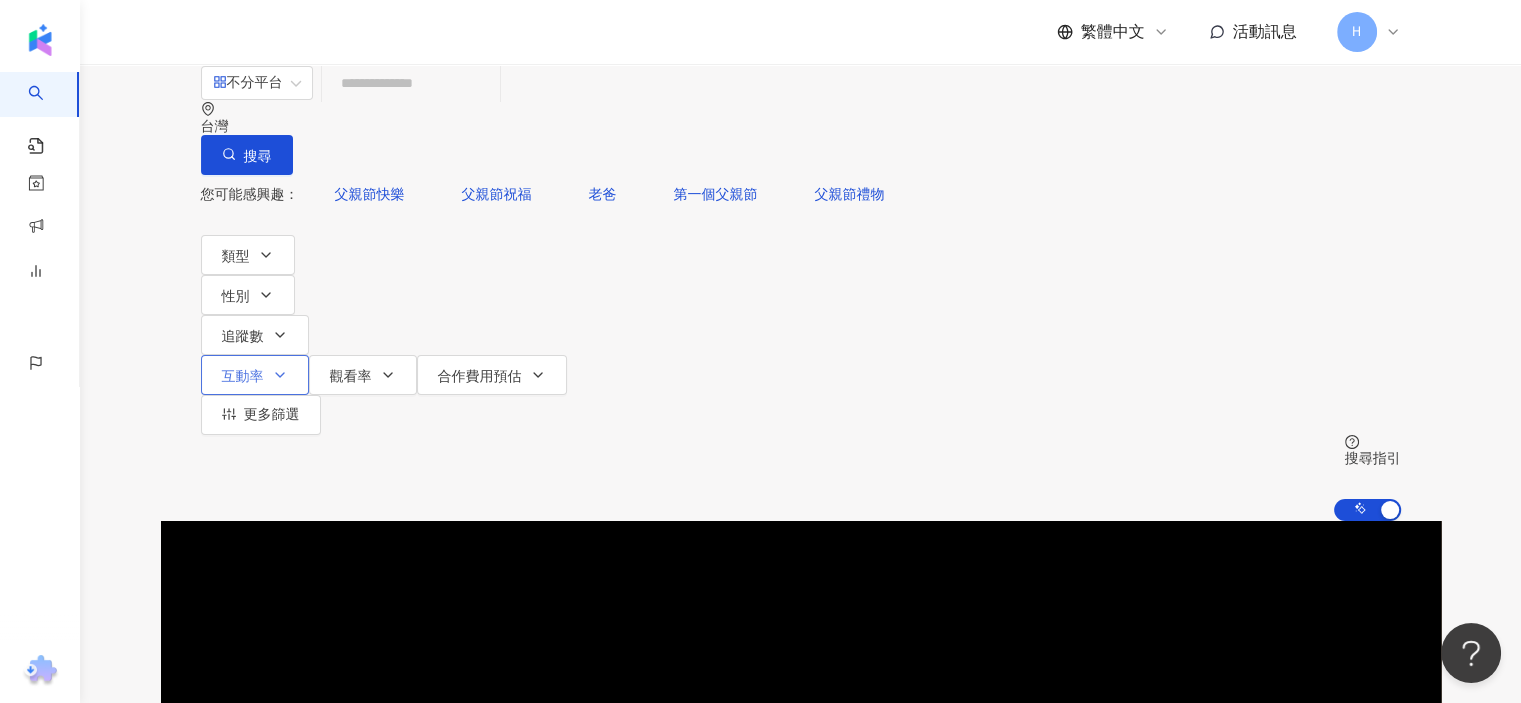 click on "互動率" at bounding box center (243, 377) 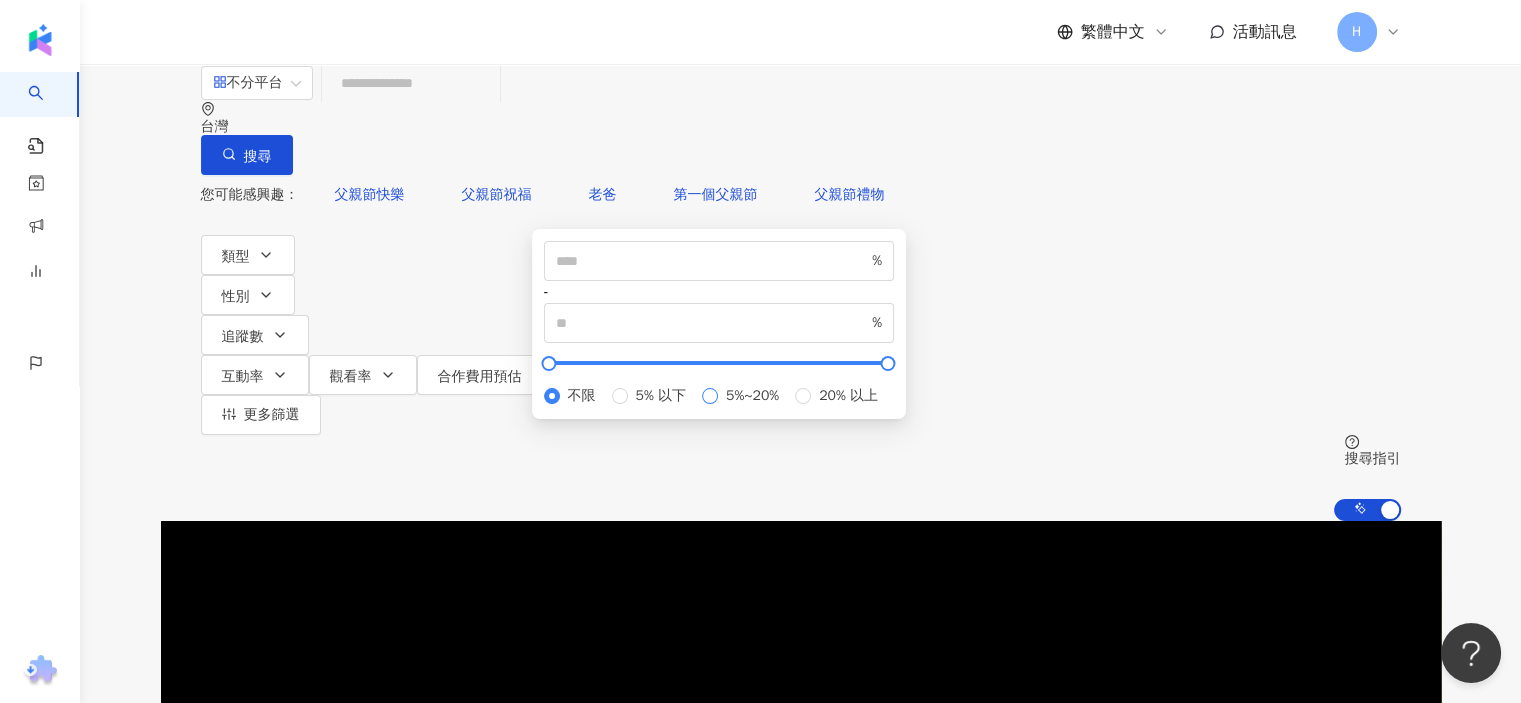 type on "*" 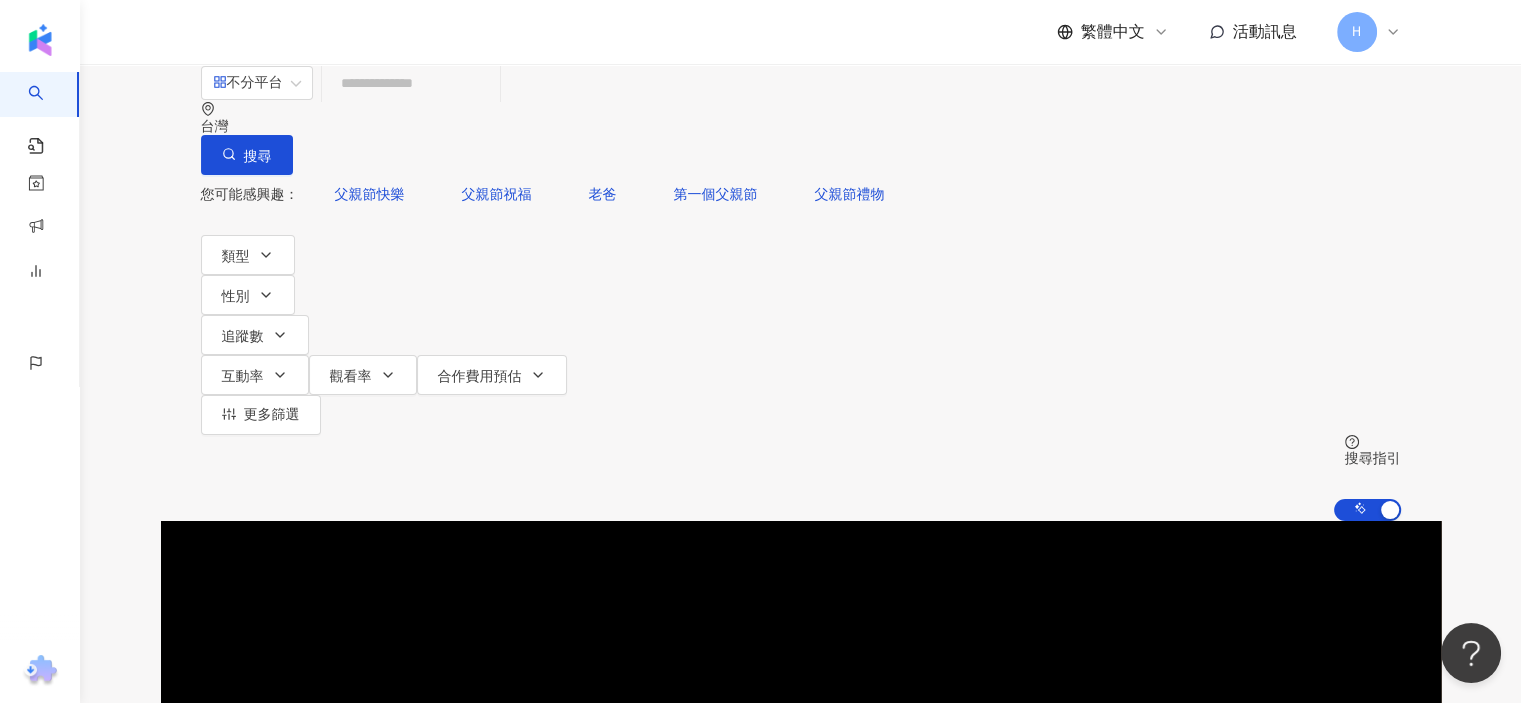 click on "AI 推薦 ： 精選優質網紅 嘿！有一個 17.9萬 互動率 9.68% 商業合作比例 49.4% 受眾性別 女 [NAME] 9.1萬 7.6萬 1,066 互動率 0.8% 商業合作比例 40% 受眾性別 男 888拍賣網 21萬 互動率 2.09% 商業合作比例 17.1% 受眾性別 女 [NAME] 3.7萬 19.2萬 1.4萬 互動率 1.84% 商業合作比例 23.3% 受眾性別 女 [NAME] 4.2萬 24.7萬 1.1萬 互動率 1.12% 商業合作比例 50% 受眾性別 女 [NAME] 12.9萬 991 4,340 4.1萬 互動率 22.4% 商業合作比例 12.5% 受眾性別 男 [NAME] 1.2萬 21.7萬 互動率 1.47% 商業合作比例 58.3% 受眾性別 女 [NAME] 13.7萬 2.8萬 互動率 20.3% 商業合作比例 41.2% 受眾性別 女 宅 20.2萬 5.3萬 互動率 10.8% 商業合作比例 29% 受眾性別 女 [NAME] 2.8萬 5.5萬 10萬 互動率 3.27% 商業合作比例 0% 受眾性別 男 [NAME] 11.6萬 691 1,000 1.9萬 互動率 14.3% 商業合作比例 33.3% 受眾性別 女 [NAME] 5.7萬 4萬 14.8萬 1.9萬 互動率 0.53%" at bounding box center [800, 2100] 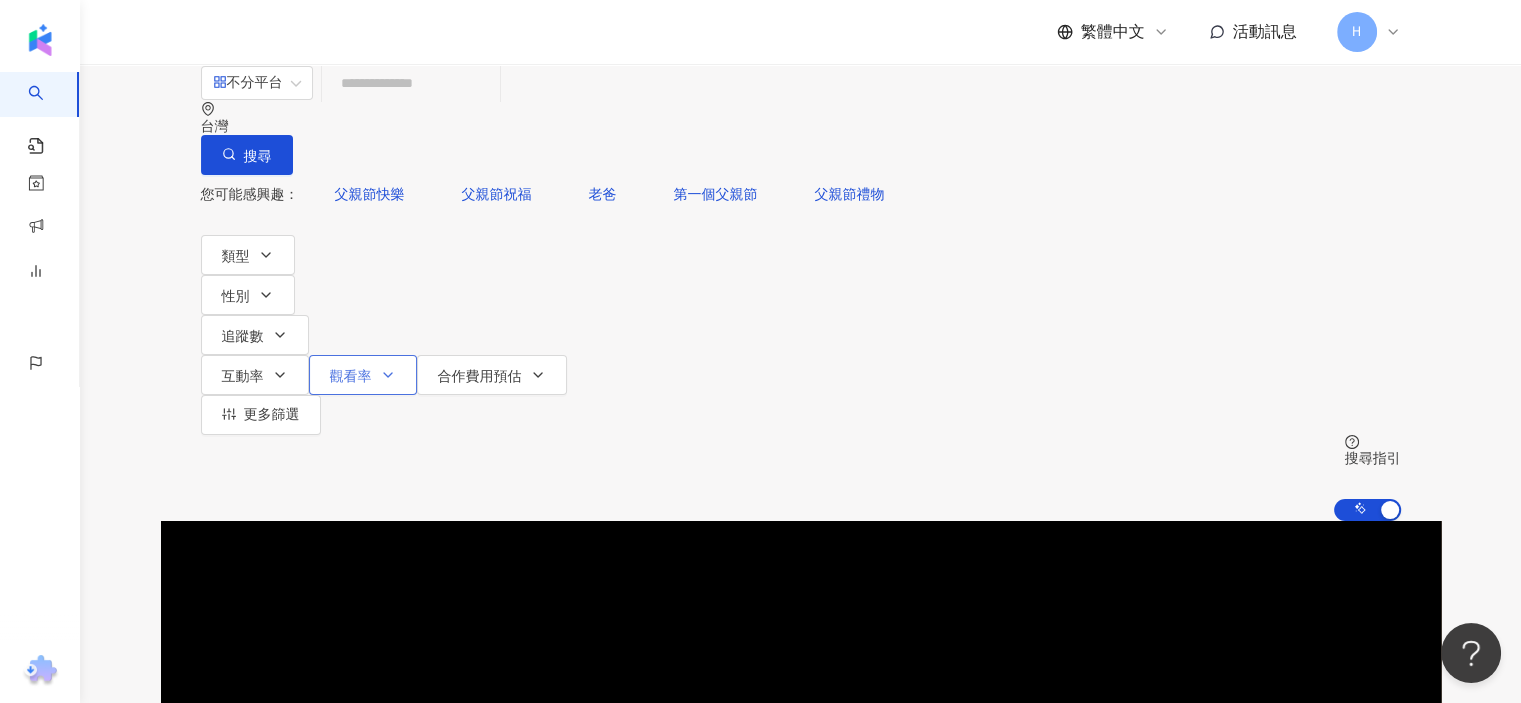 click on "觀看率" at bounding box center (363, 375) 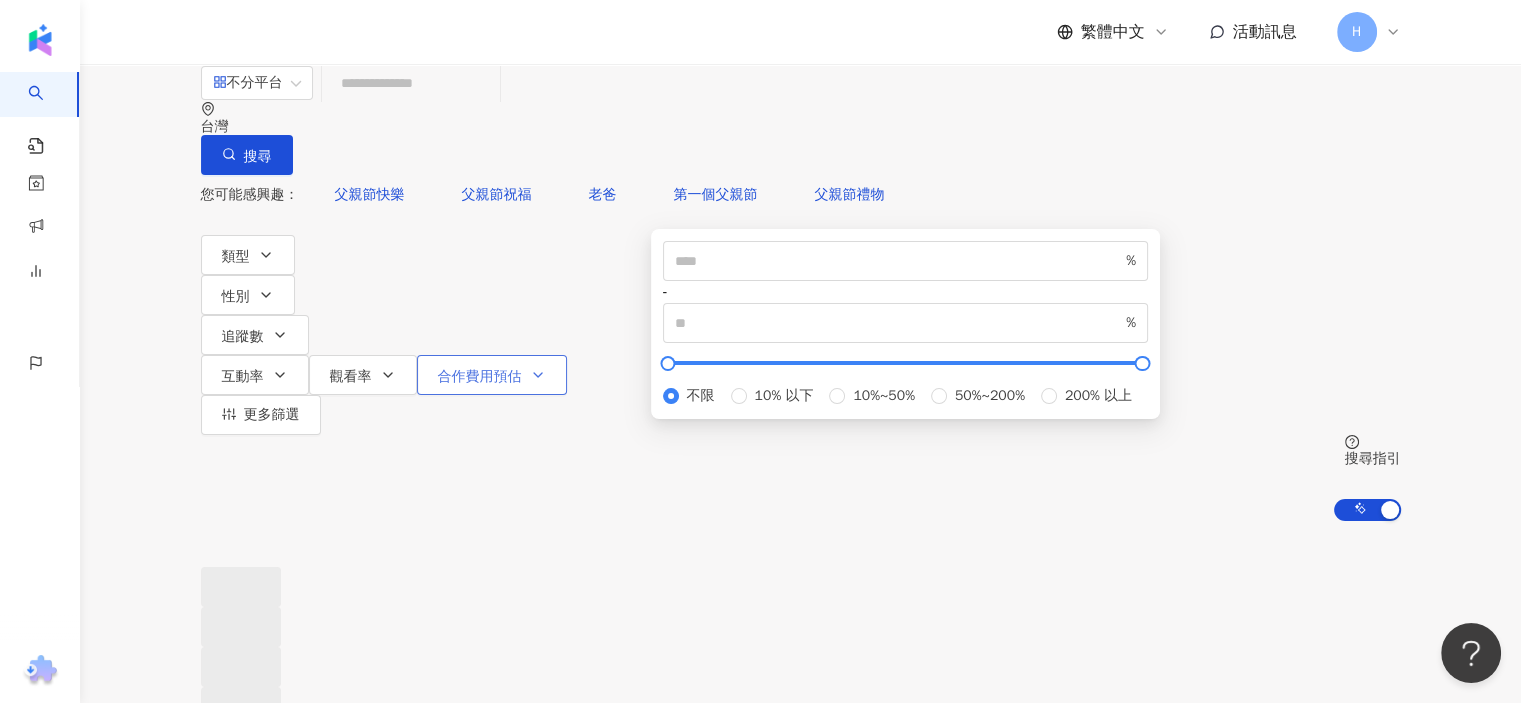 click on "合作費用預估" at bounding box center (492, 375) 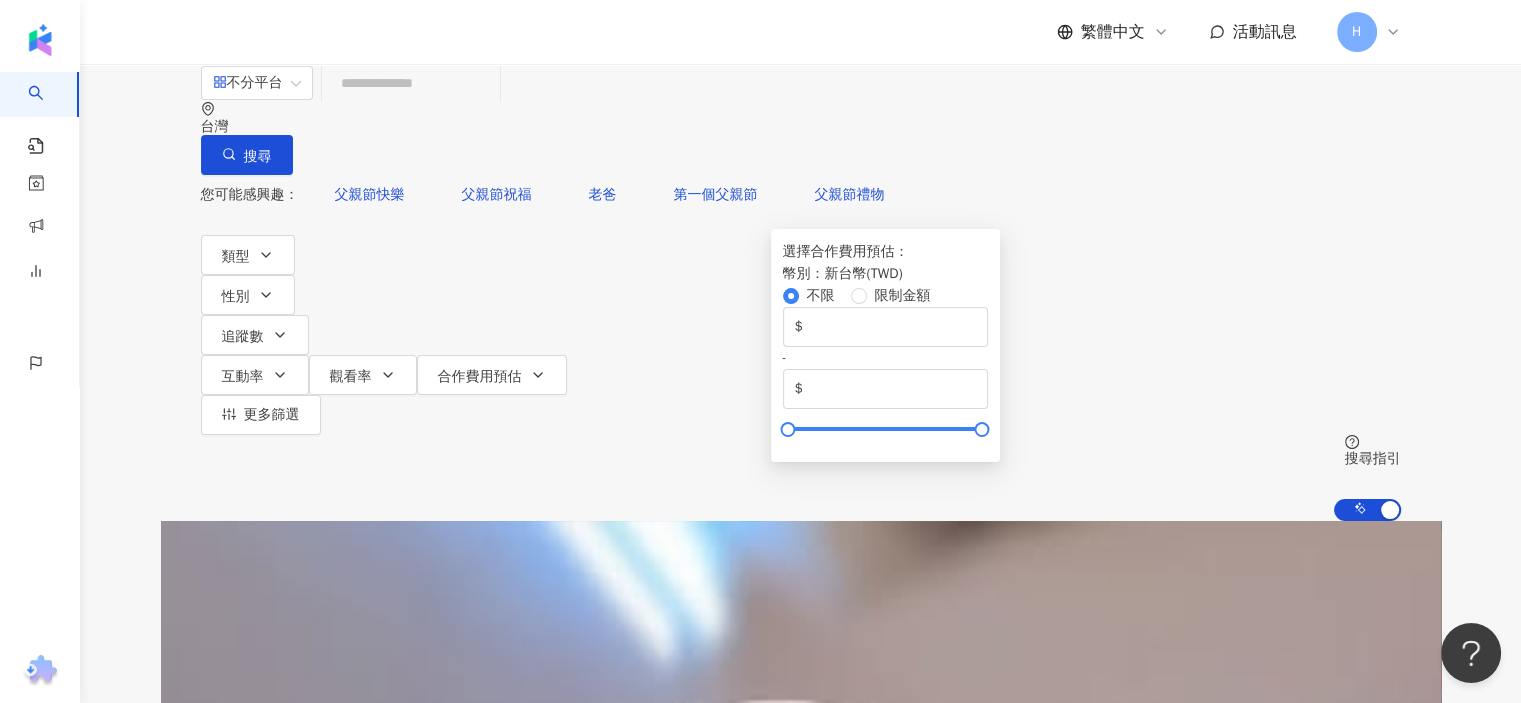 click on "不限 限制金額 $ *  -  $ *******" at bounding box center [885, 360] 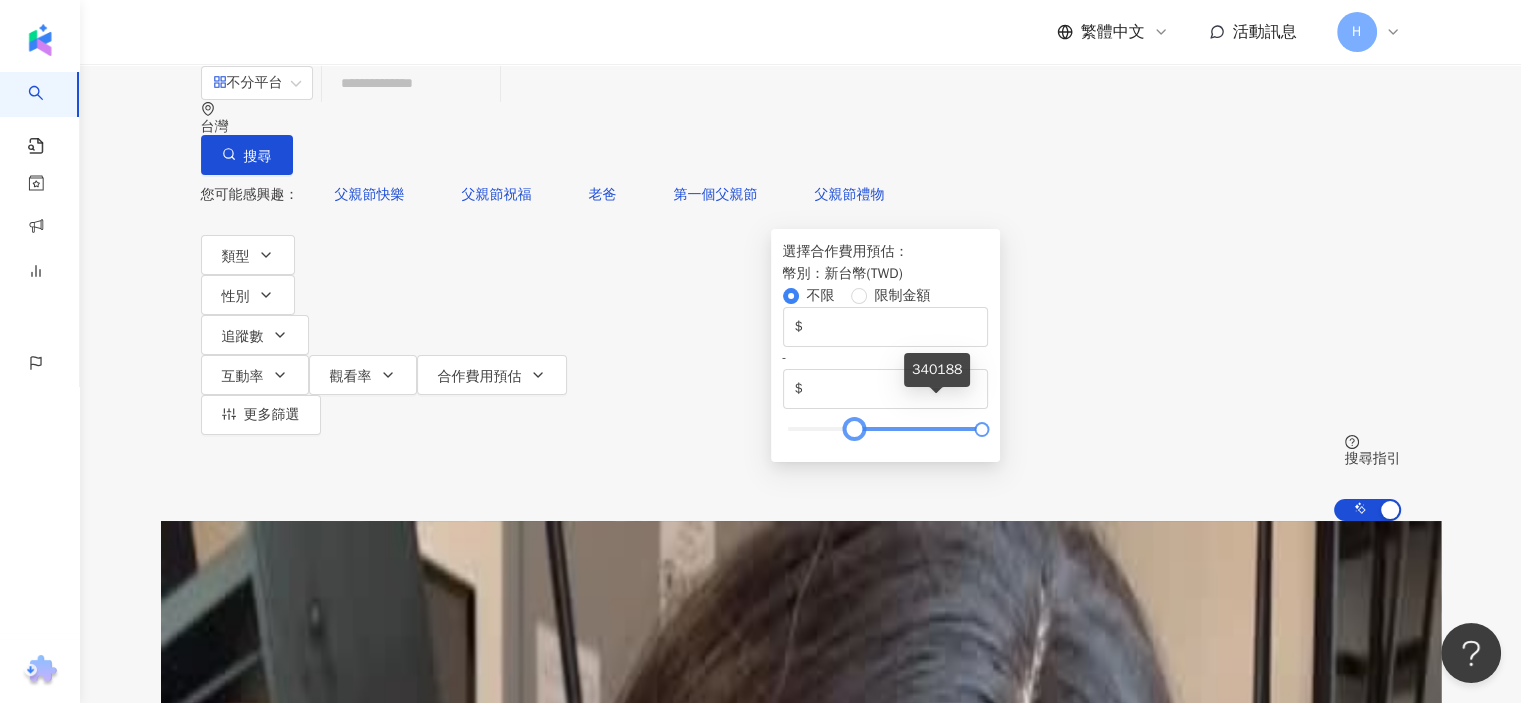 click at bounding box center [885, 429] 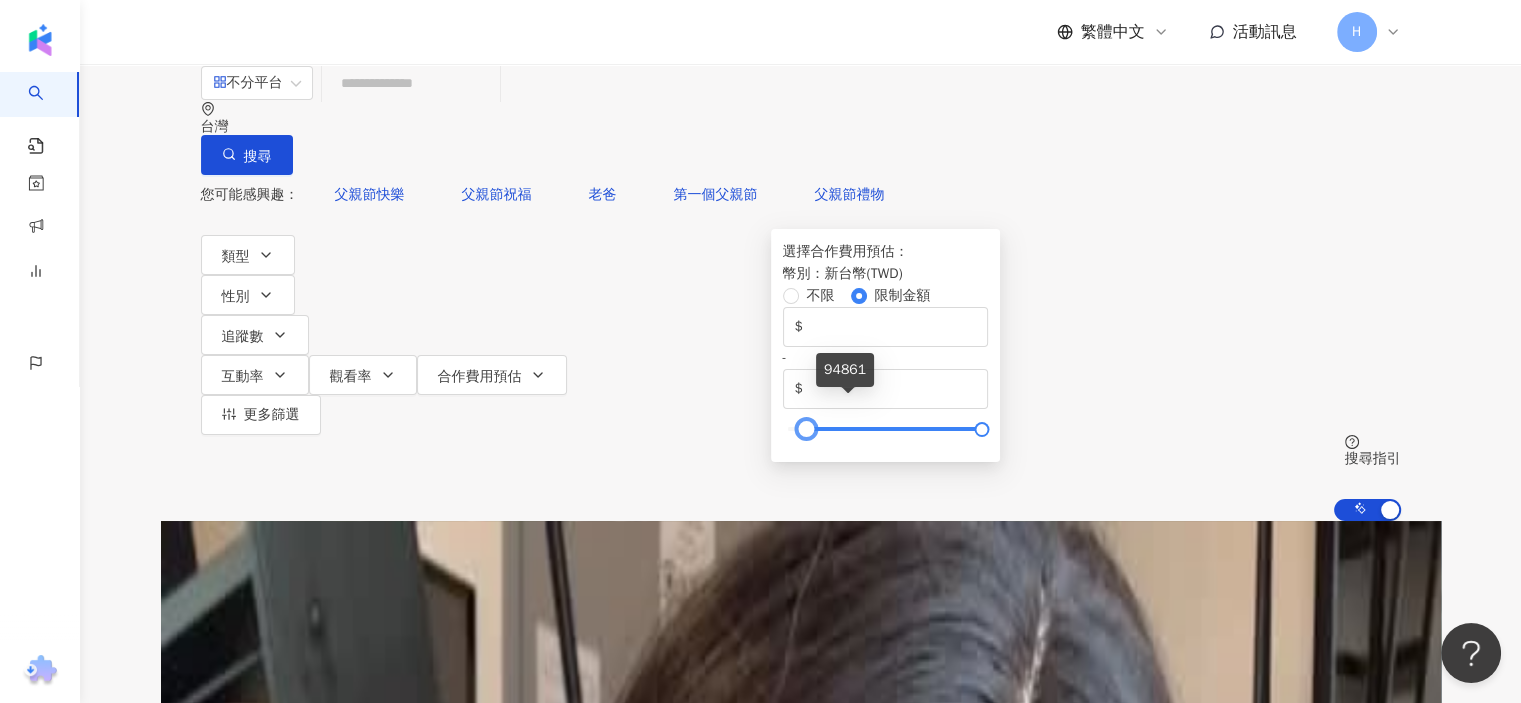 type on "*" 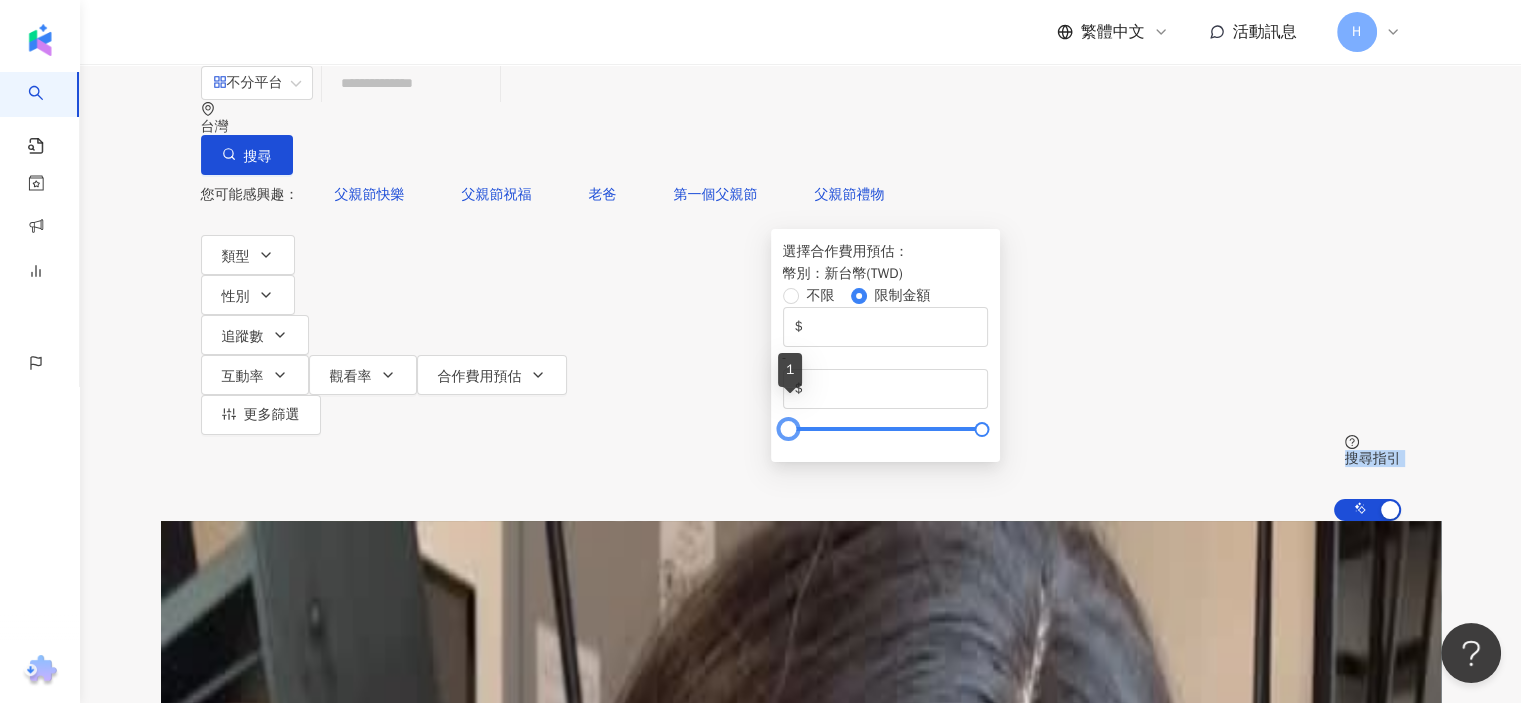 drag, startPoint x: 932, startPoint y: 403, endPoint x: 720, endPoint y: 399, distance: 212.03773 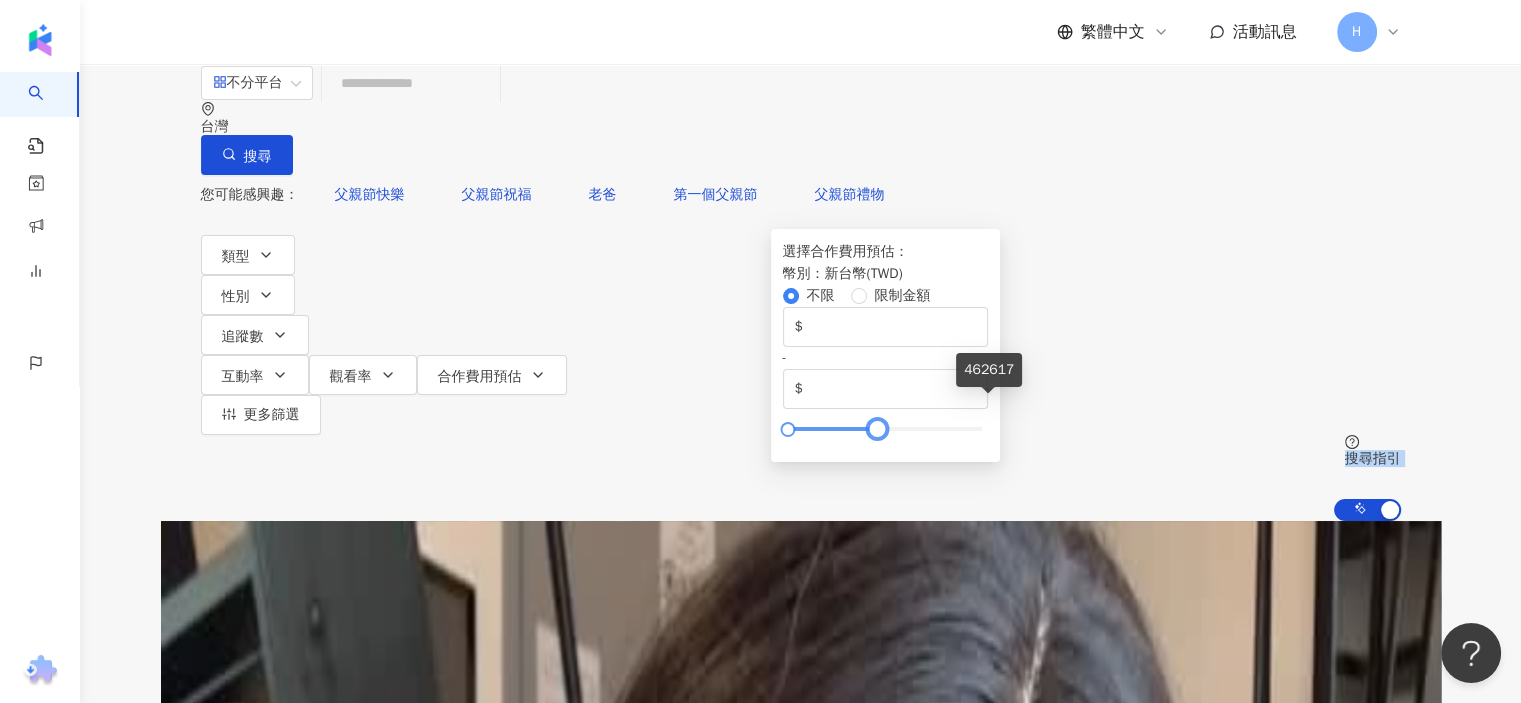 click at bounding box center [877, 429] 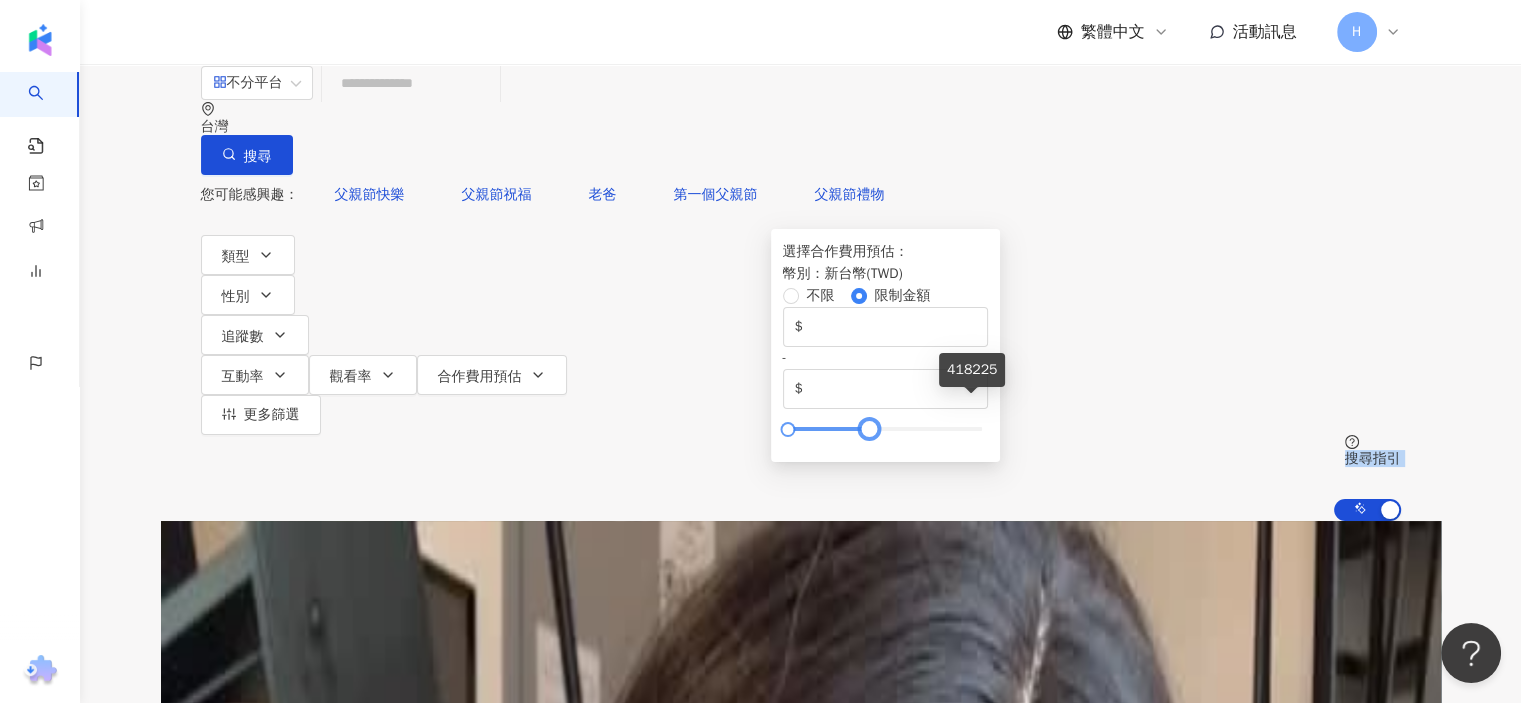 type on "******" 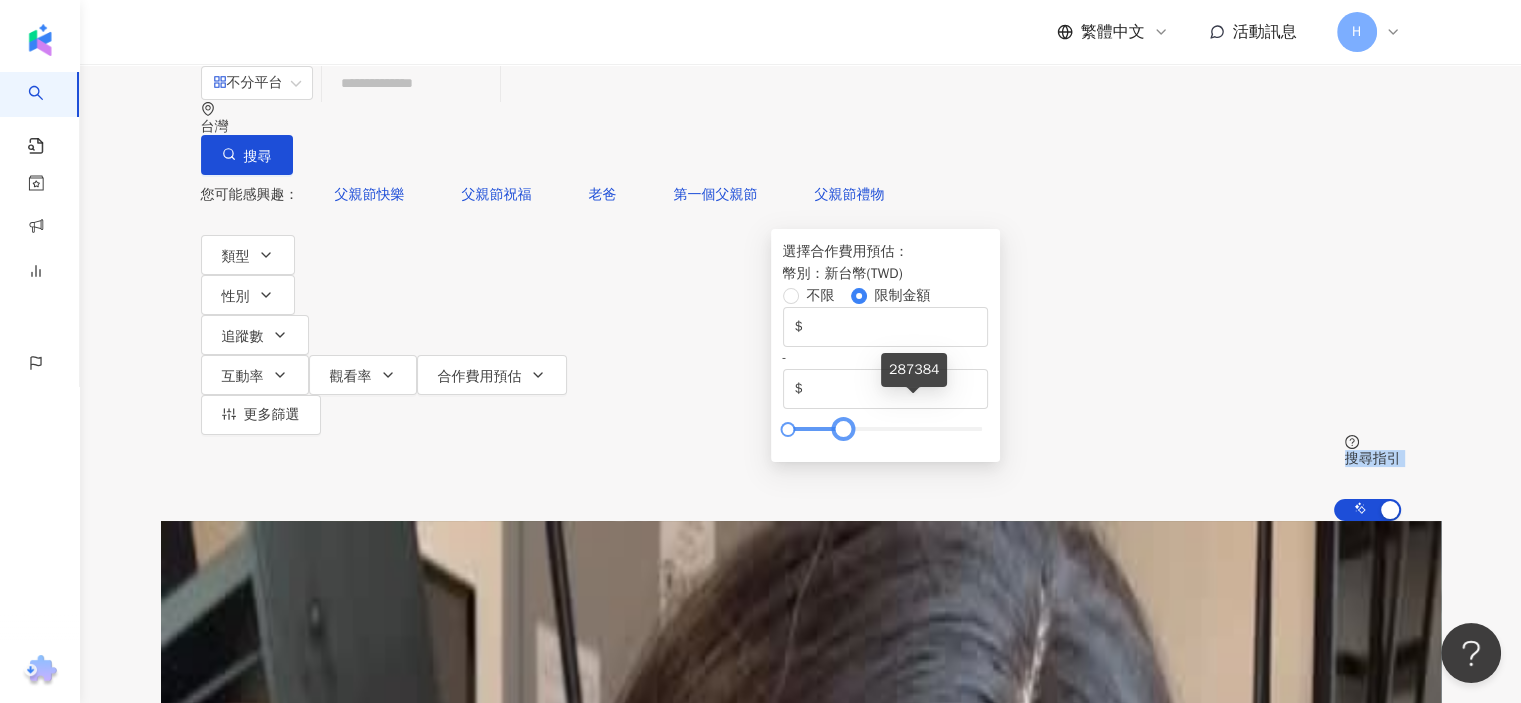 click at bounding box center (843, 429) 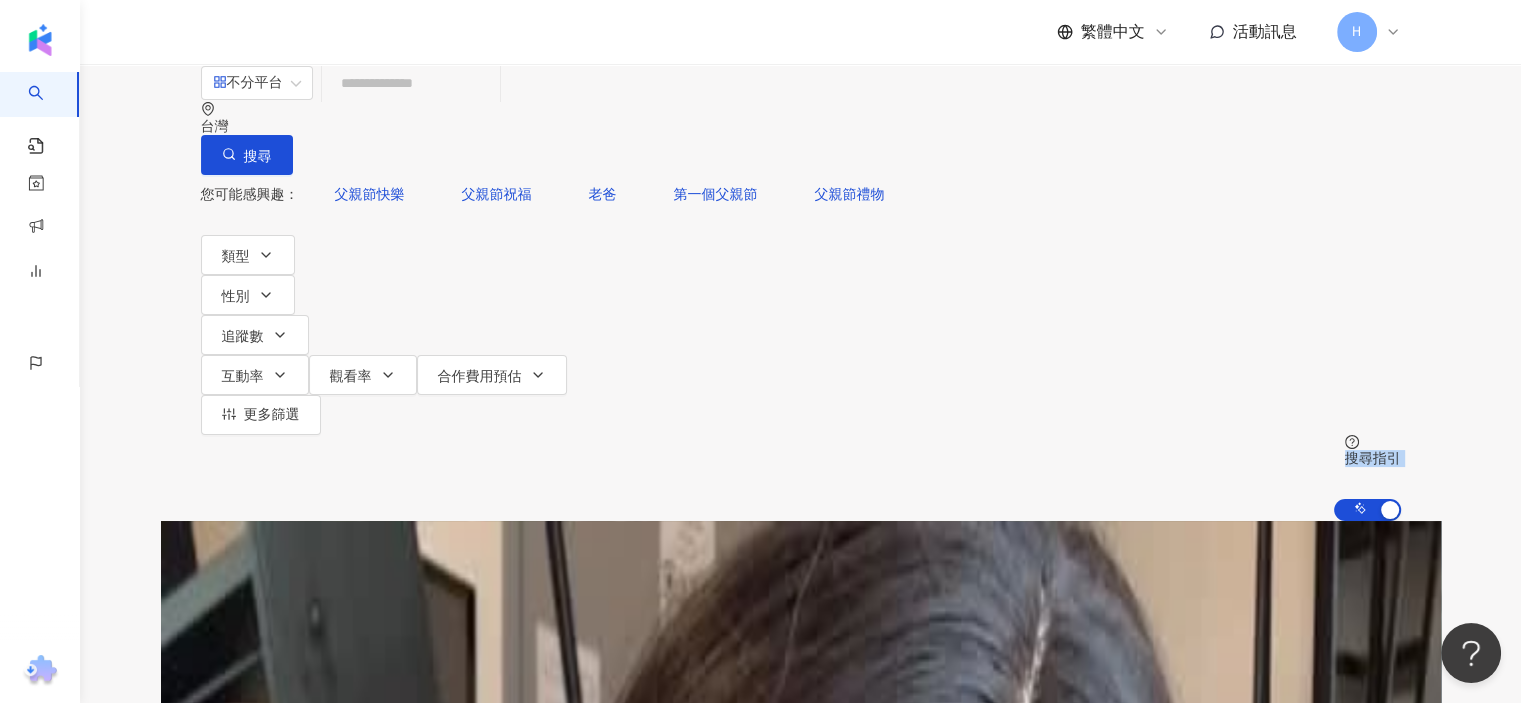 click on "您可能感興趣： 父親節快樂  父親節祝福  老爸  第一個父親節  父親節禮物  類型 性別 追蹤數 互動率 觀看率 合作費用預估  更多篩選 不限 女 男 其他 ******  -  ****** 不限 小型 奈米網紅 (<1萬) 微型網紅 (1萬-3萬) 小型網紅 (3萬-5萬) 中型 中小型網紅 (5萬-10萬) 中型網紅 (10萬-30萬) 中大型網紅 (30萬-50萬) 大型 大型網紅 (50萬-100萬) 百萬網紅 (>100萬) * %  -  ** % 不限 5% 以下 5%~20% 20% 以上 %  -  % 不限 10% 以下 10%~50% 50%~200% 200% 以上 選擇合作費用預估  ： 幣別 ： 新台幣 ( TWD ) 不限 限制金額 $ *  -  $ ****** 搜尋指引 AI  開啟 AI  關閉" at bounding box center (801, 348) 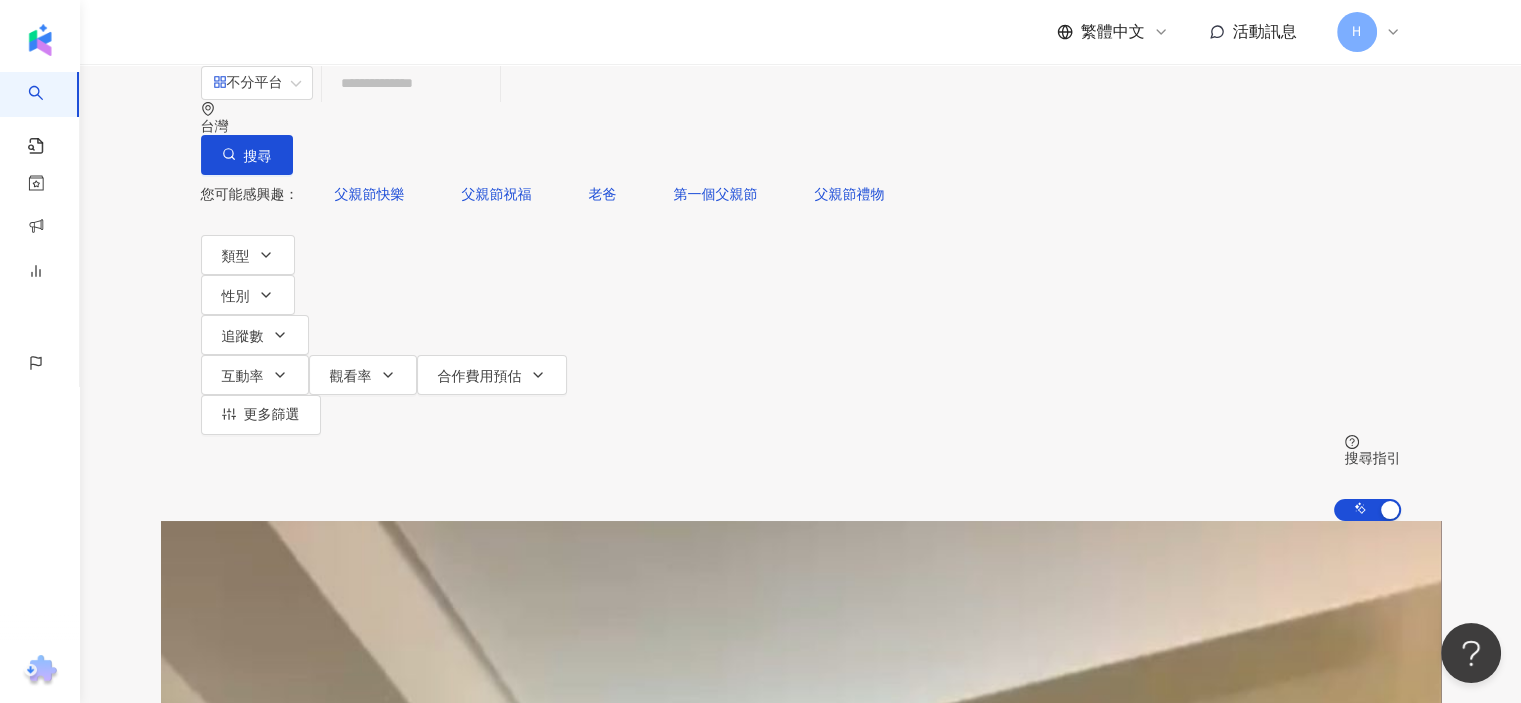 click at bounding box center (411, 83) 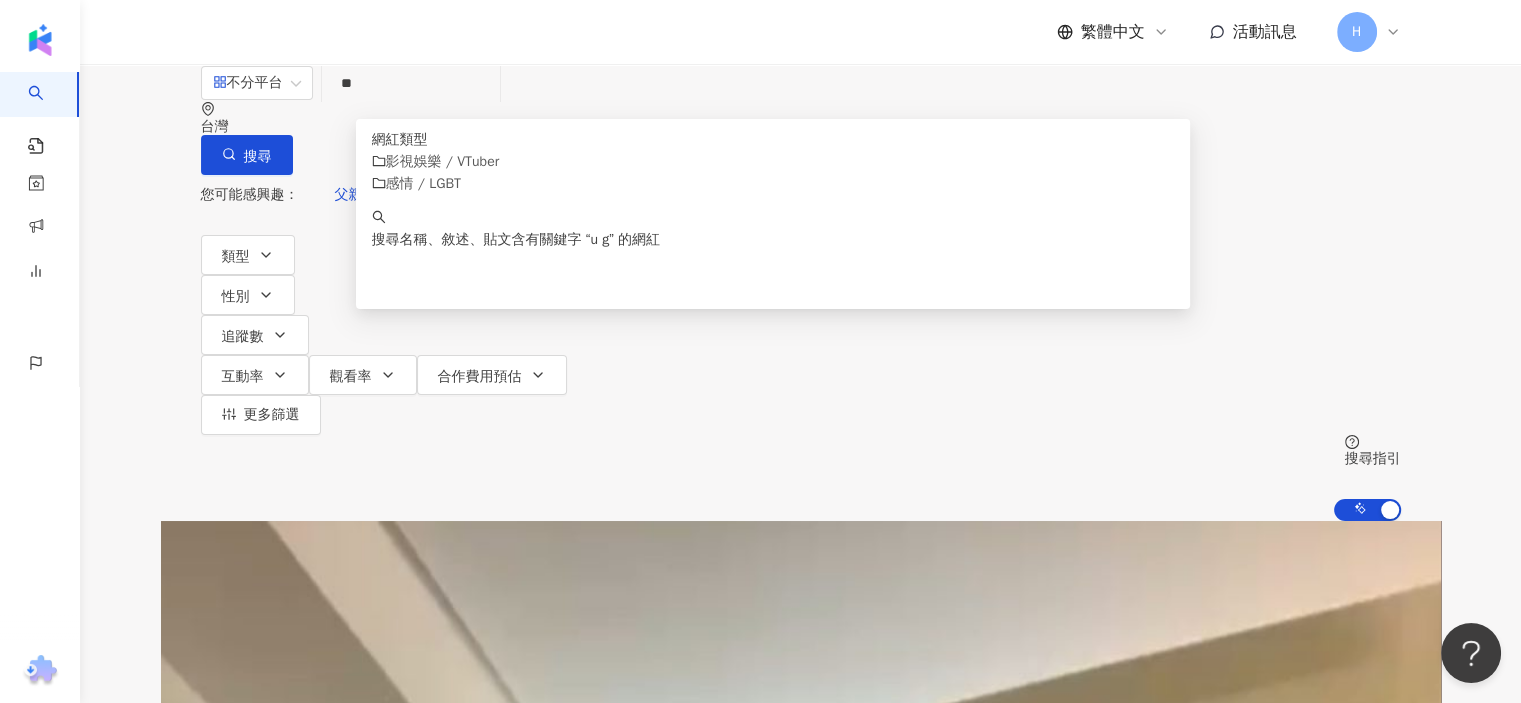 type on "*" 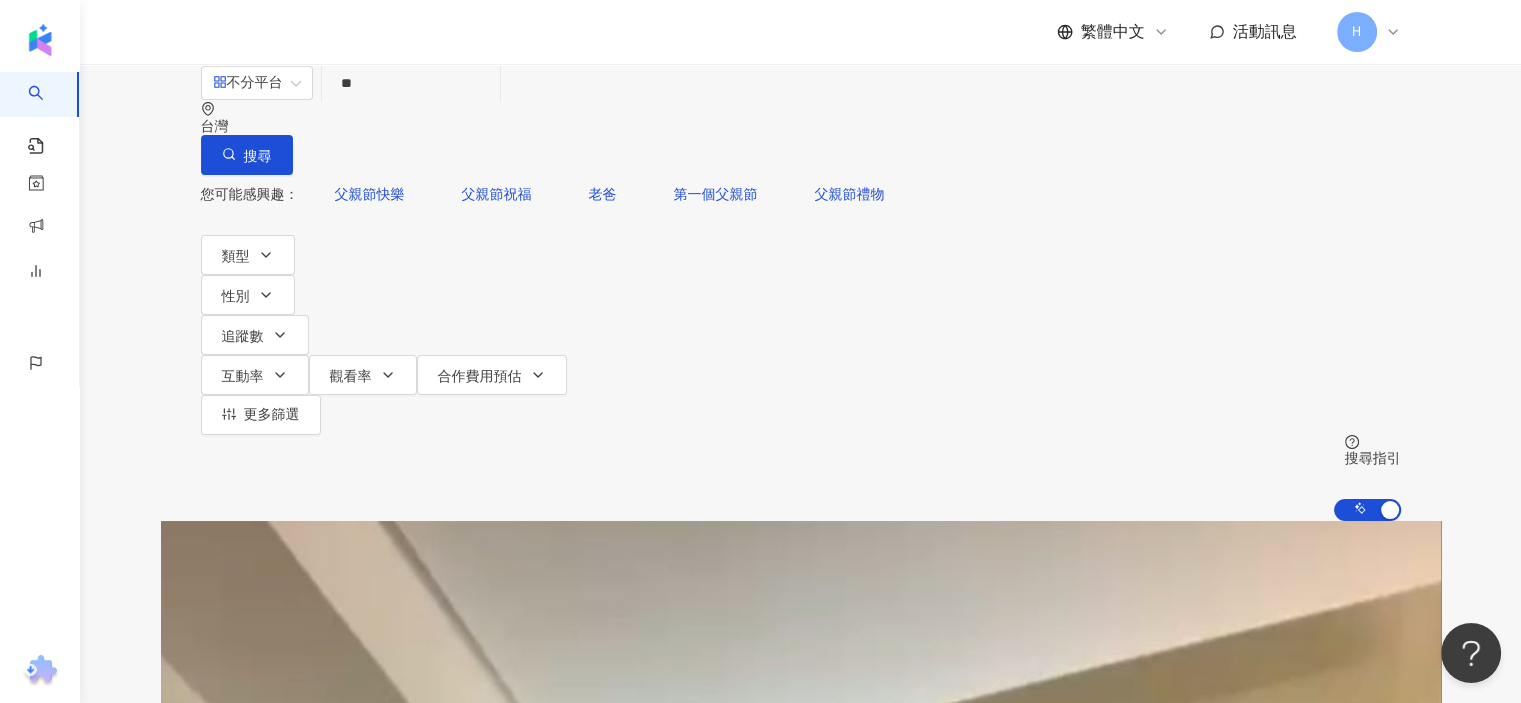 type on "*" 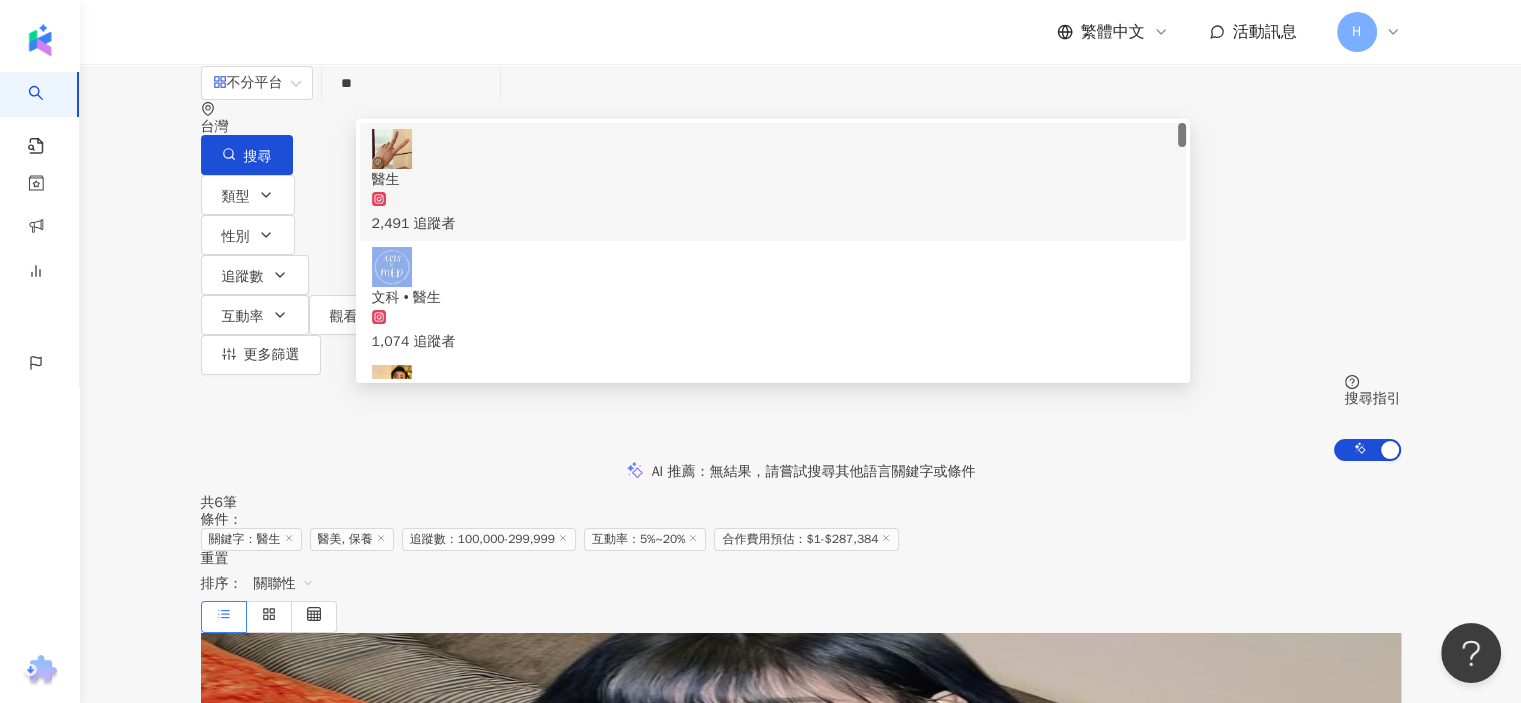 click on "共  6  筆 條件 ： 關鍵字：醫生 醫美, 保養 追蹤數：100,000-299,999 互動率：5%~20% 合作費用預估：$1-$287,384 重置 排序： 關聯性" at bounding box center (801, 563) 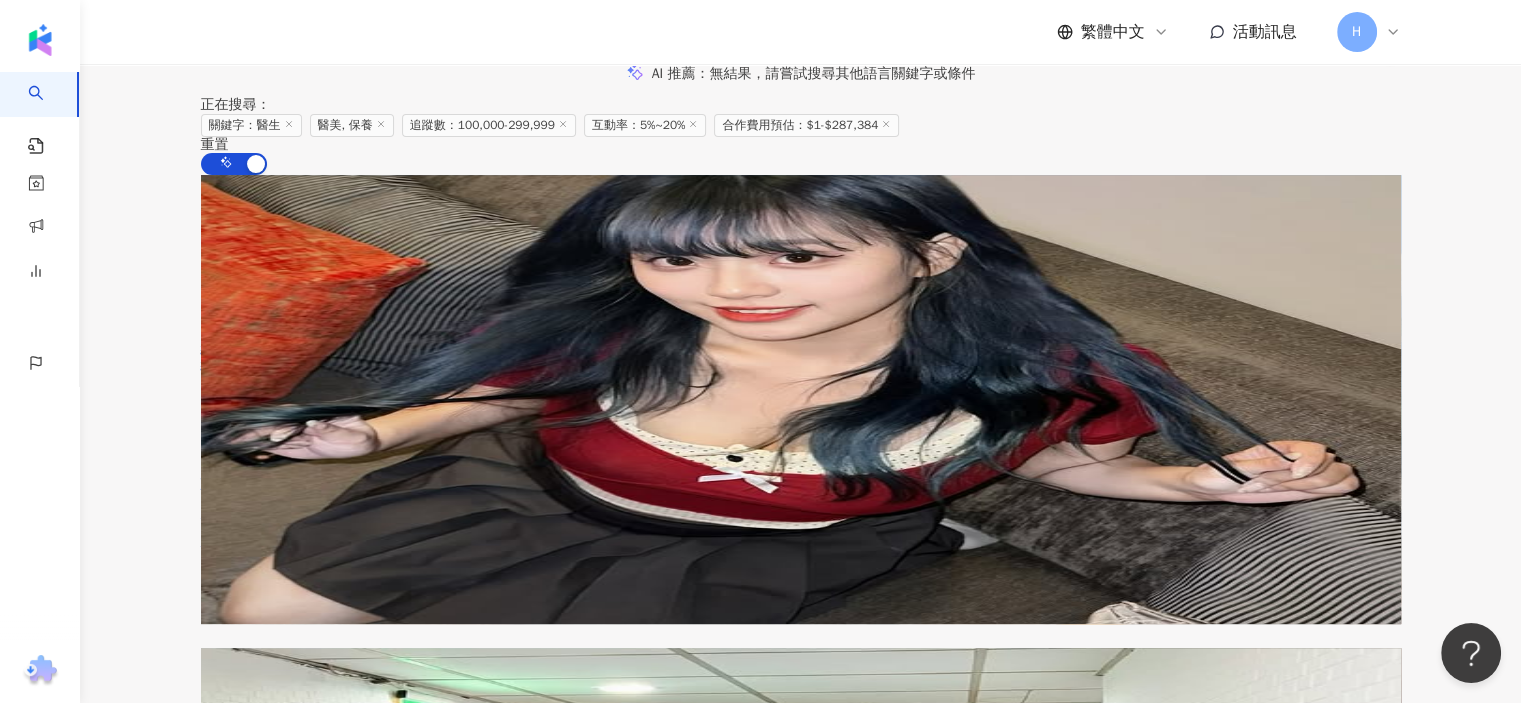 scroll, scrollTop: 0, scrollLeft: 0, axis: both 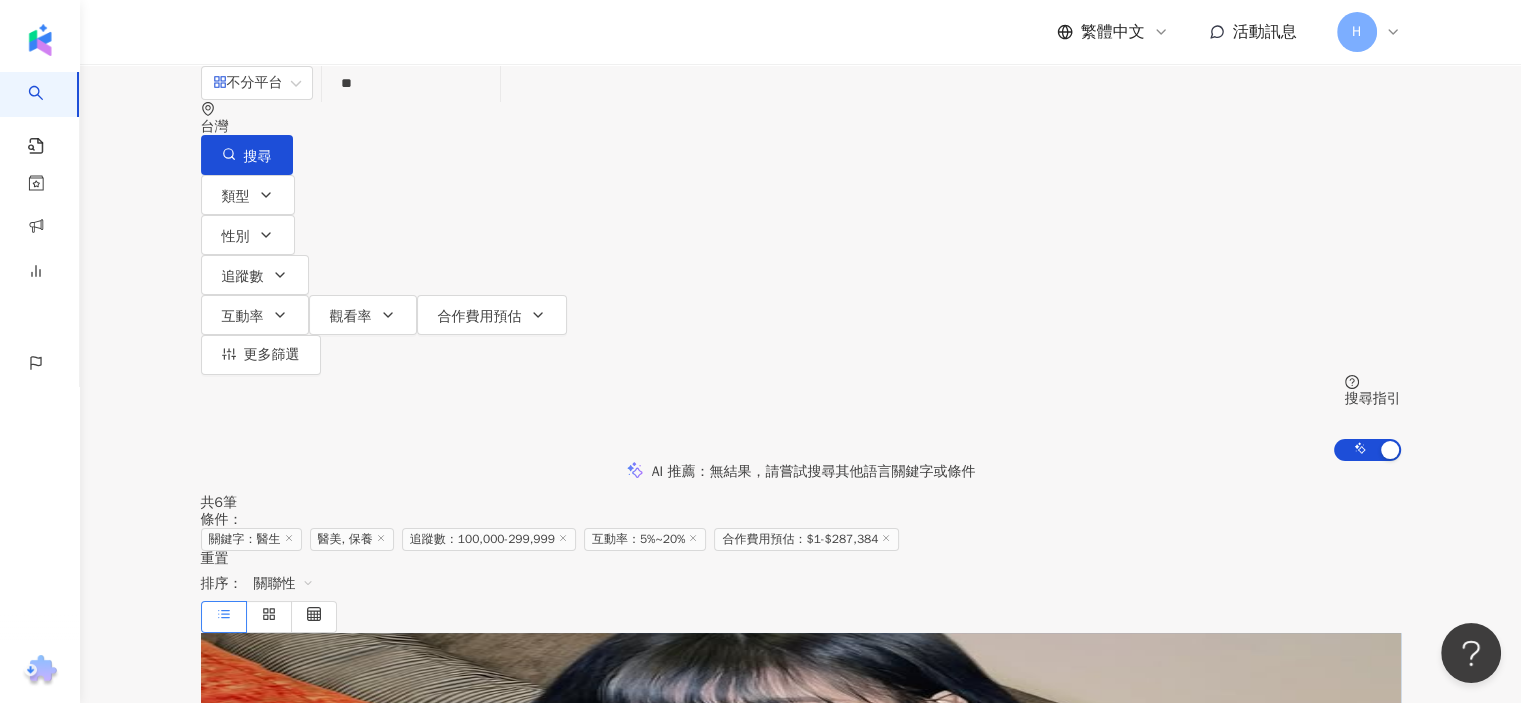 click on "**" at bounding box center (411, 83) 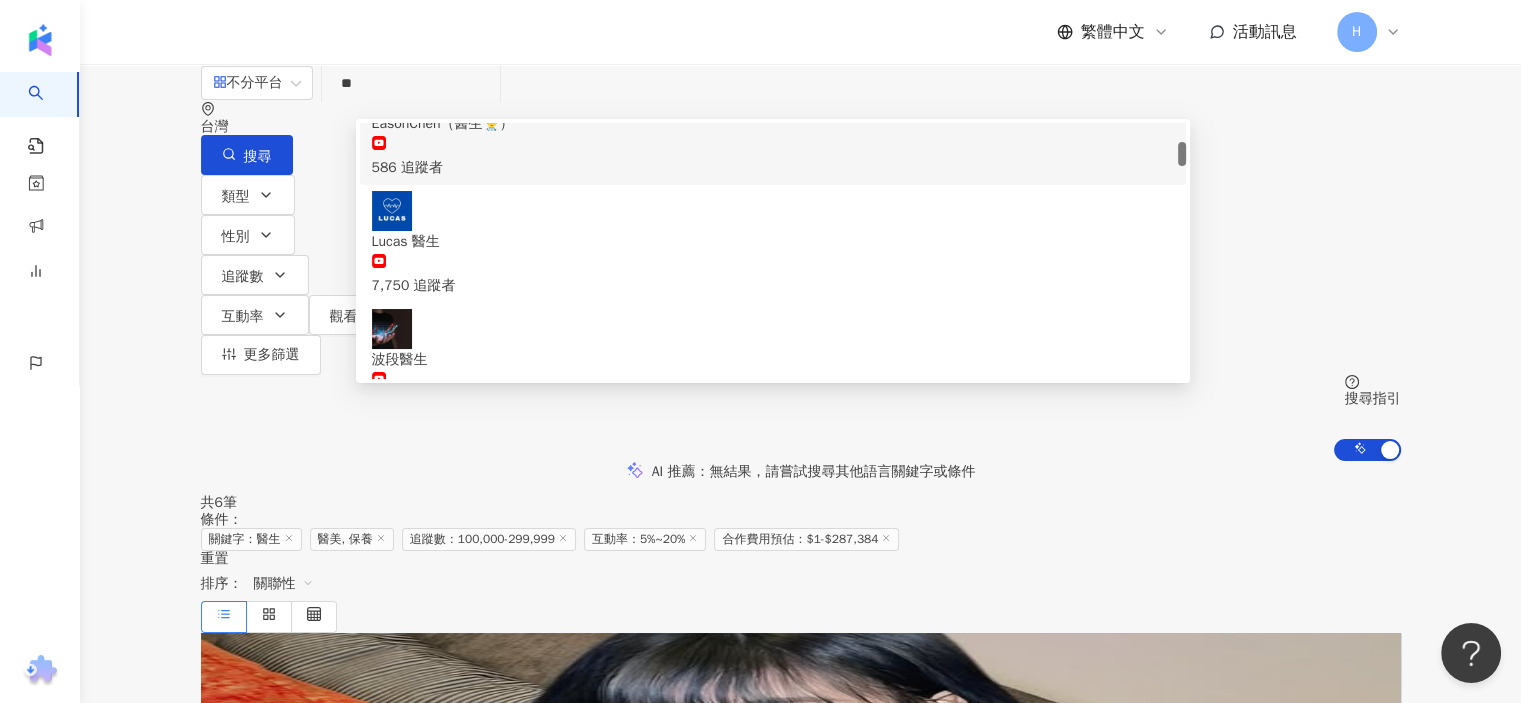 scroll, scrollTop: 400, scrollLeft: 0, axis: vertical 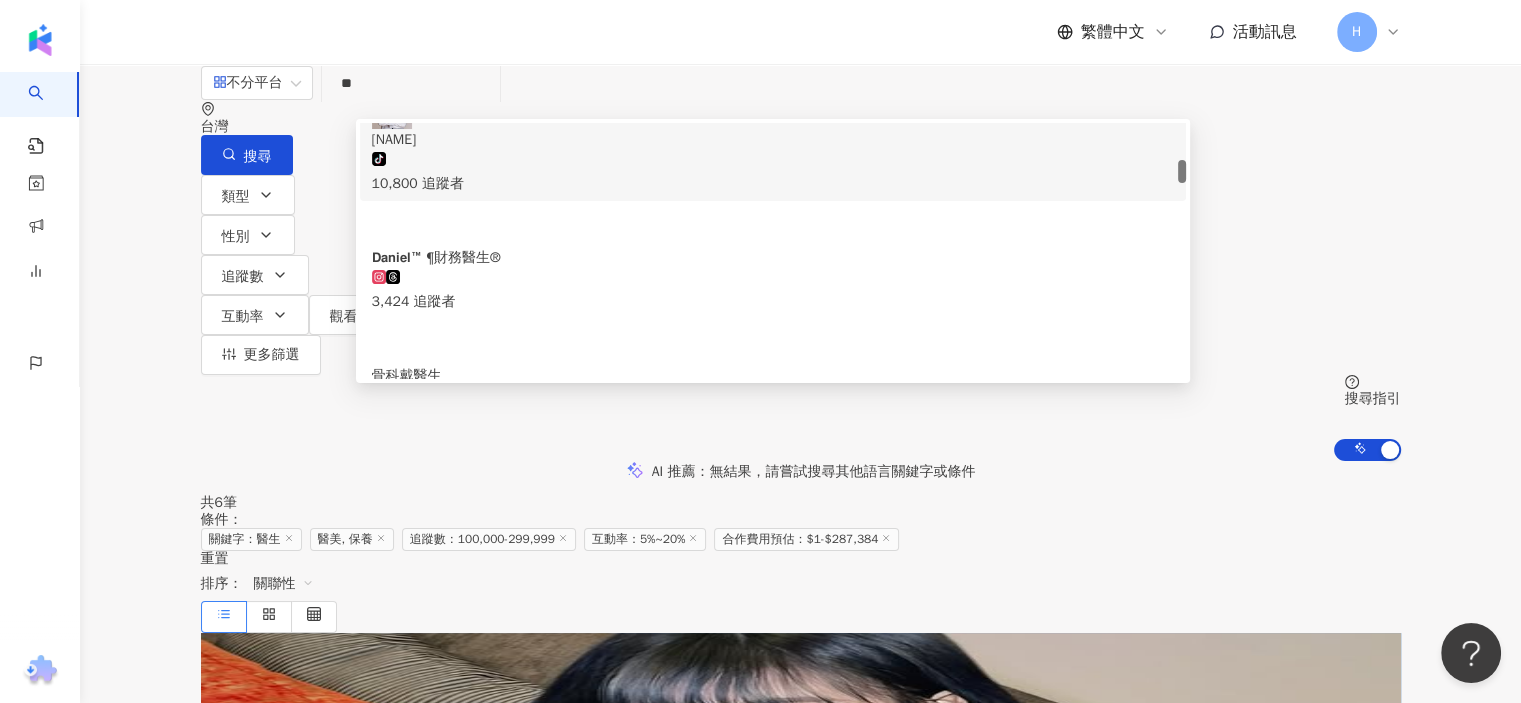 click on "**" at bounding box center (411, 83) 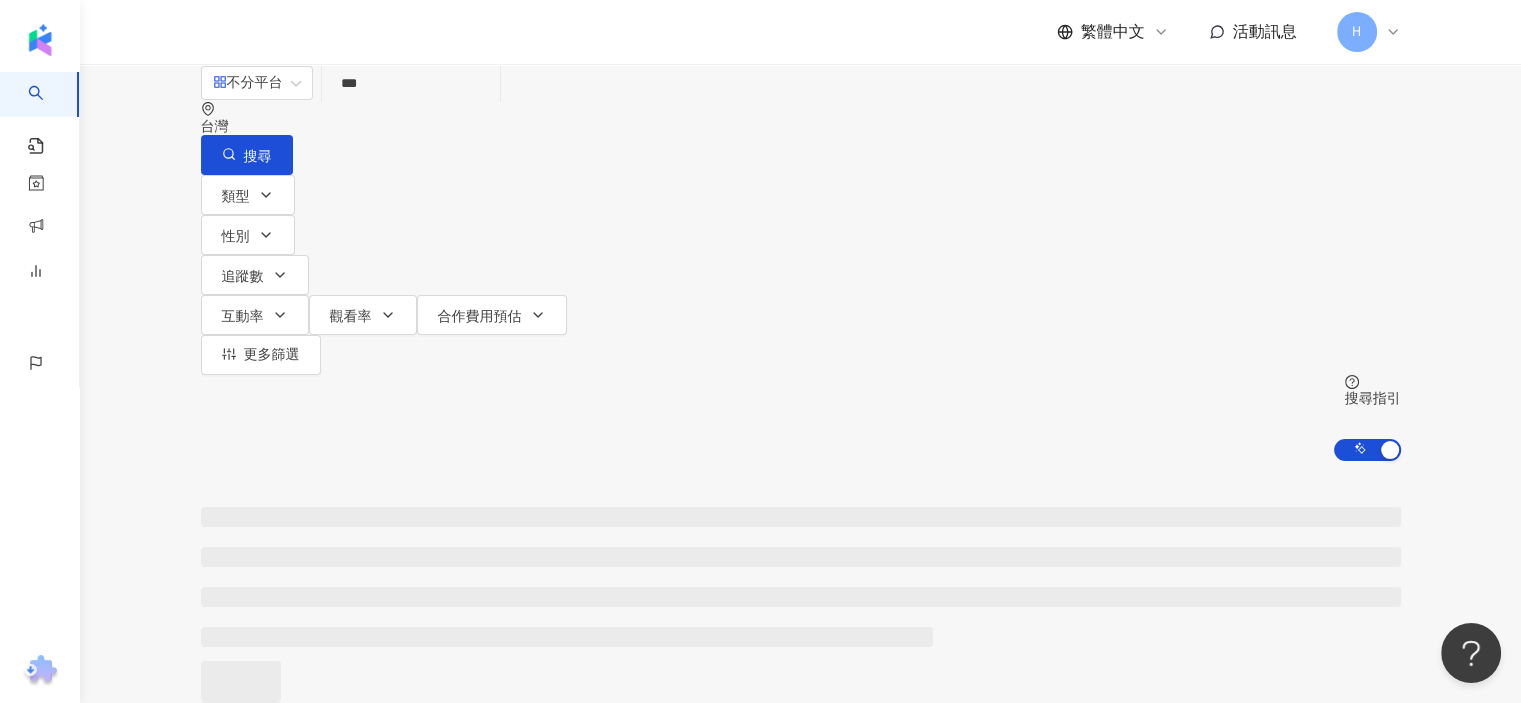 scroll, scrollTop: 0, scrollLeft: 0, axis: both 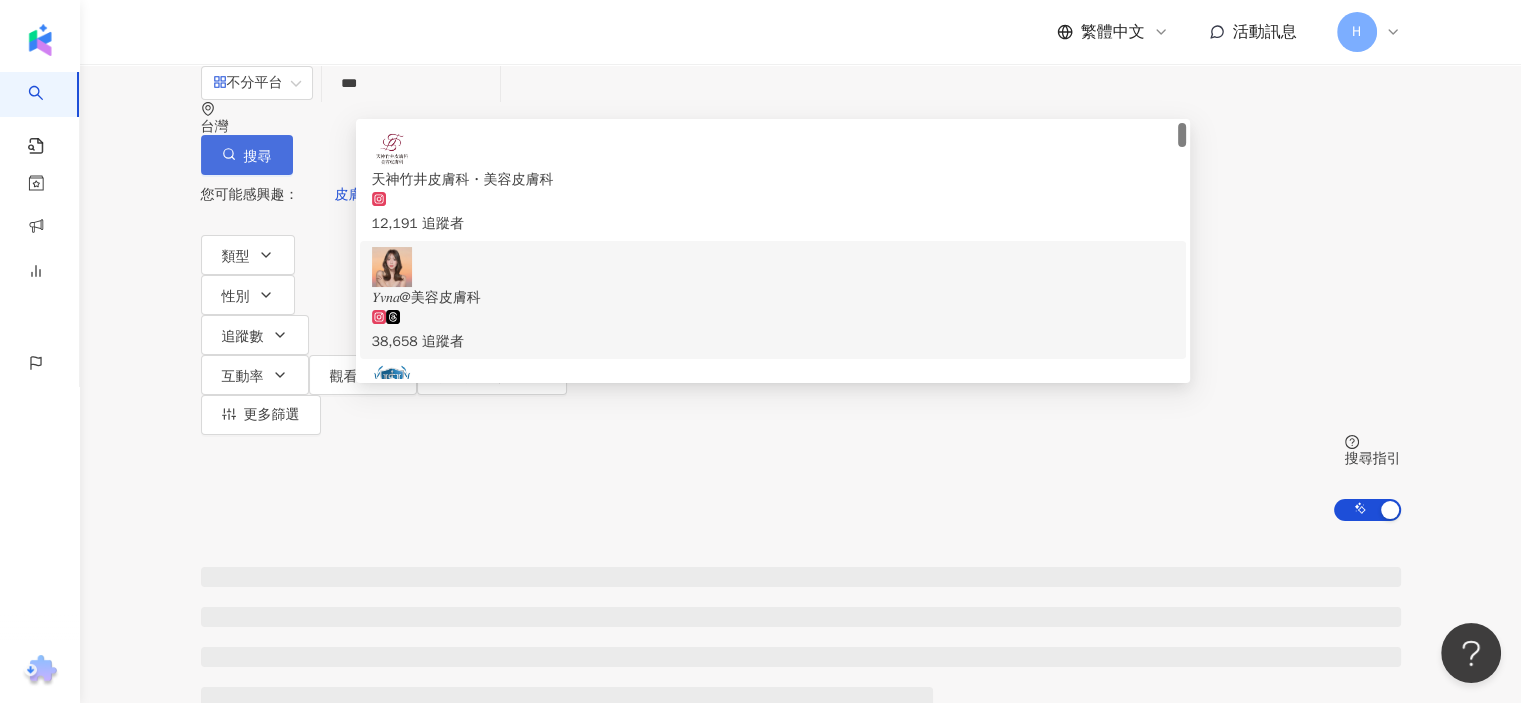 click on "搜尋" at bounding box center [258, 157] 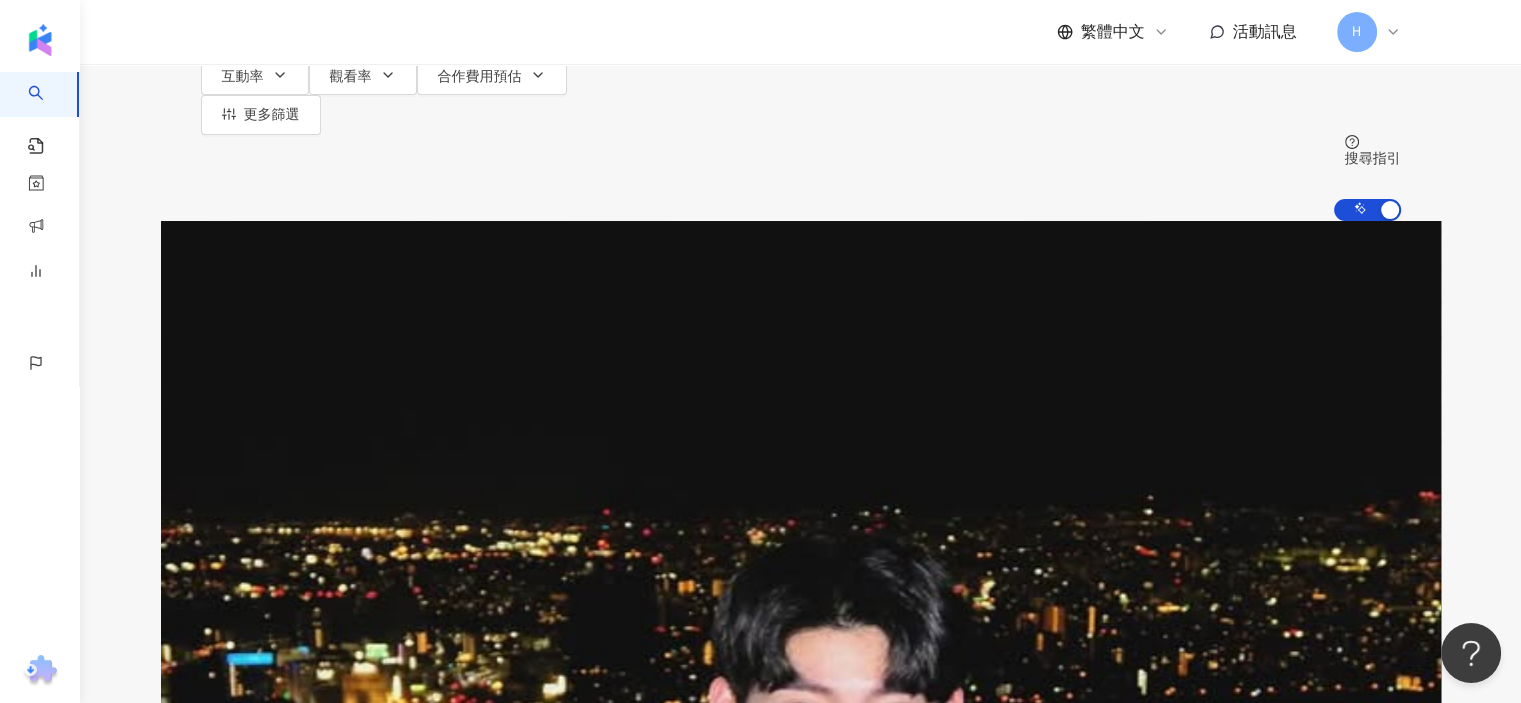 scroll, scrollTop: 0, scrollLeft: 0, axis: both 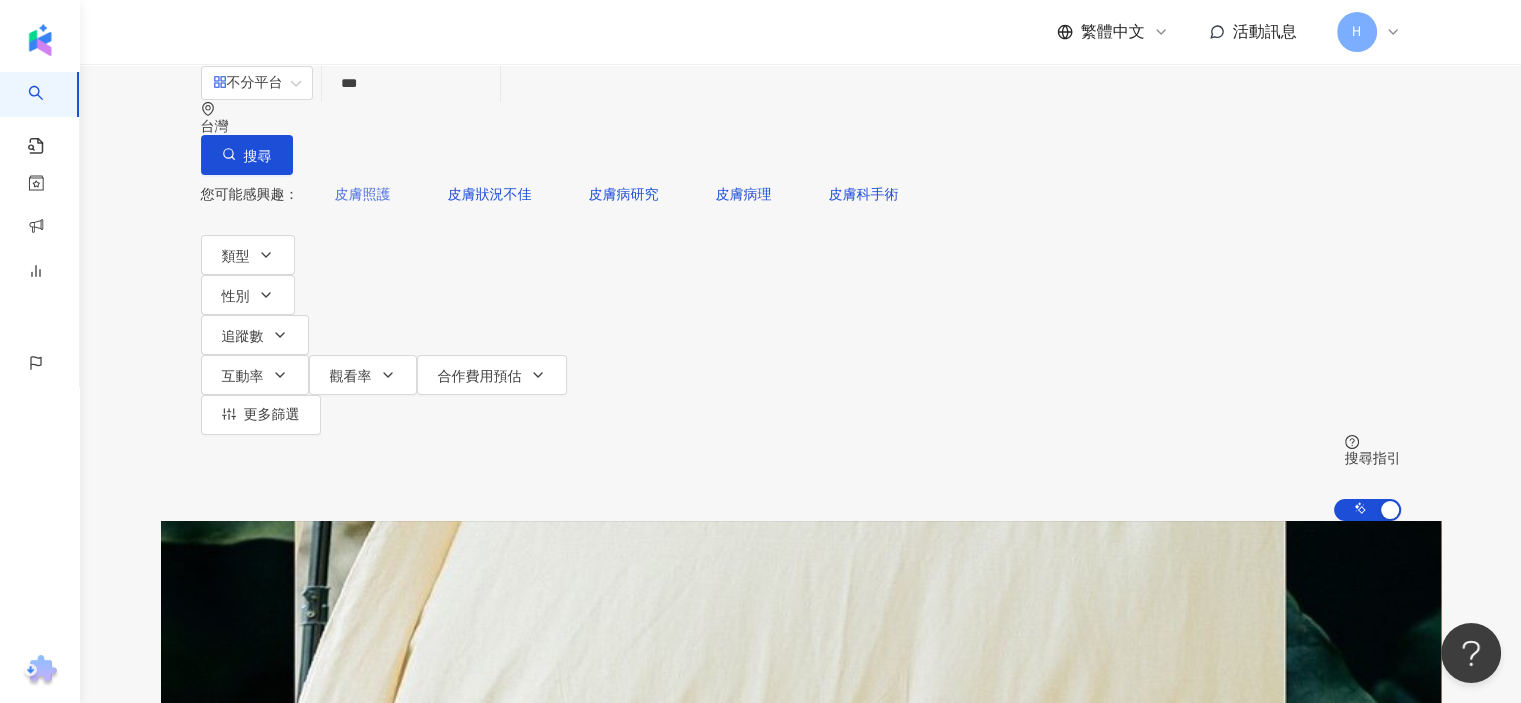 click on "皮膚照護" at bounding box center (363, 195) 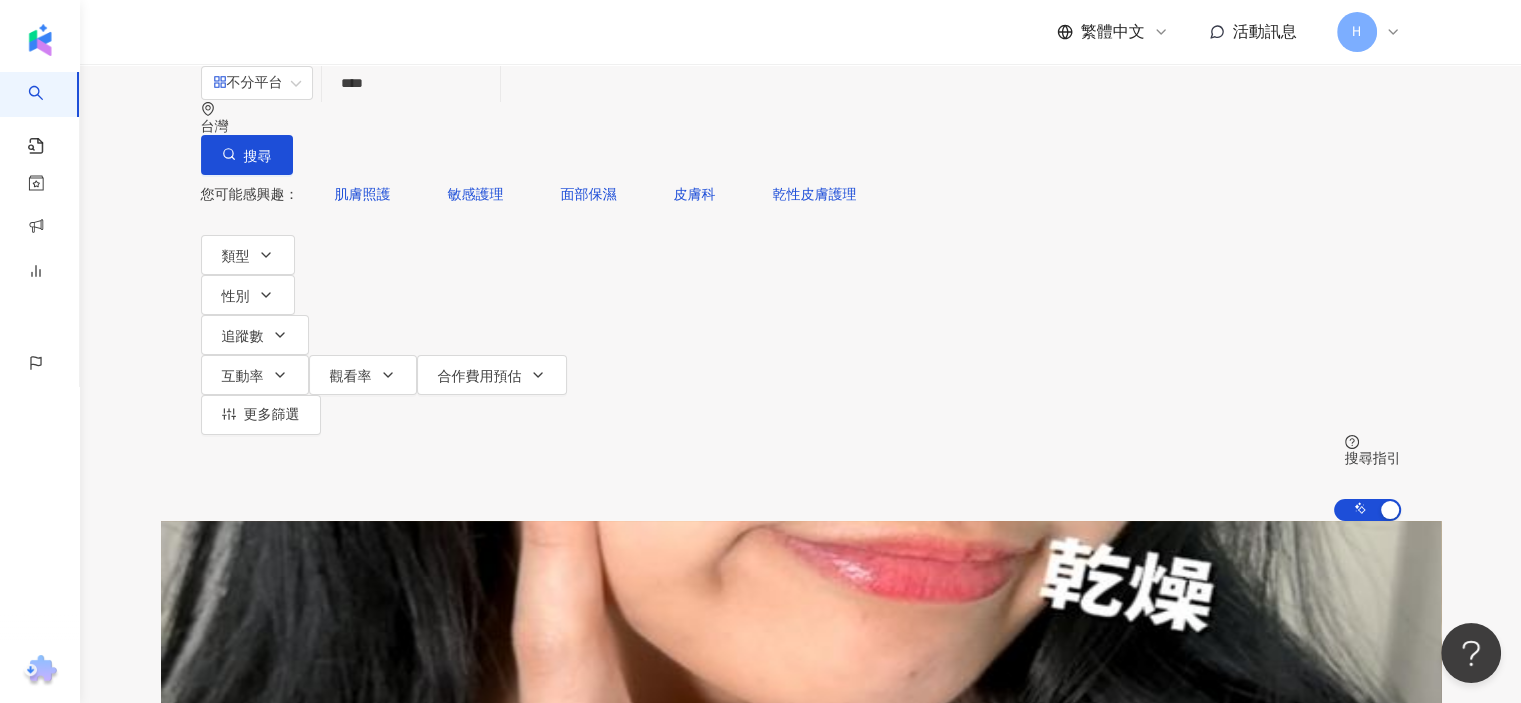 click on "不分平台 **** 台灣 搜尋 adf26b00-30f5-4cd2-9a9d-f786fadc2088 天神竹井皮膚科・美容皮膚科 12,191   追蹤者 𝑌𝑣𝑛𝑎@[EMAIL] 38,658   追蹤者 新宿駅前うわじま皮膚科/皮膚科　美容皮膚科　形成外科 3,938   追蹤者 松田知子皮膚科《福岡 美容皮膚科》 6,504   追蹤者 皮膚科✖️美容皮膚科の倉持皮膚科美容皮膚科🍓宇都宮 4,298   追蹤者 您可能感興趣： 肌膚照護  敏感護理  面部保濕  皮膚科  乾性皮膚護理  類型 性別 追蹤數 互動率 觀看率 合作費用預估  更多篩選 不限 女 男 其他 ******  -  ****** 不限 小型 奈米網紅 (<1萬) 微型網紅 (1萬-3萬) 小型網紅 (3萬-5萬) 中型 中小型網紅 (5萬-10萬) 中型網紅 (10萬-30萬) 中大型網紅 (30萬-50萬) 大型 大型網紅 (50萬-100萬) 百萬網紅 (>100萬) * %  -  ** % 不限 5% 以下 5%~20% 20% 以上 %  -  % 不限 10% 以下 10%~50% 50%~200% 200% 以上 選擇合作費用預估  ： (" at bounding box center (800, 292) 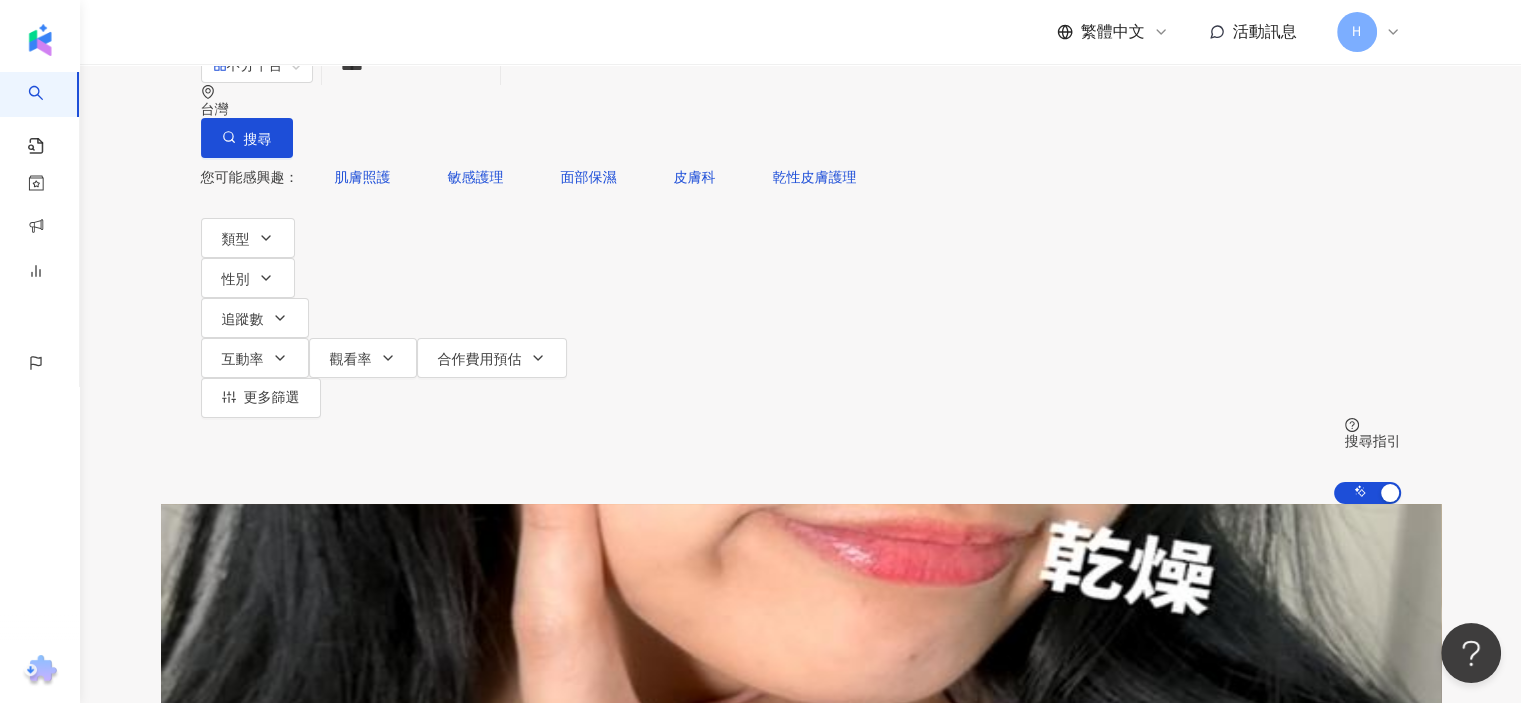 scroll, scrollTop: 0, scrollLeft: 0, axis: both 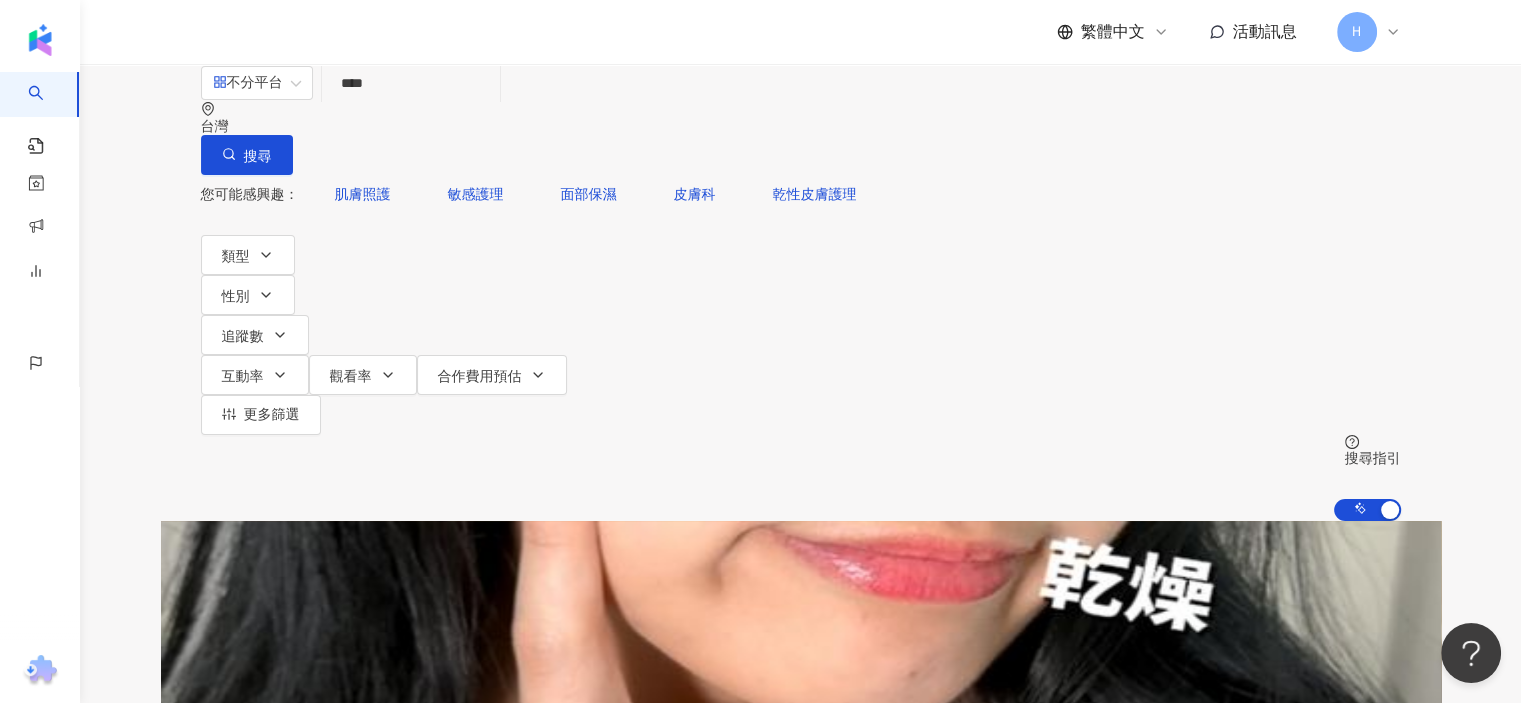 click on "****" at bounding box center (411, 83) 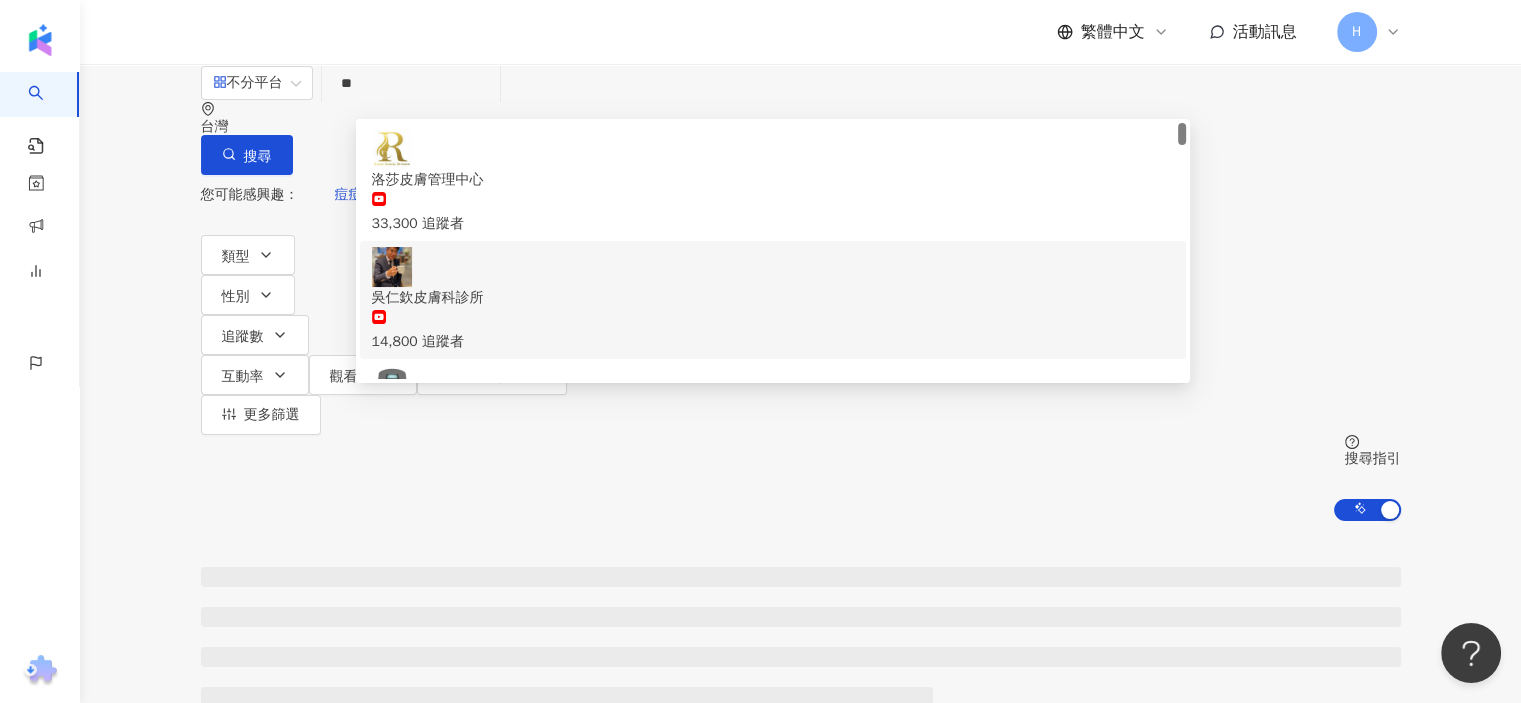 click on "您可能感興趣： 痘痘  肌膚  膚況  痘痘肌膚  粉刺  類型 性別 追蹤數 互動率 觀看率 合作費用預估  更多篩選 不限 女 男 其他 ******  -  ****** 不限 小型 奈米網紅 (<1萬) 微型網紅 (1萬-3萬) 小型網紅 (3萬-5萬) 中型 中小型網紅 (5萬-10萬) 中型網紅 (10萬-30萬) 中大型網紅 (30萬-50萬) 大型 大型網紅 (50萬-100萬) 百萬網紅 (>100萬) * %  -  ** % 不限 5% 以下 5%~20% 20% 以上 %  -  % 不限 10% 以下 10%~50% 50%~200% 200% 以上 選擇合作費用預估  ： 幣別 ： 新台幣 ( TWD ) 不限 限制金額 $ *  -  $ ****** 搜尋指引 AI  開啟 AI  關閉" at bounding box center [801, 348] 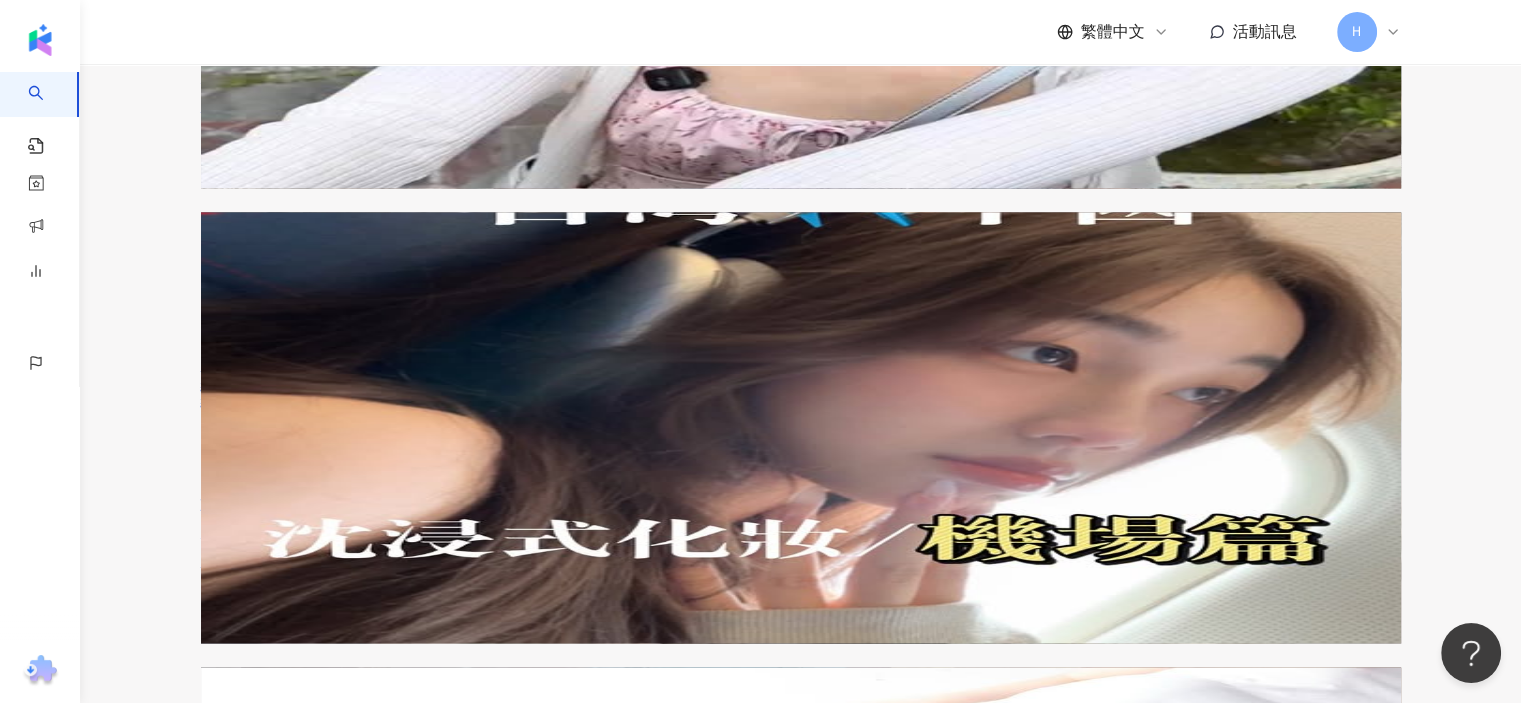 scroll, scrollTop: 4000, scrollLeft: 0, axis: vertical 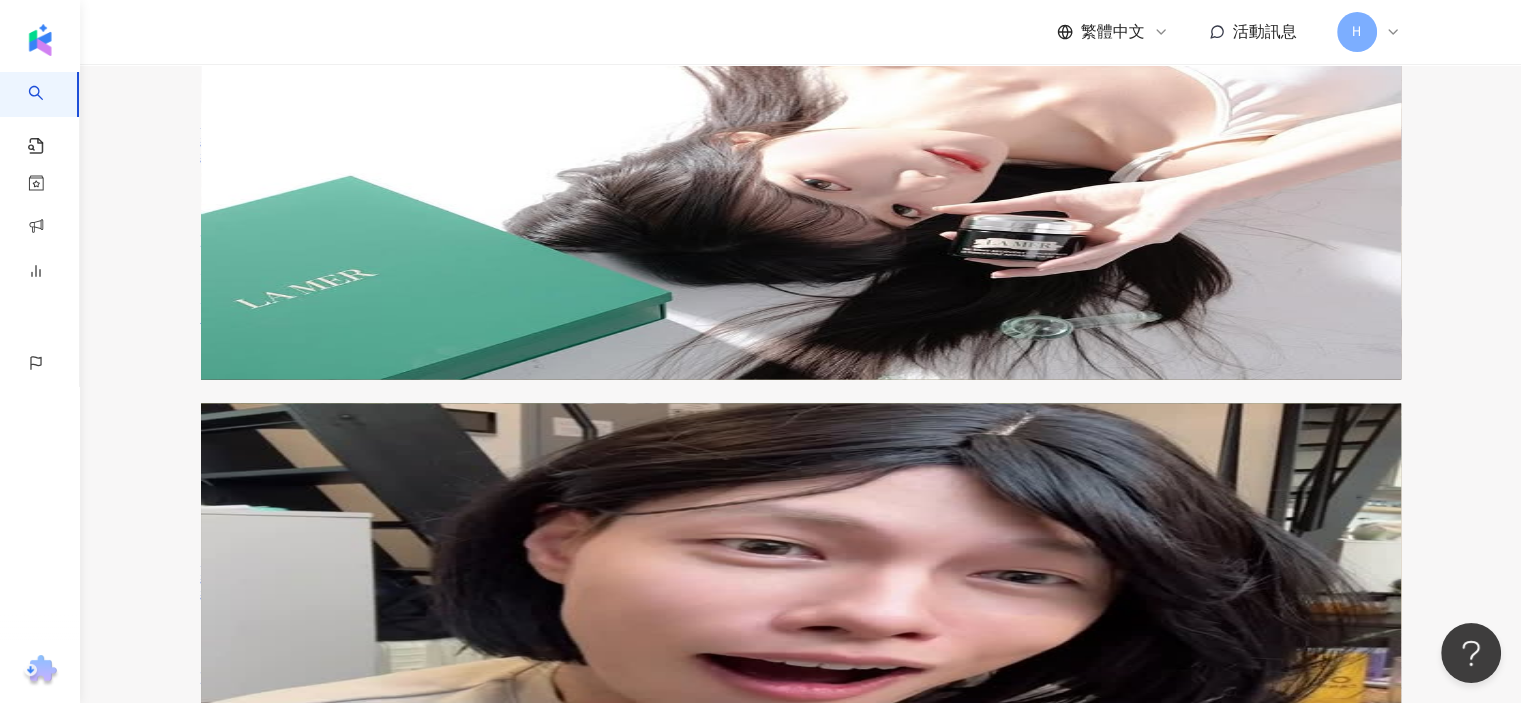 click on "下一頁" at bounding box center (377, 3202) 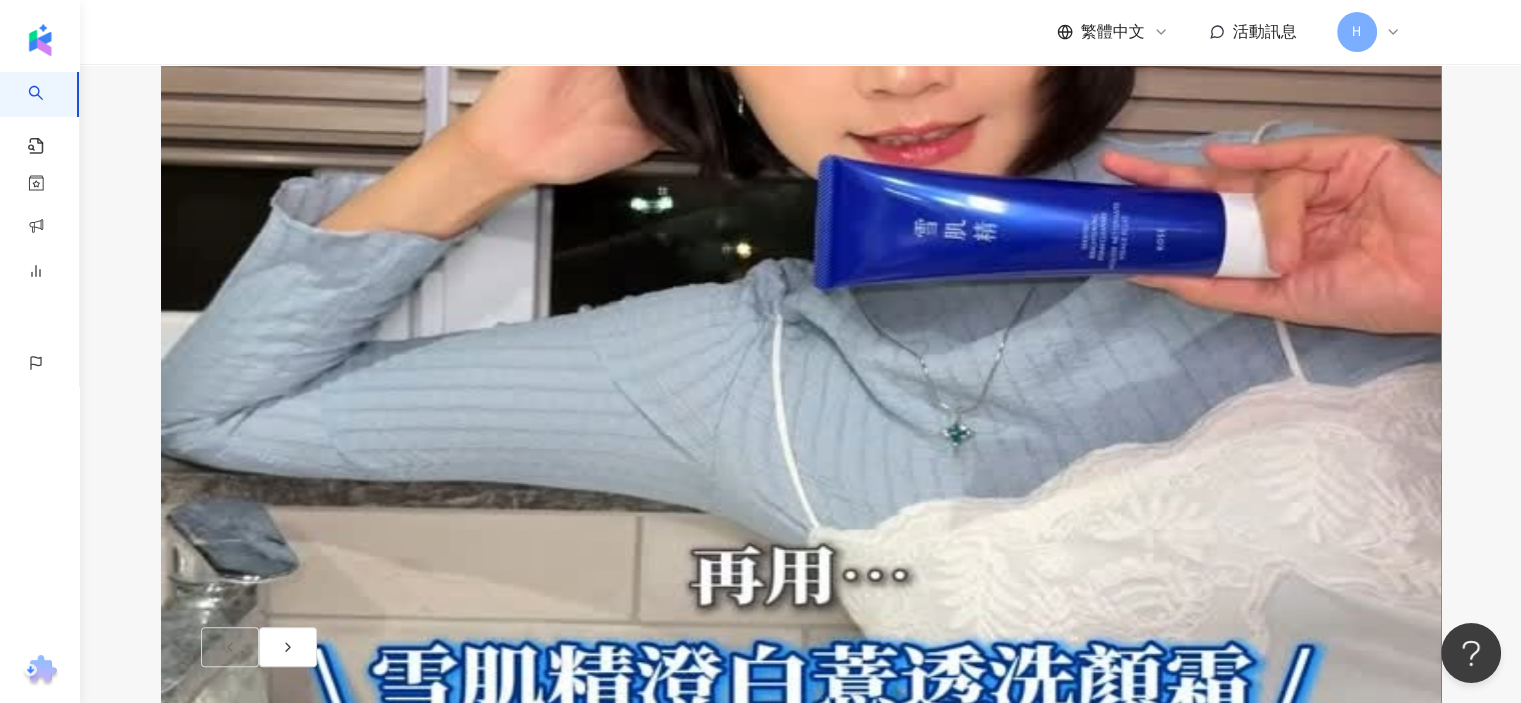 scroll, scrollTop: 166, scrollLeft: 0, axis: vertical 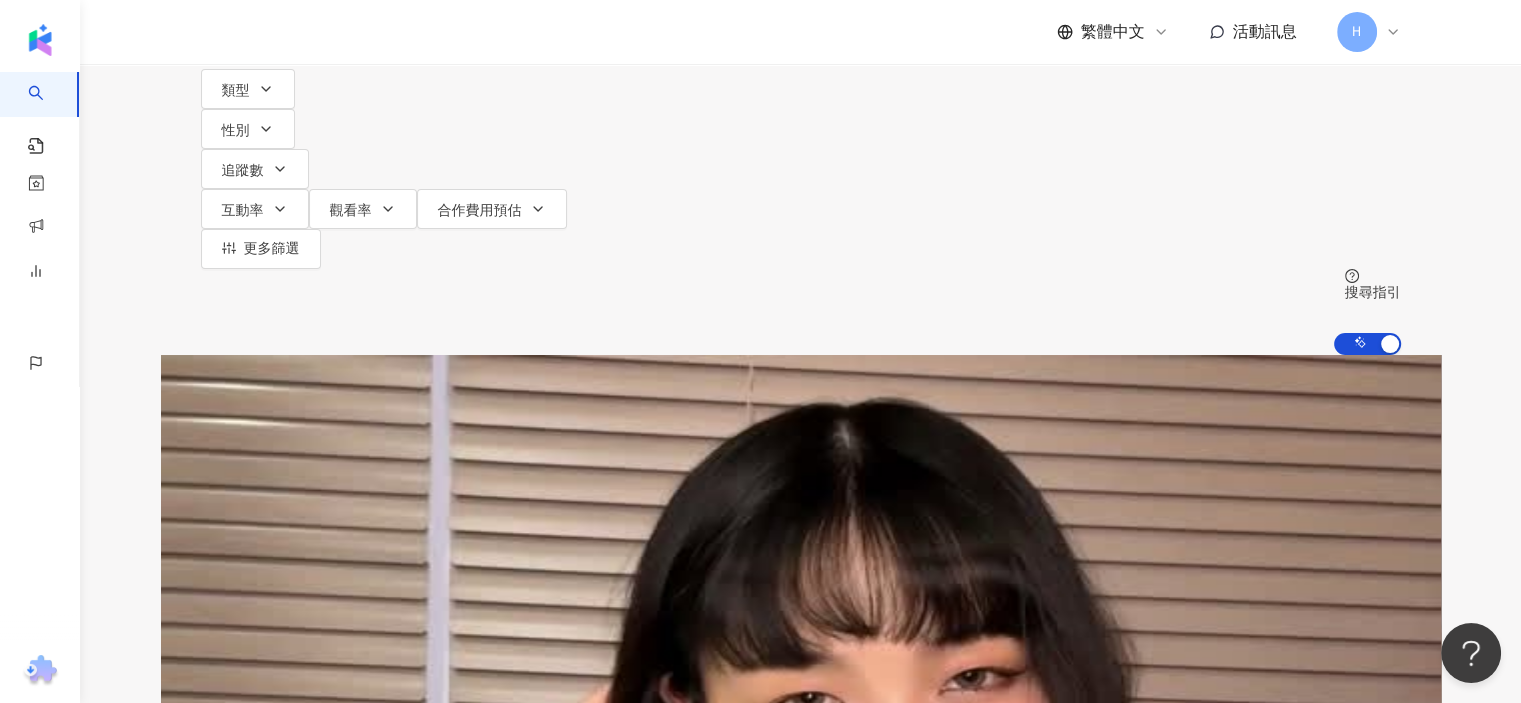 click 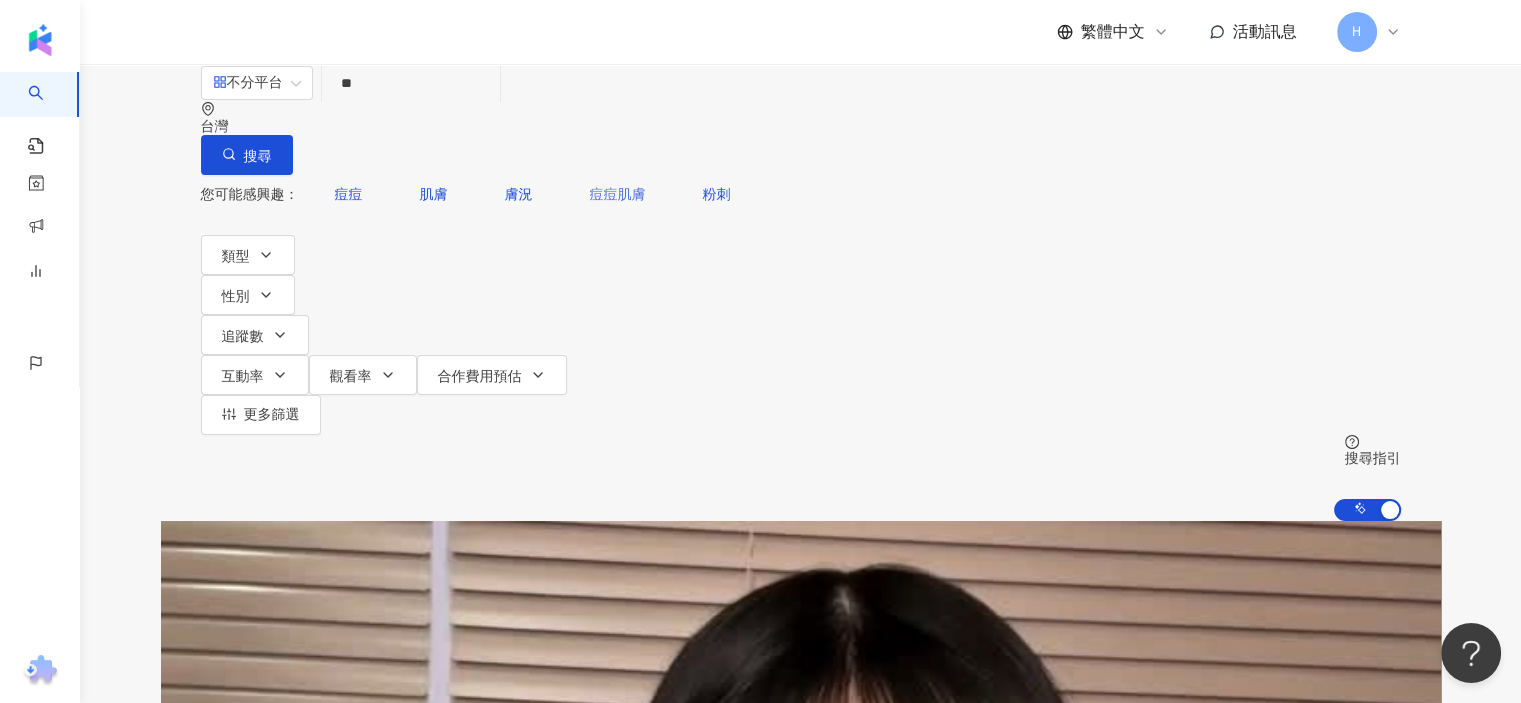 click on "痘痘肌膚" at bounding box center [618, 195] 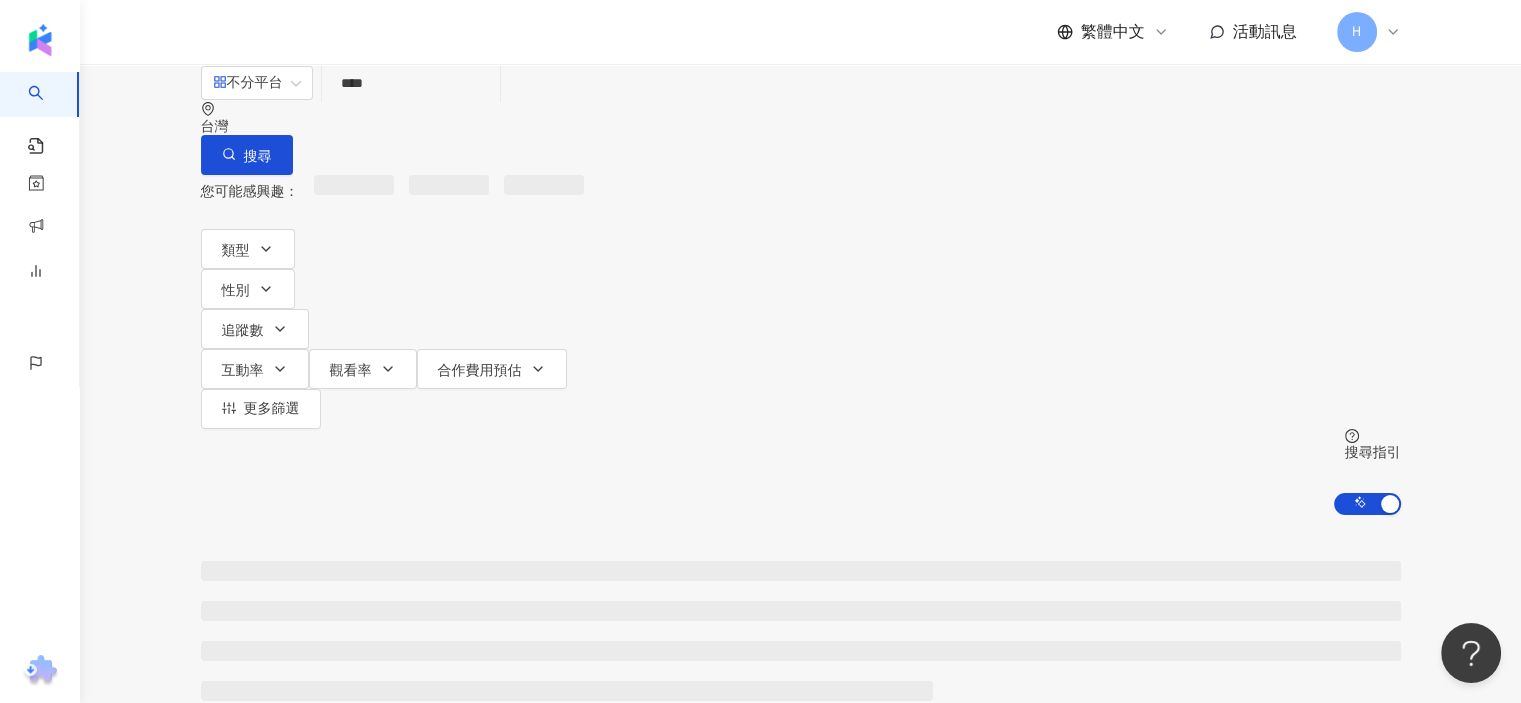scroll, scrollTop: 0, scrollLeft: 0, axis: both 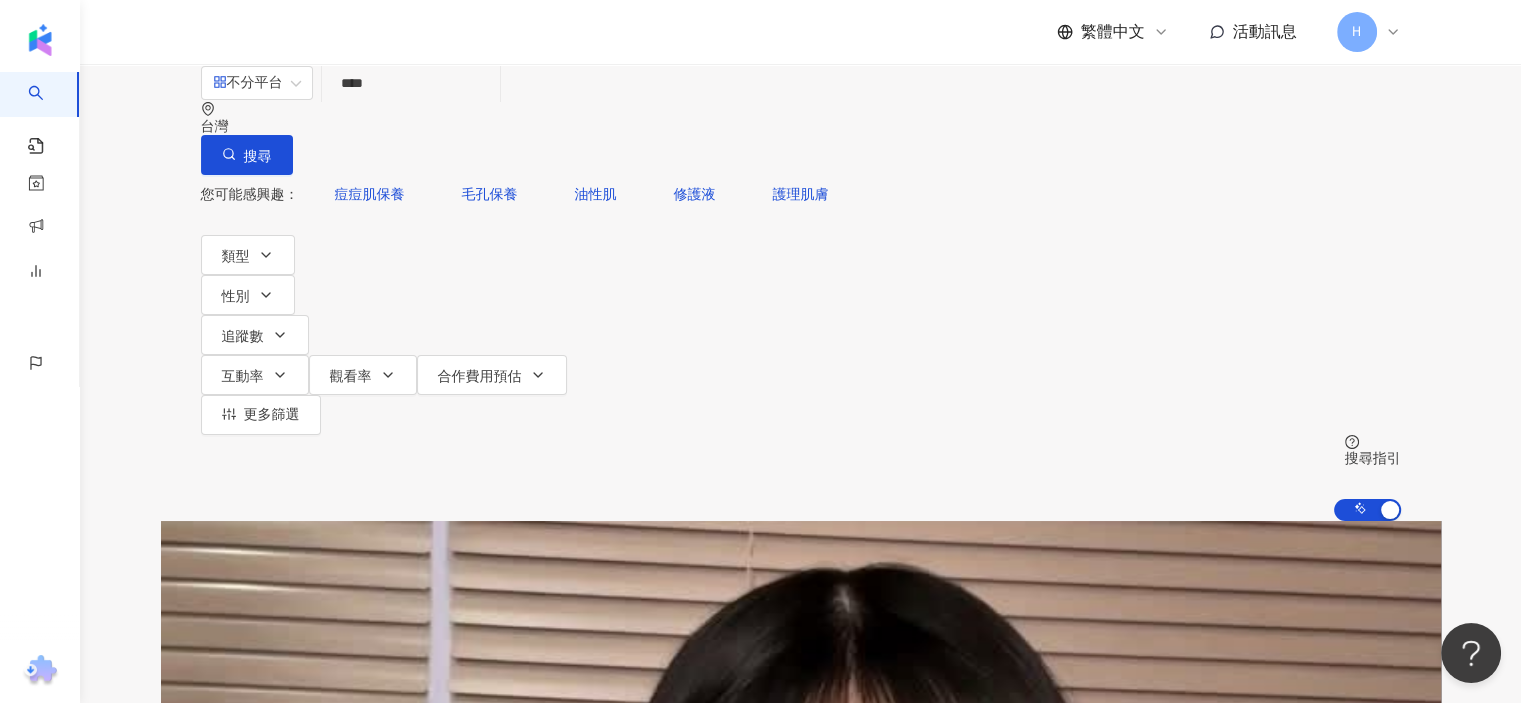 click on "AI 推薦 ： 推薦痘痘肌膚的網紅 • 林上豪  :  此網紅熱愛分享肌膚護理及保養心得，與粉絲的互動性良好，尤其在日常話題與保養類別中表現突出。其多元內容吸引廣泛受眾，能有效傳遞個人魅力及專業知識。 • 嘿！有一個  :  這位網紅的內容涵蓋保養、美妝及日常話題，表現出相對高的互動率。其對於產品推薦如MAC及肌膚之鑰，能引發粉絲共鳴，並在保養類別中更顯突出，展現出良好的吸引力與影響力。 • 宮（小宮）  :  此網紅專注於美妝、保養及日常生活分享，特別推薦的產品如飾底防曬凝露及肌底精華，具良好的互動能力。多元化的內容吸引了大量粉絲，尤其在美食及命理占卜方面表現突出。 換一組推薦結果 對您有幫助嗎？ 林上豪 15.7萬 4,957 2.9萬 互動率 5.67% 商業合作比例 50% 受眾性別 女 嘿！有一個 17.9萬 互動率 9.68% 商業合作比例 49.4% 受眾性別 女 11.7萬" at bounding box center (800, 1048) 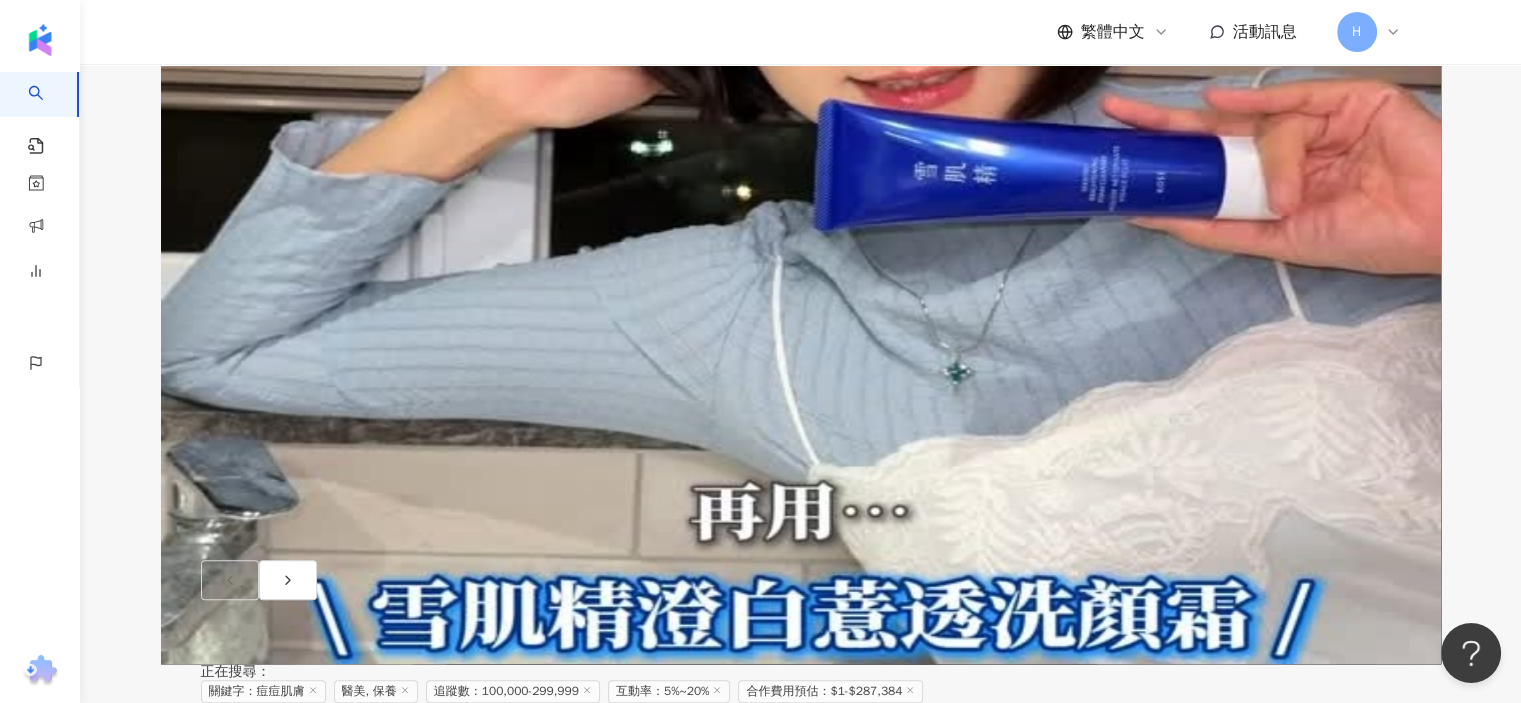 scroll, scrollTop: 1276, scrollLeft: 0, axis: vertical 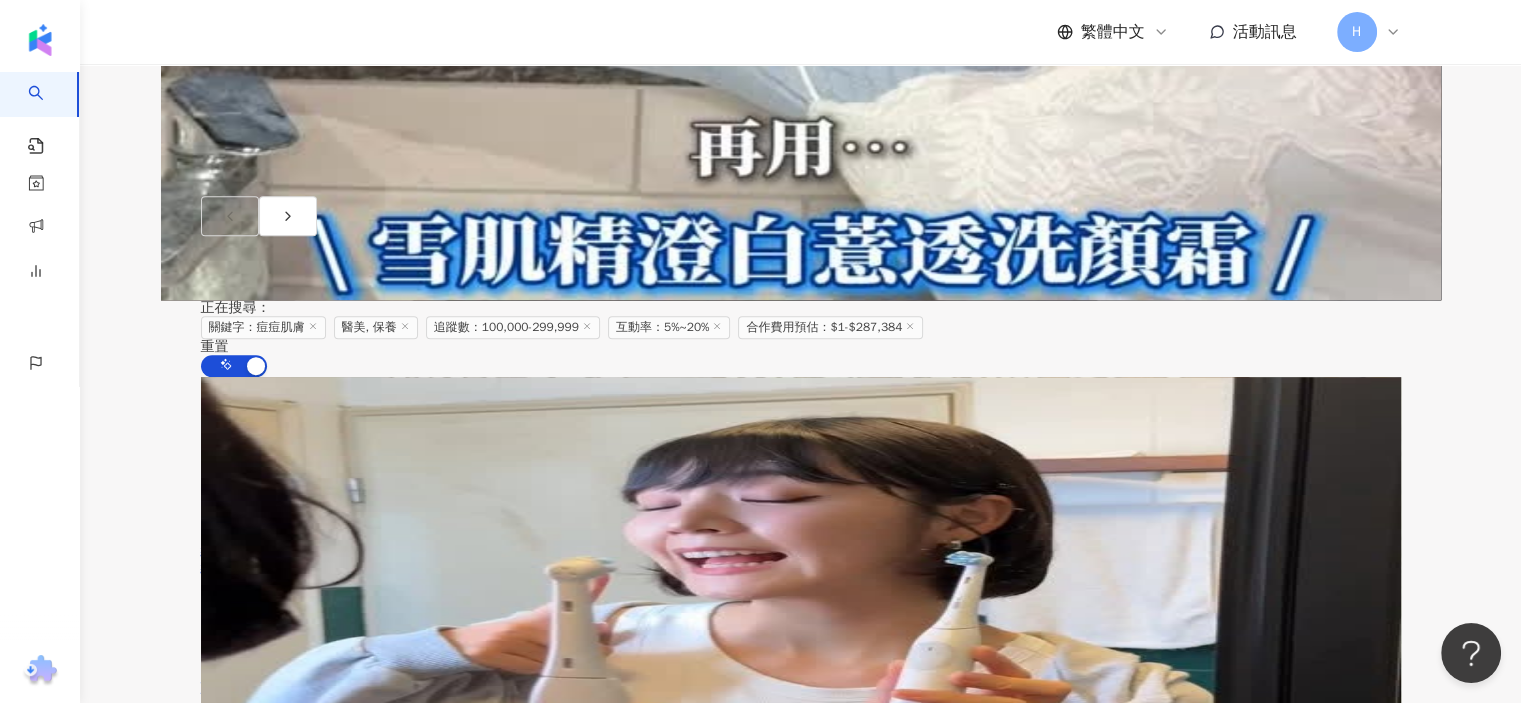 click on "台灣   Instagram  Top 100" at bounding box center [280, 1445] 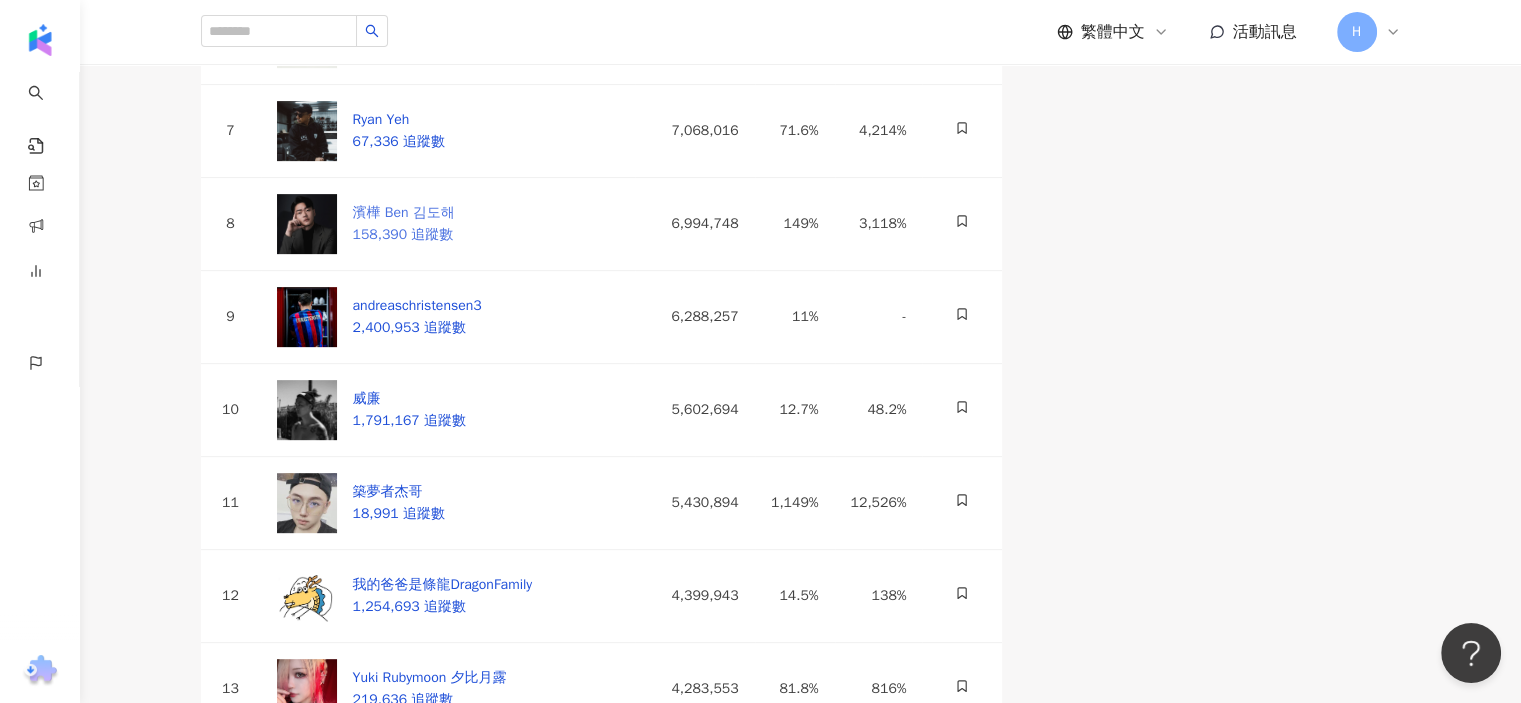 scroll, scrollTop: 700, scrollLeft: 0, axis: vertical 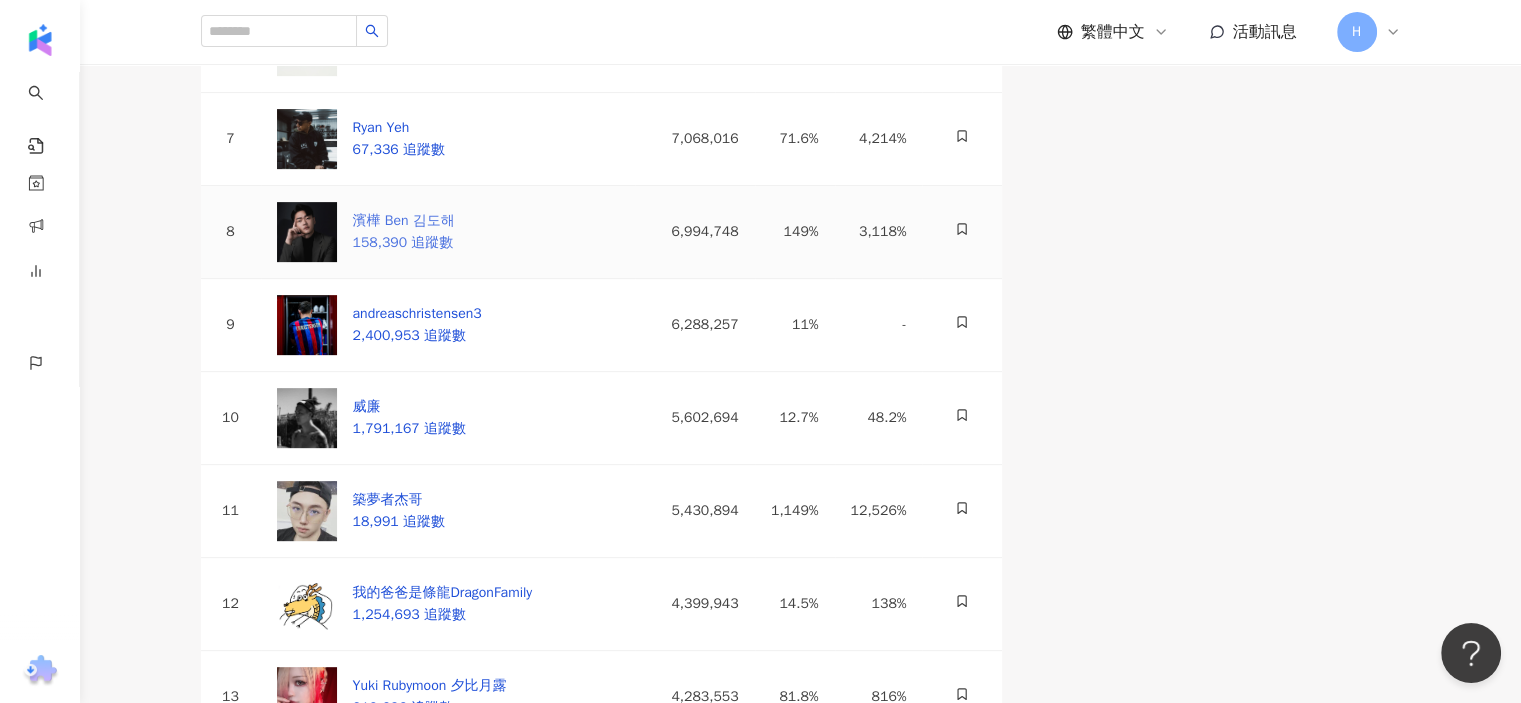 click on "濱樺 Ben 김도해" at bounding box center (404, 221) 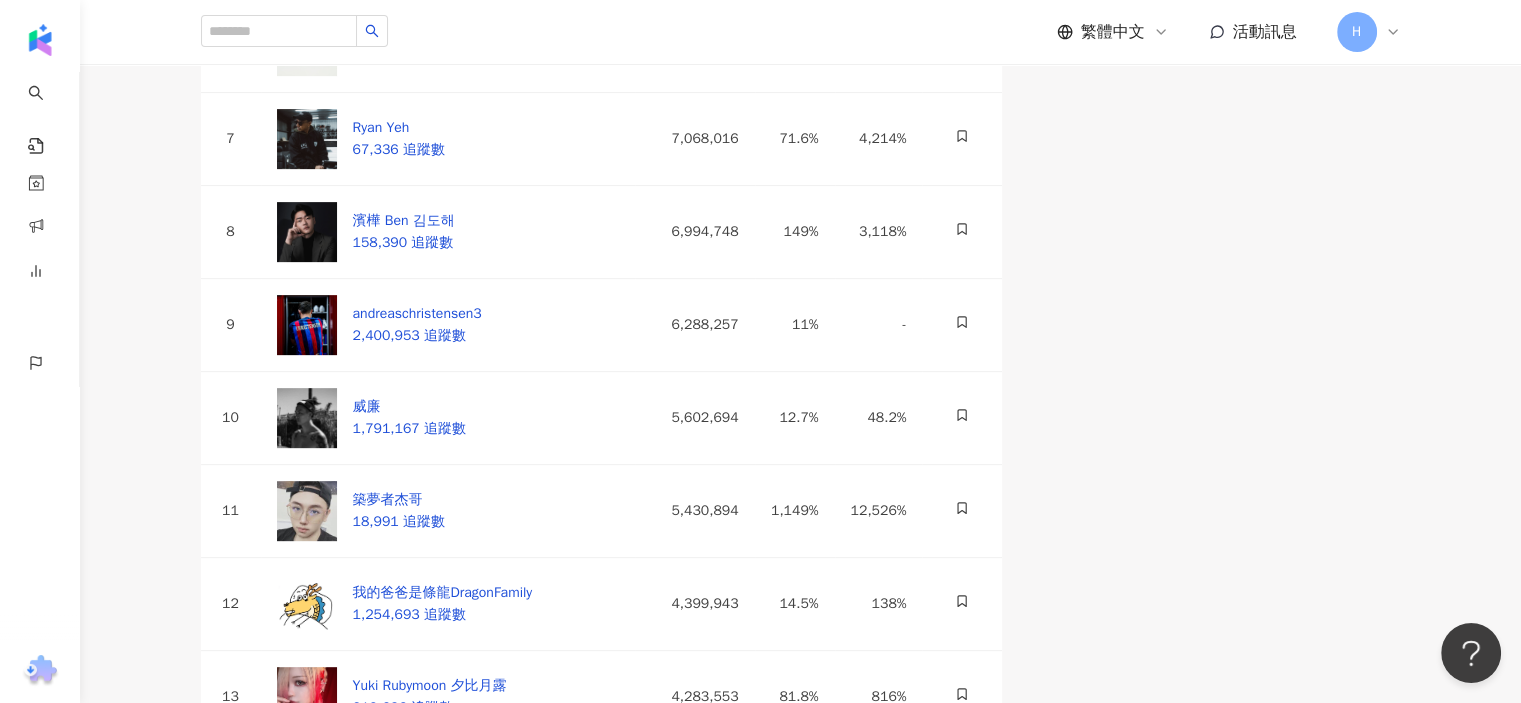 click on "H" at bounding box center [1357, 32] 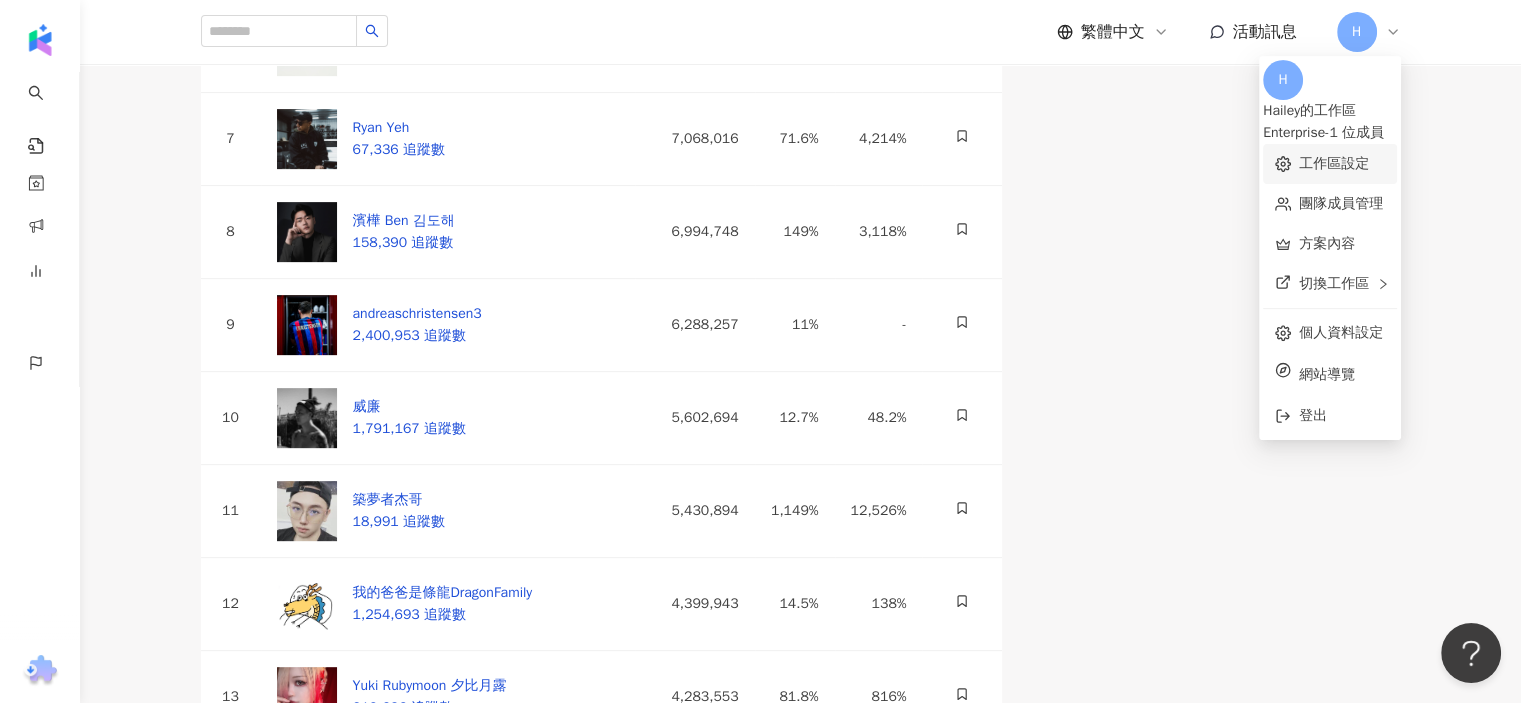 click on "工作區設定" at bounding box center (1334, 163) 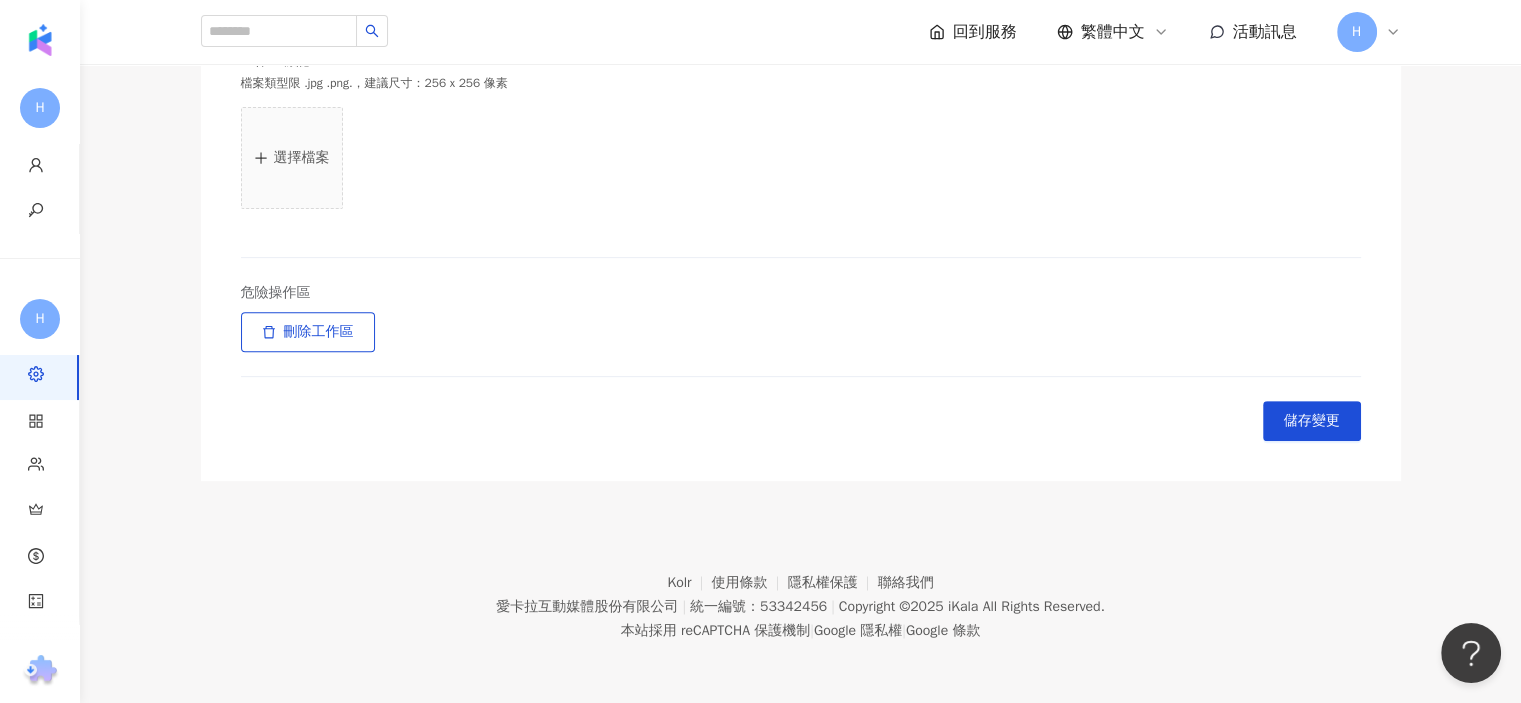 scroll, scrollTop: 0, scrollLeft: 0, axis: both 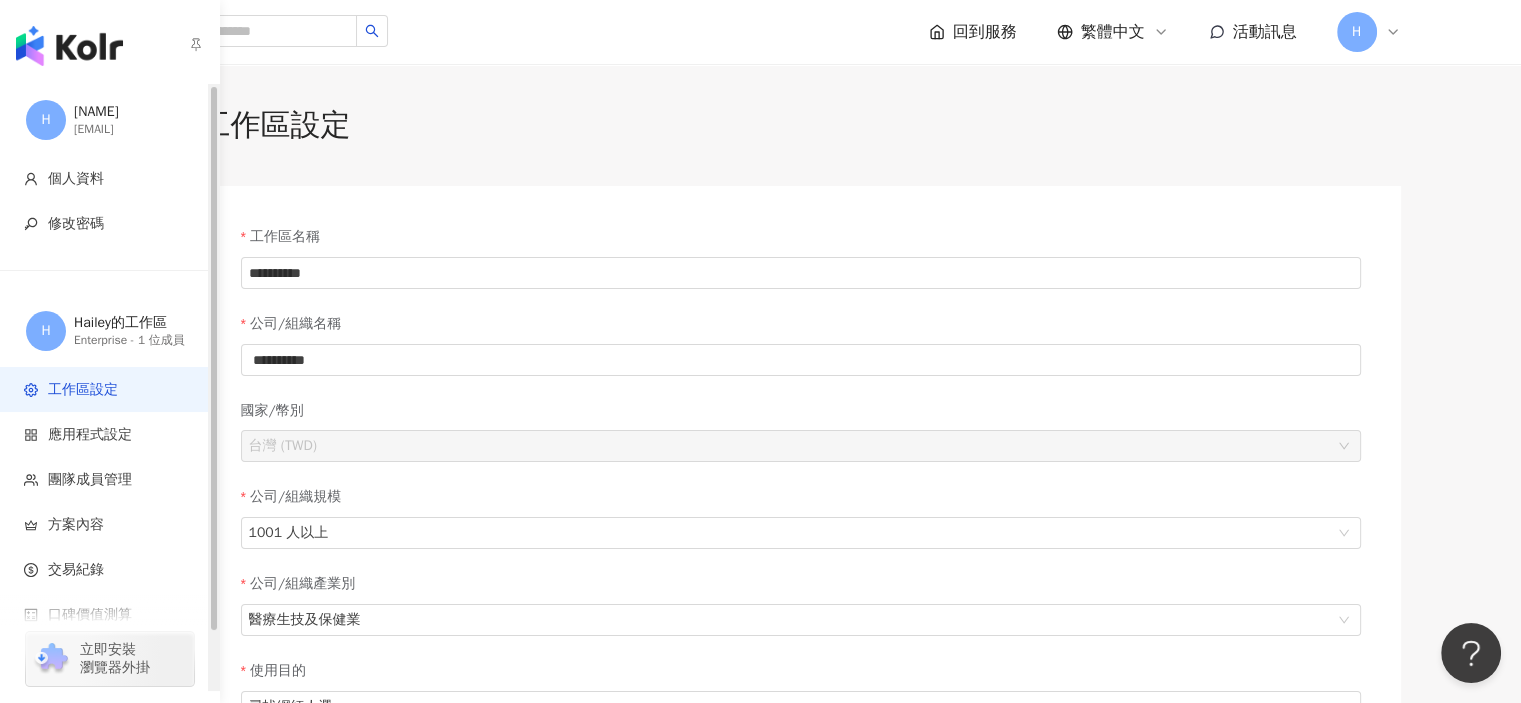 click on "H" at bounding box center [46, 331] 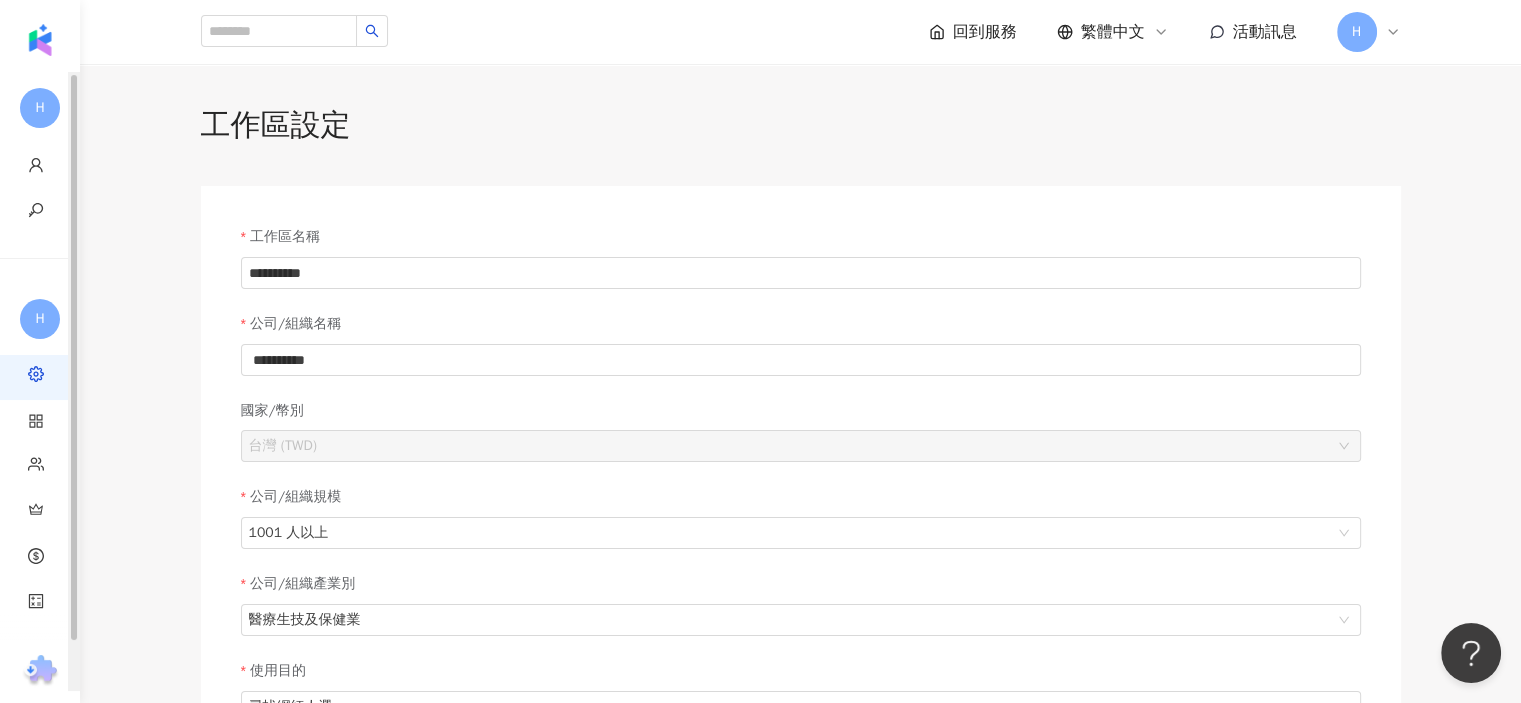 click on "H" at bounding box center (1369, 32) 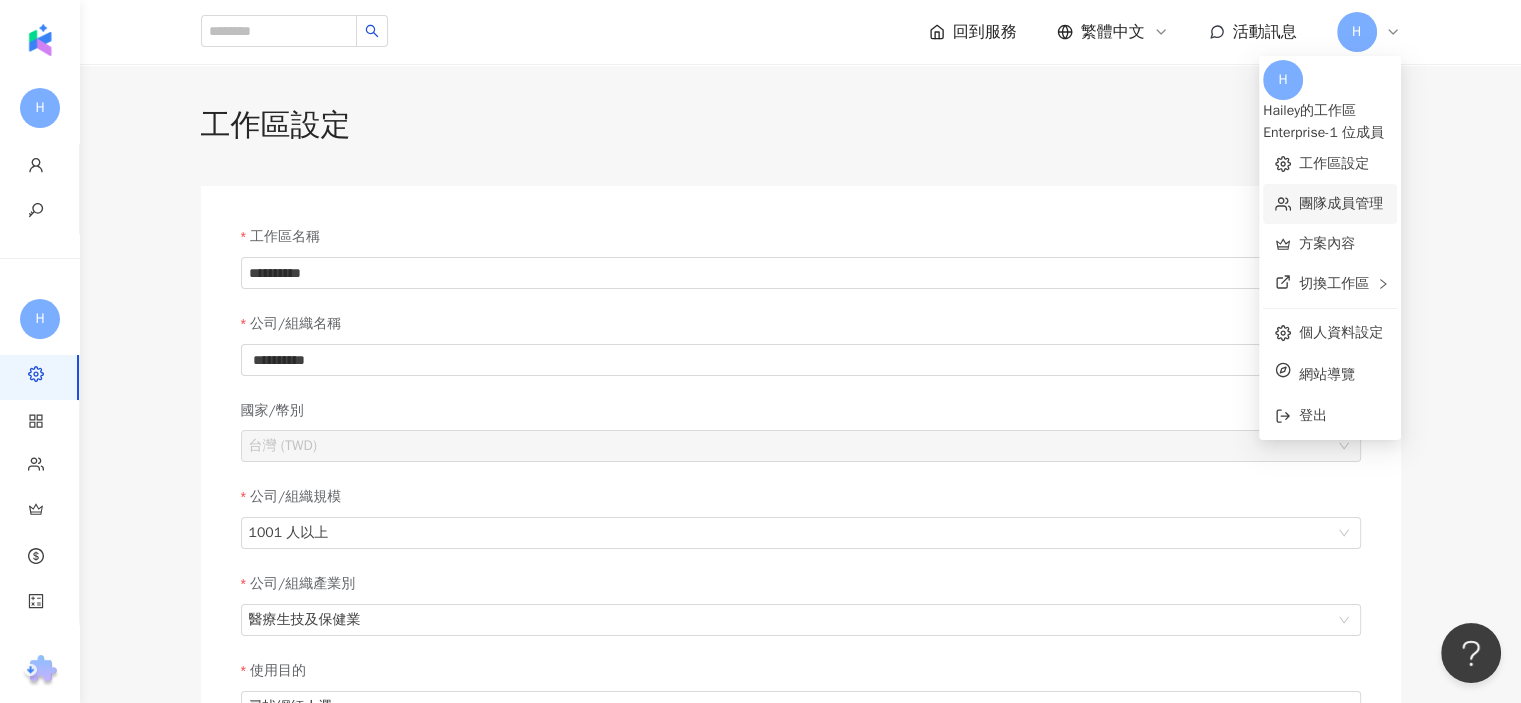 click on "團隊成員管理" at bounding box center (1341, 203) 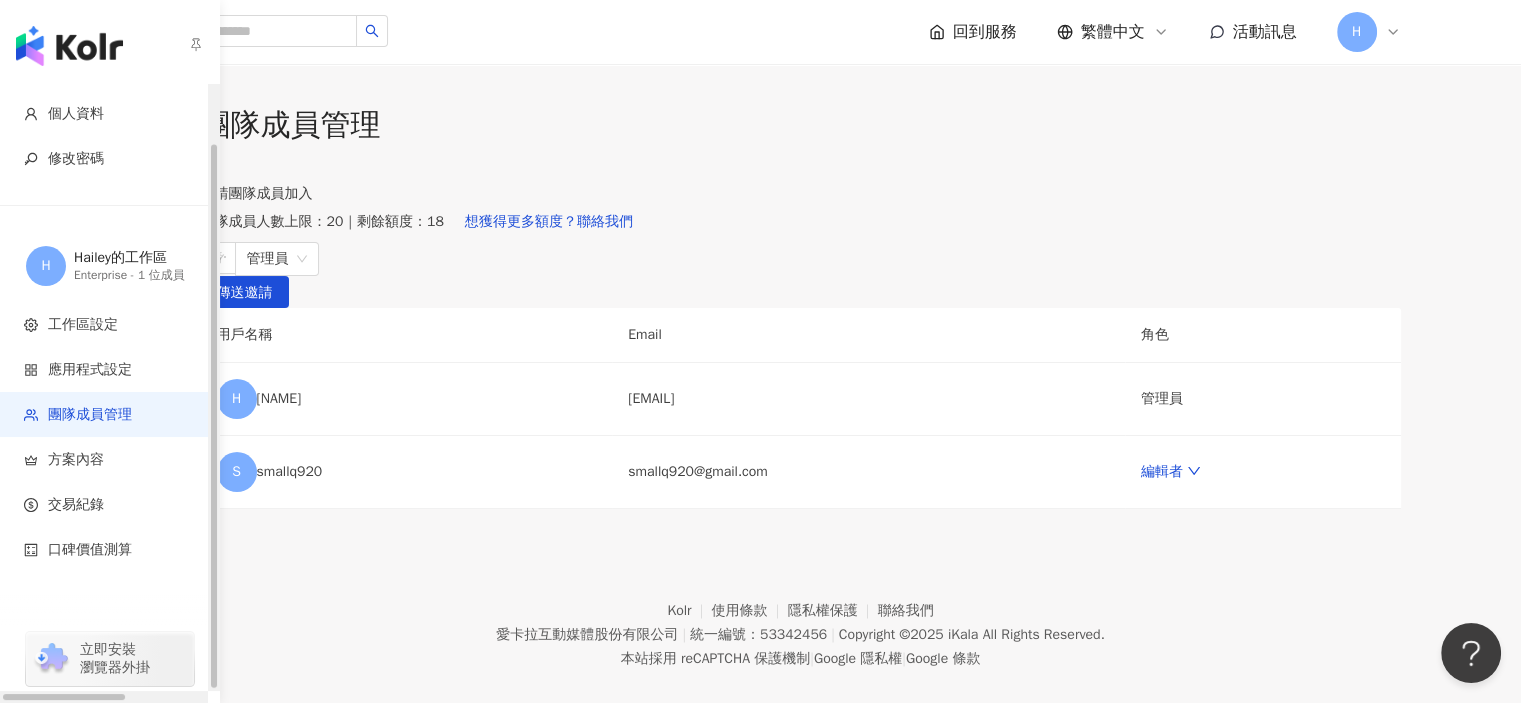 scroll, scrollTop: 53, scrollLeft: 0, axis: vertical 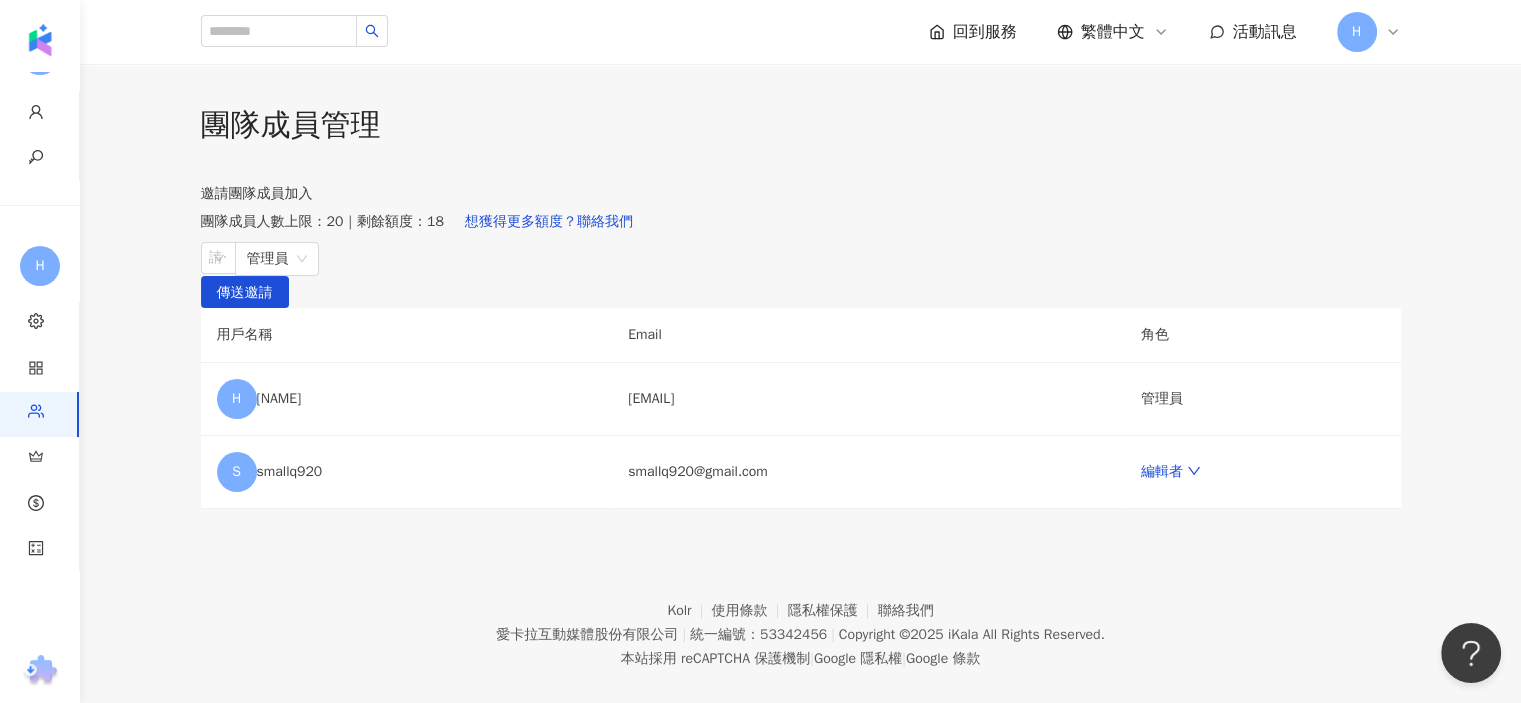 click on "團隊成員管理 邀請團隊成員加入 團隊成員人數上限：20 ｜ 剩餘額度：18 想獲得更多額度？聯絡我們   請輸入一個或多個電子郵件 管理員 傳送邀請 用戶名稱 Email 角色 H haileycat [EMAIL] 管理員 S smallq920 [EMAIL] 編輯者" at bounding box center (801, 306) 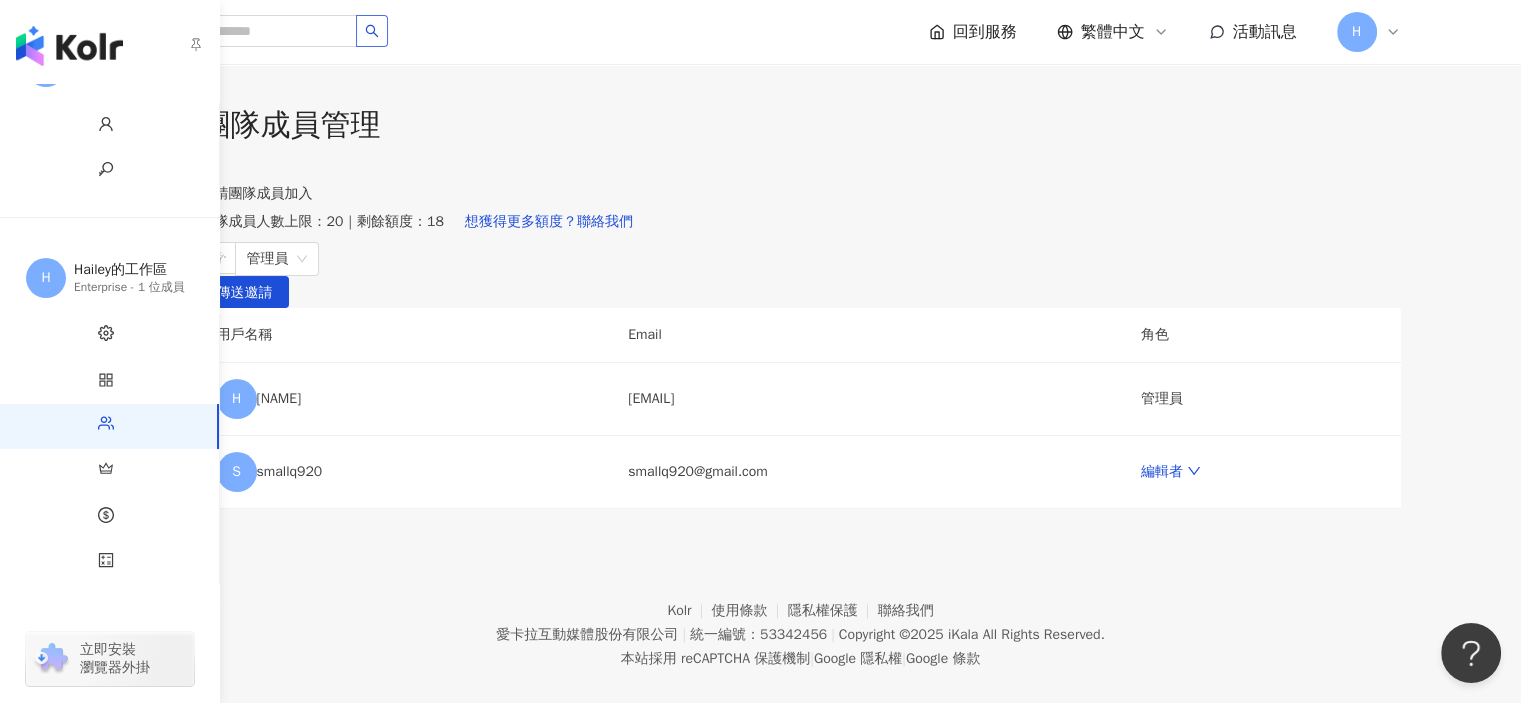 scroll, scrollTop: 53, scrollLeft: 0, axis: vertical 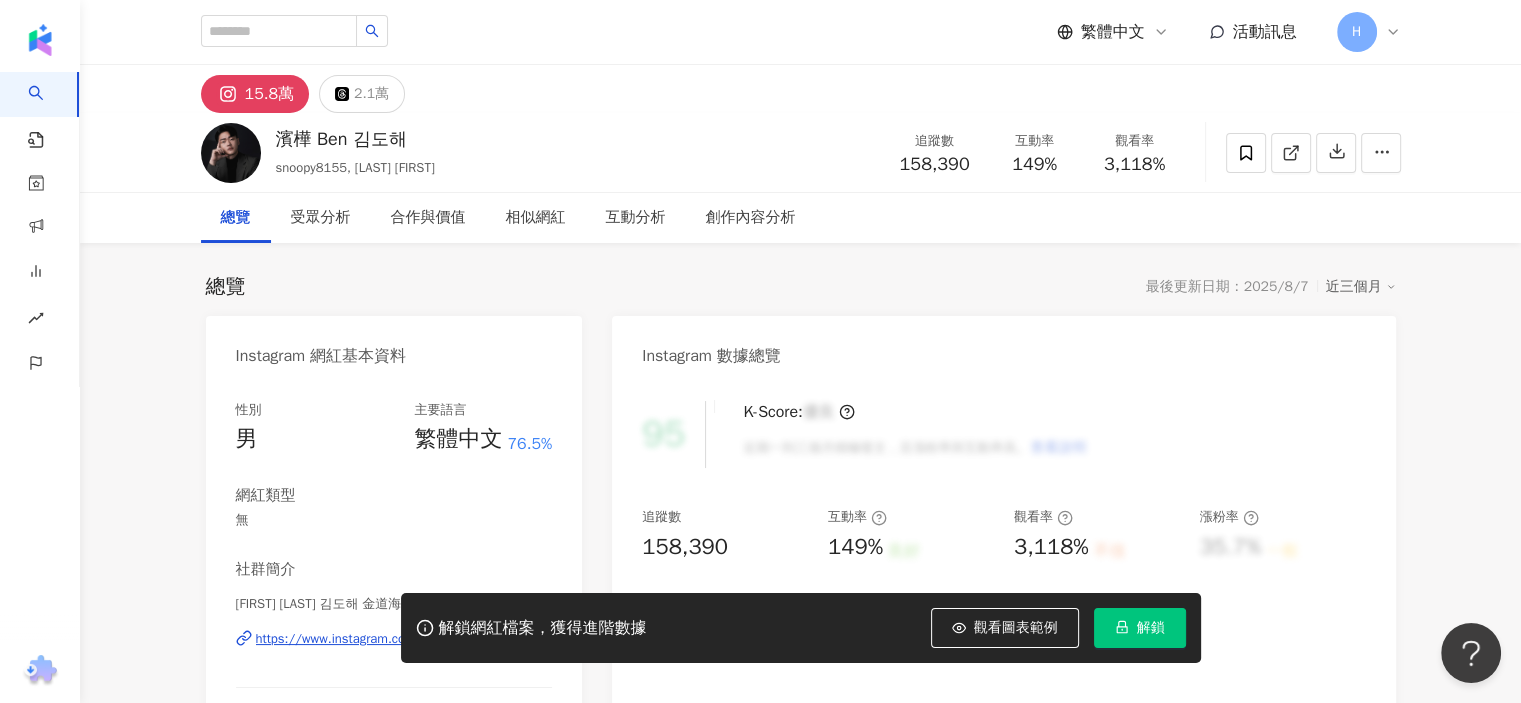 click on "15.8萬" at bounding box center (270, 94) 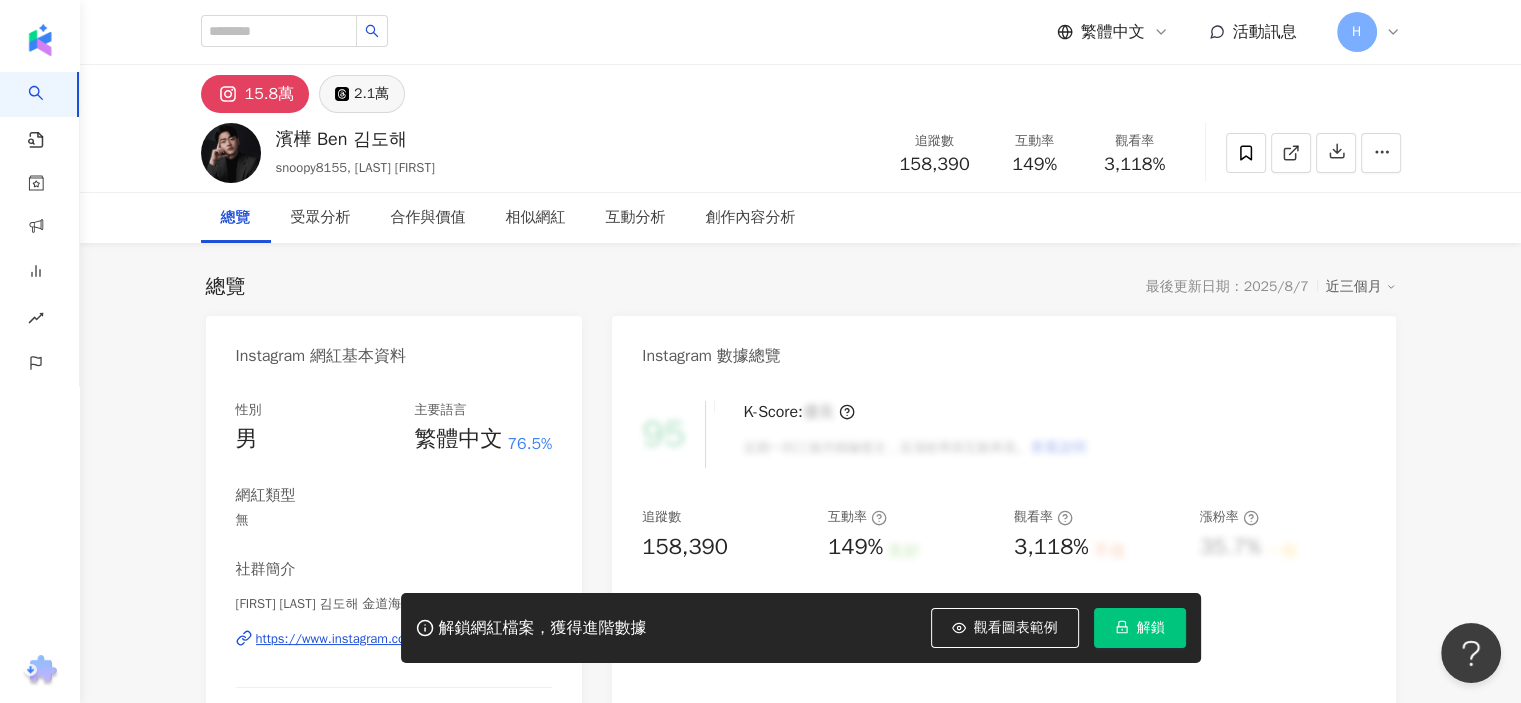 click on "2.1萬" at bounding box center [371, 94] 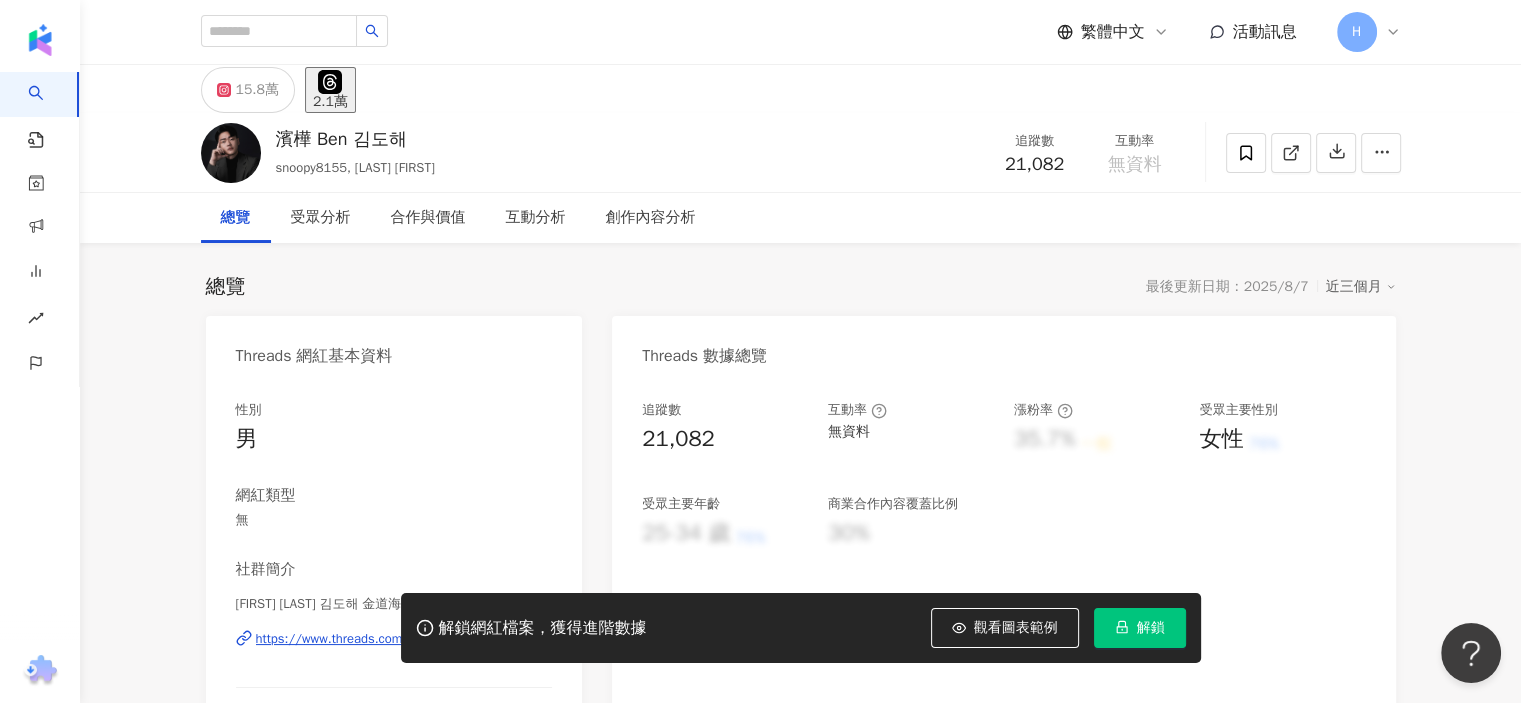 click on "15.8萬" at bounding box center (257, 90) 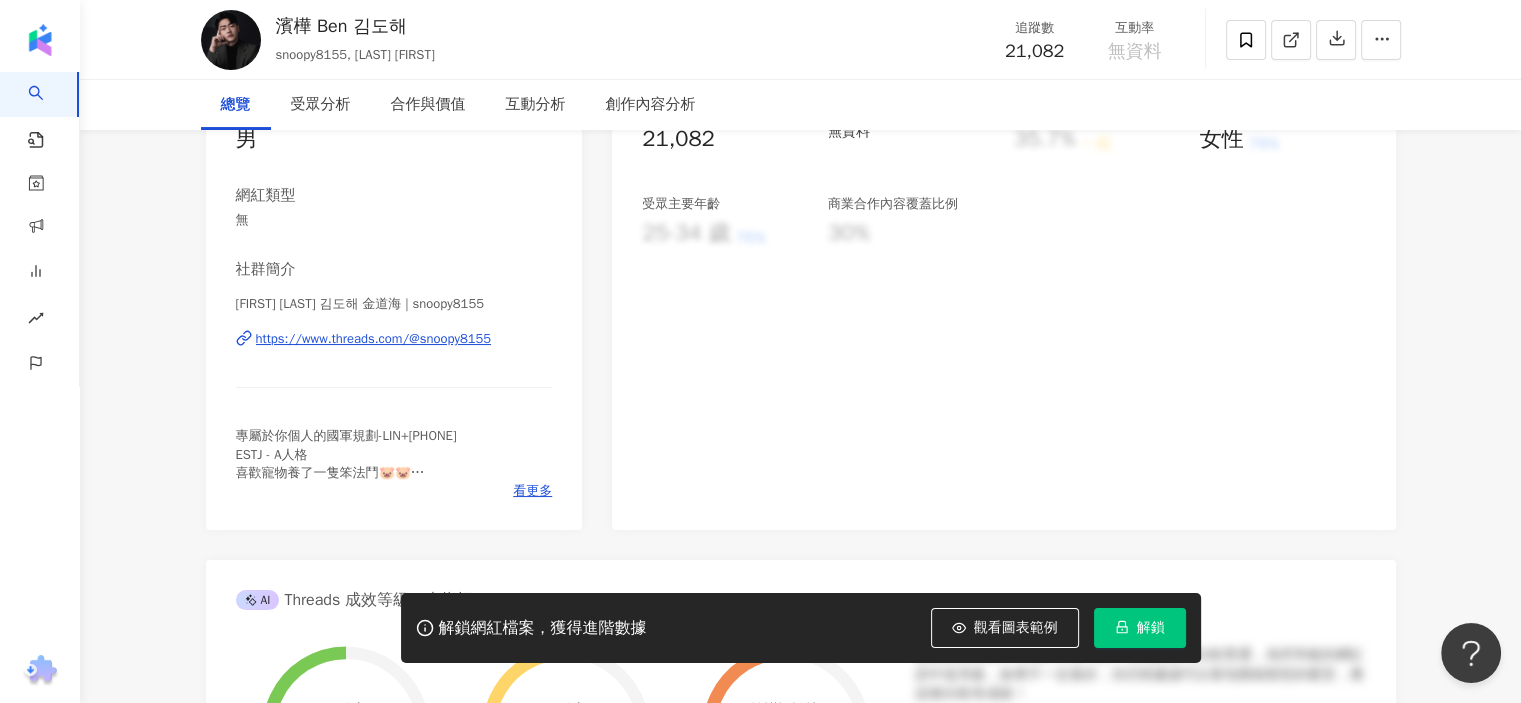 scroll, scrollTop: 298, scrollLeft: 0, axis: vertical 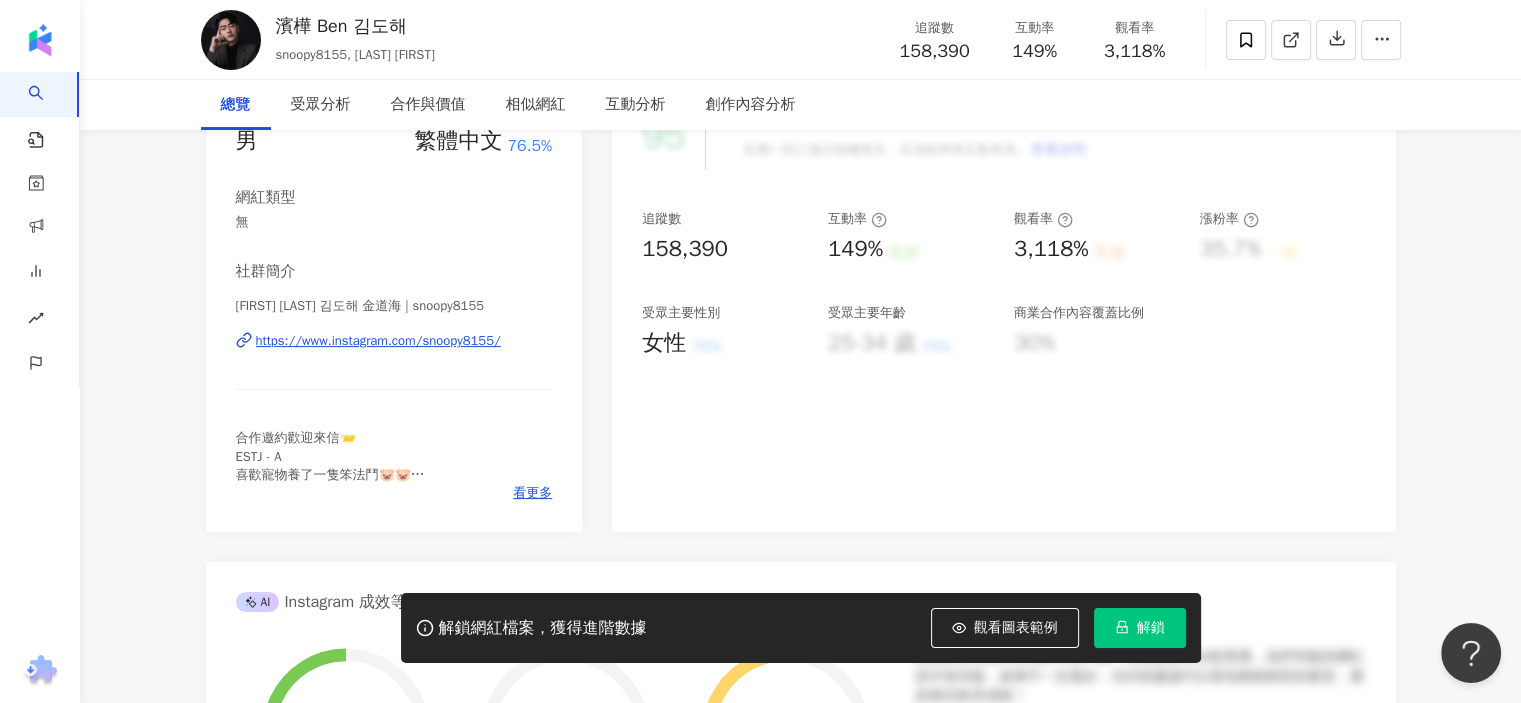 click on "https://www.instagram.com/snoopy8155/" at bounding box center (378, 341) 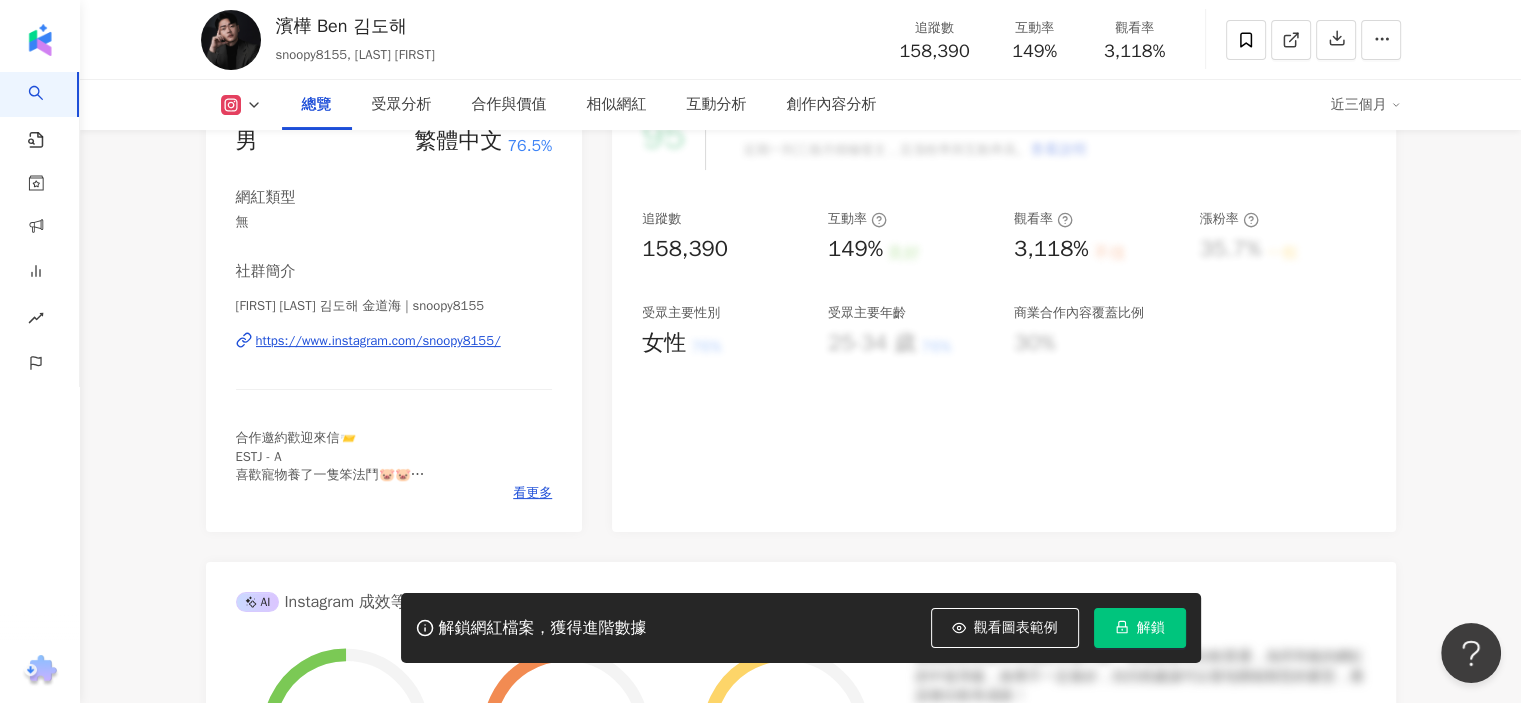 scroll, scrollTop: 200, scrollLeft: 0, axis: vertical 